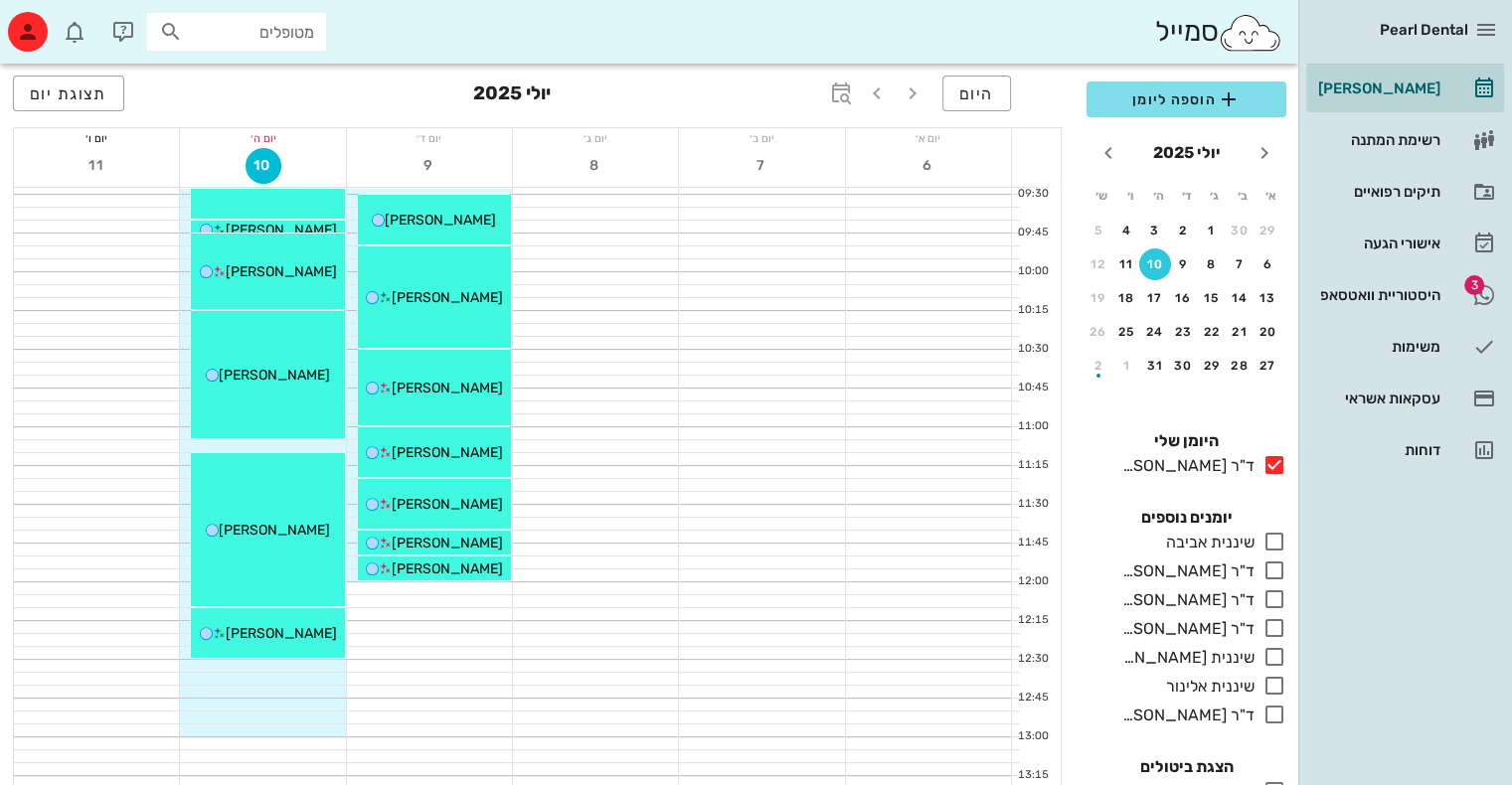 scroll, scrollTop: 555, scrollLeft: 0, axis: vertical 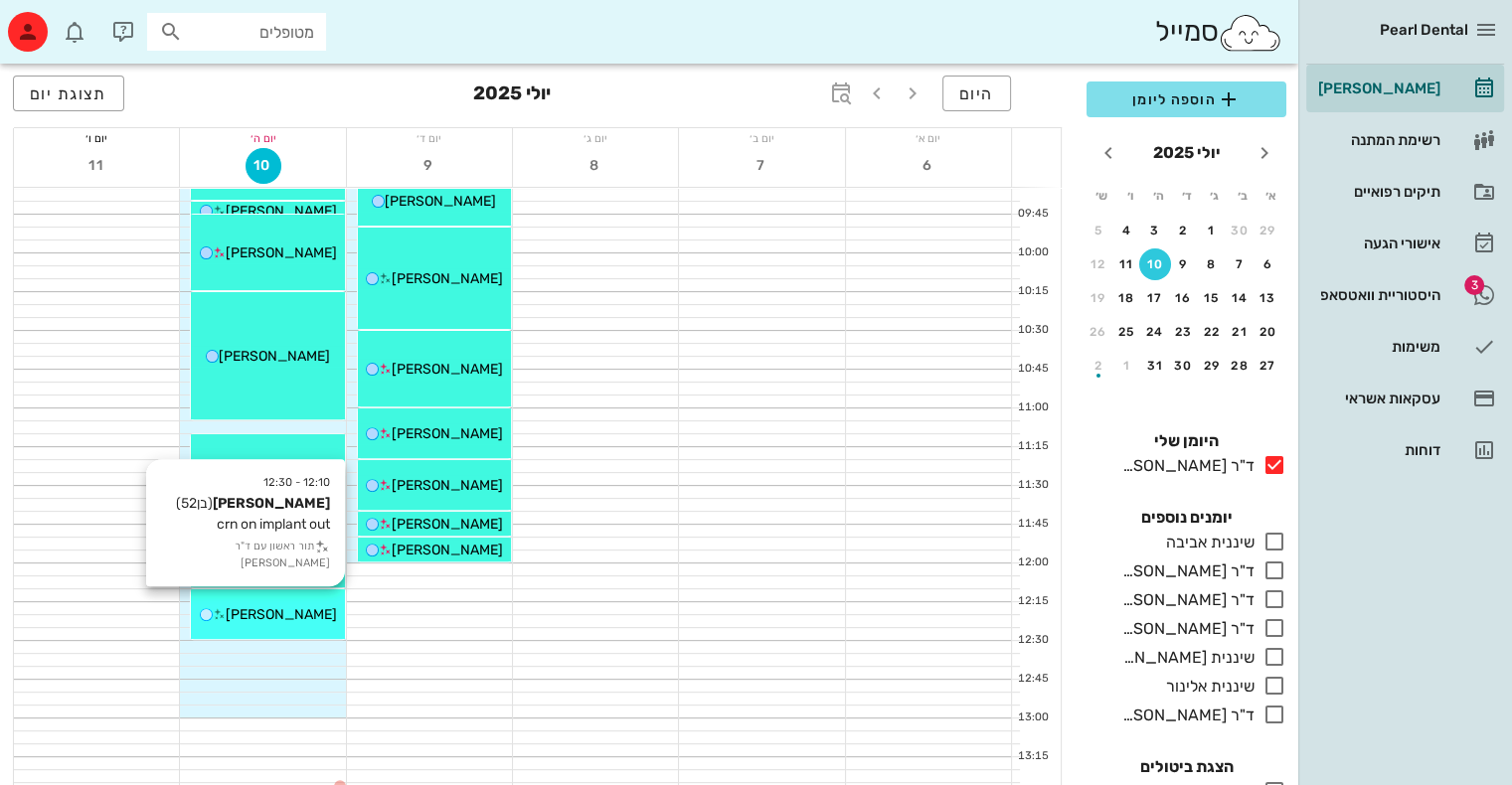 click on "[PERSON_NAME]" at bounding box center [281, 614] 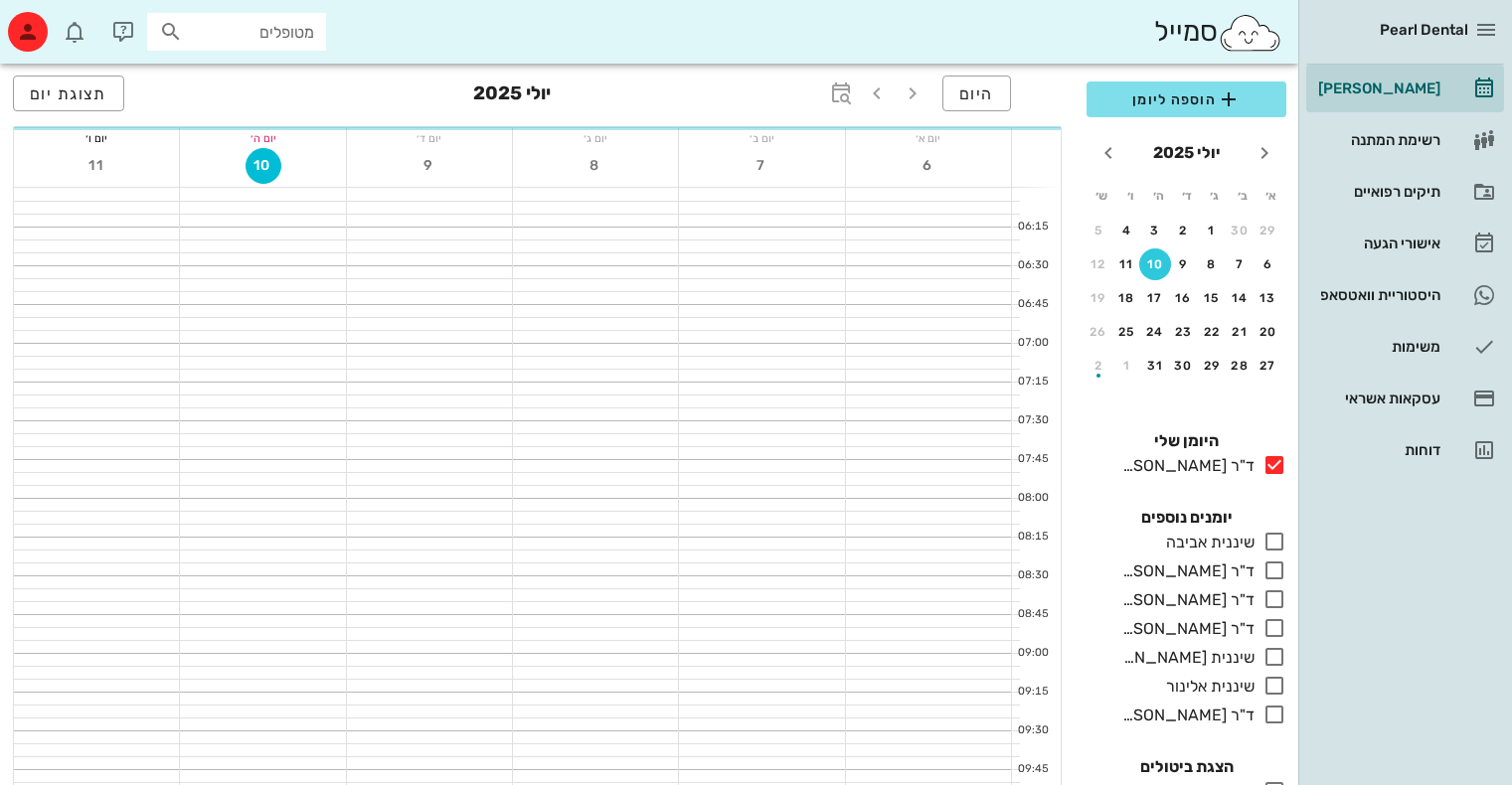 scroll, scrollTop: 555, scrollLeft: 0, axis: vertical 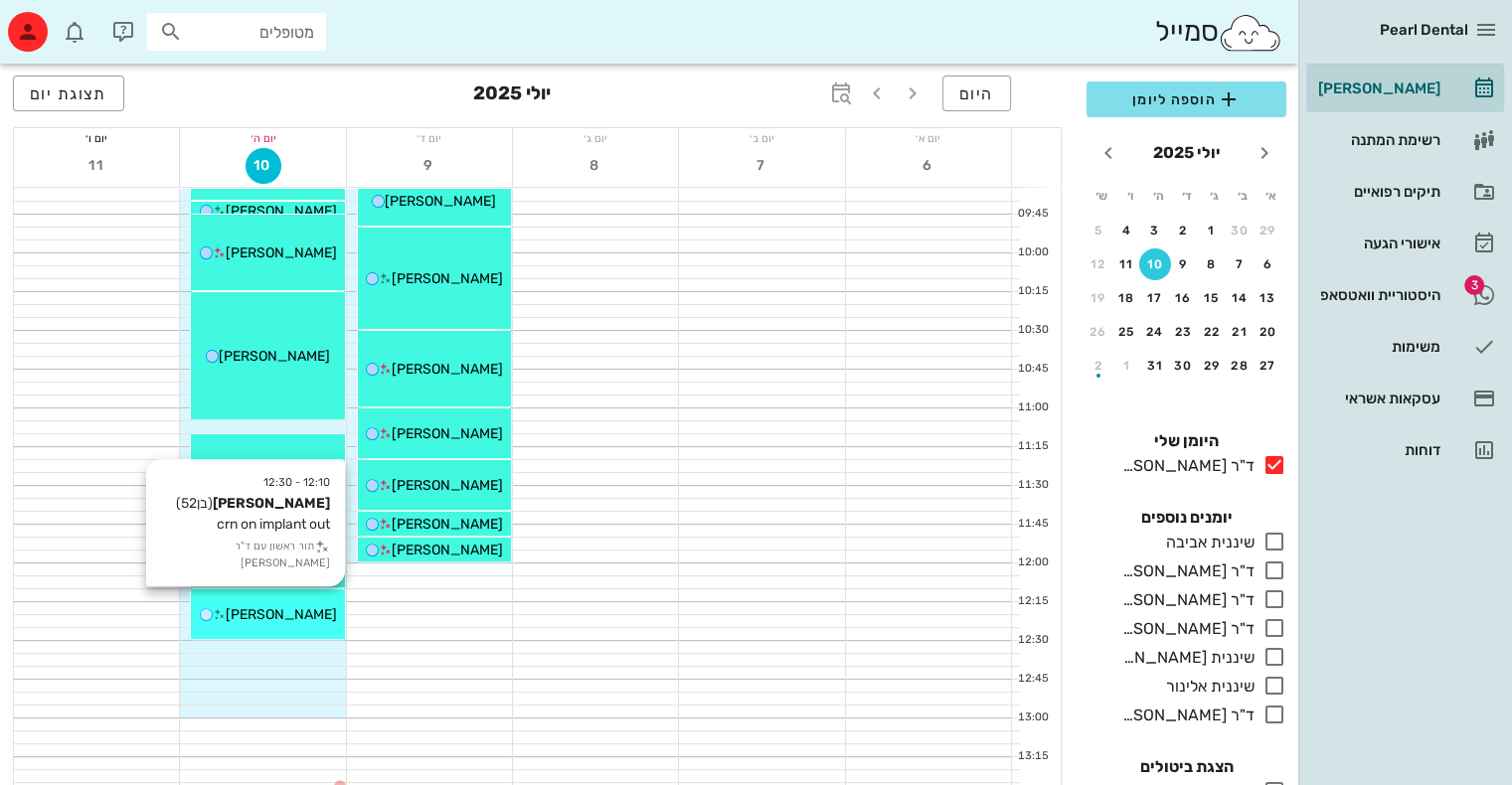 click on "[PERSON_NAME]" at bounding box center [281, 614] 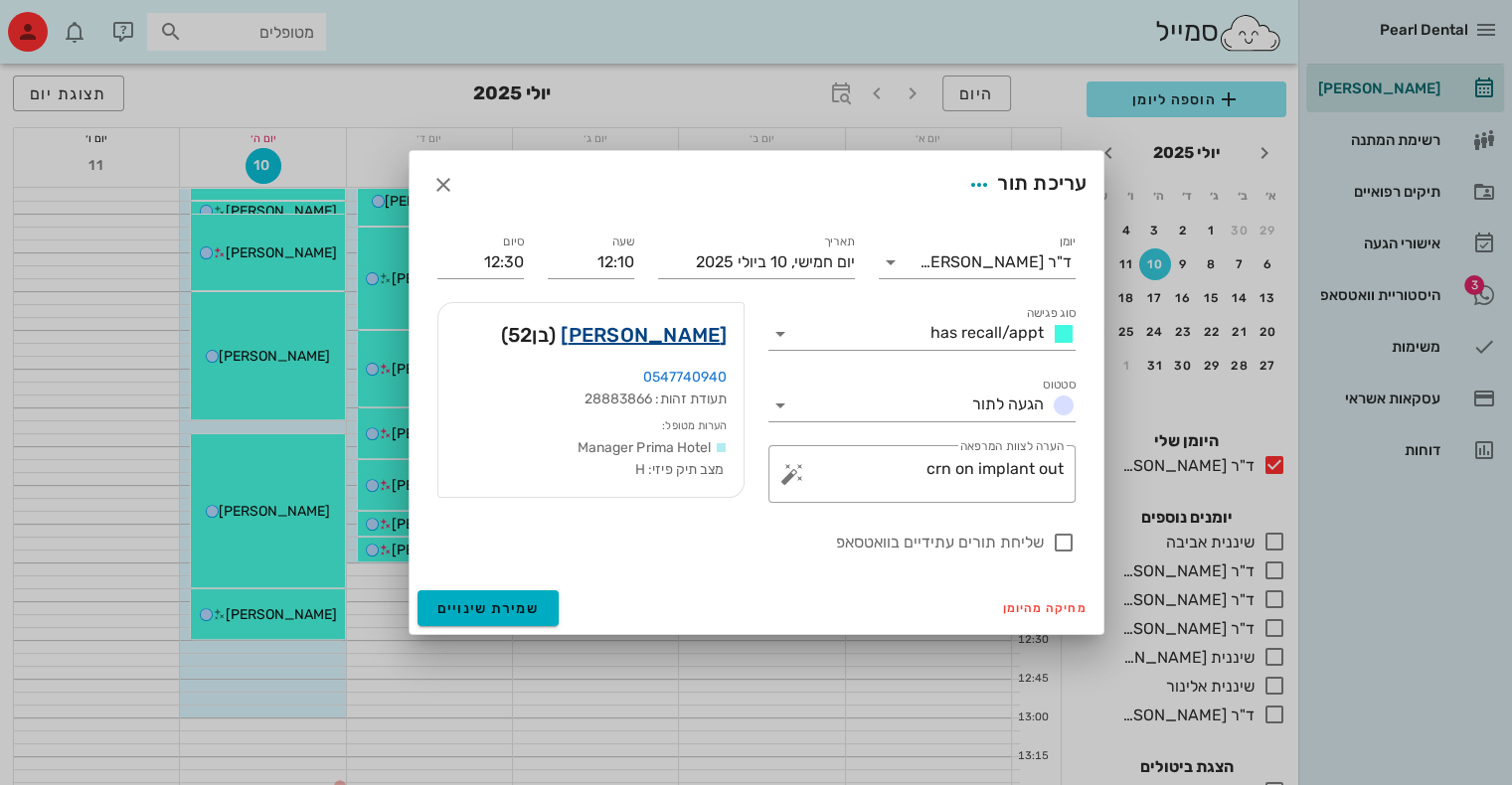 click on "[PERSON_NAME]" at bounding box center [643, 335] 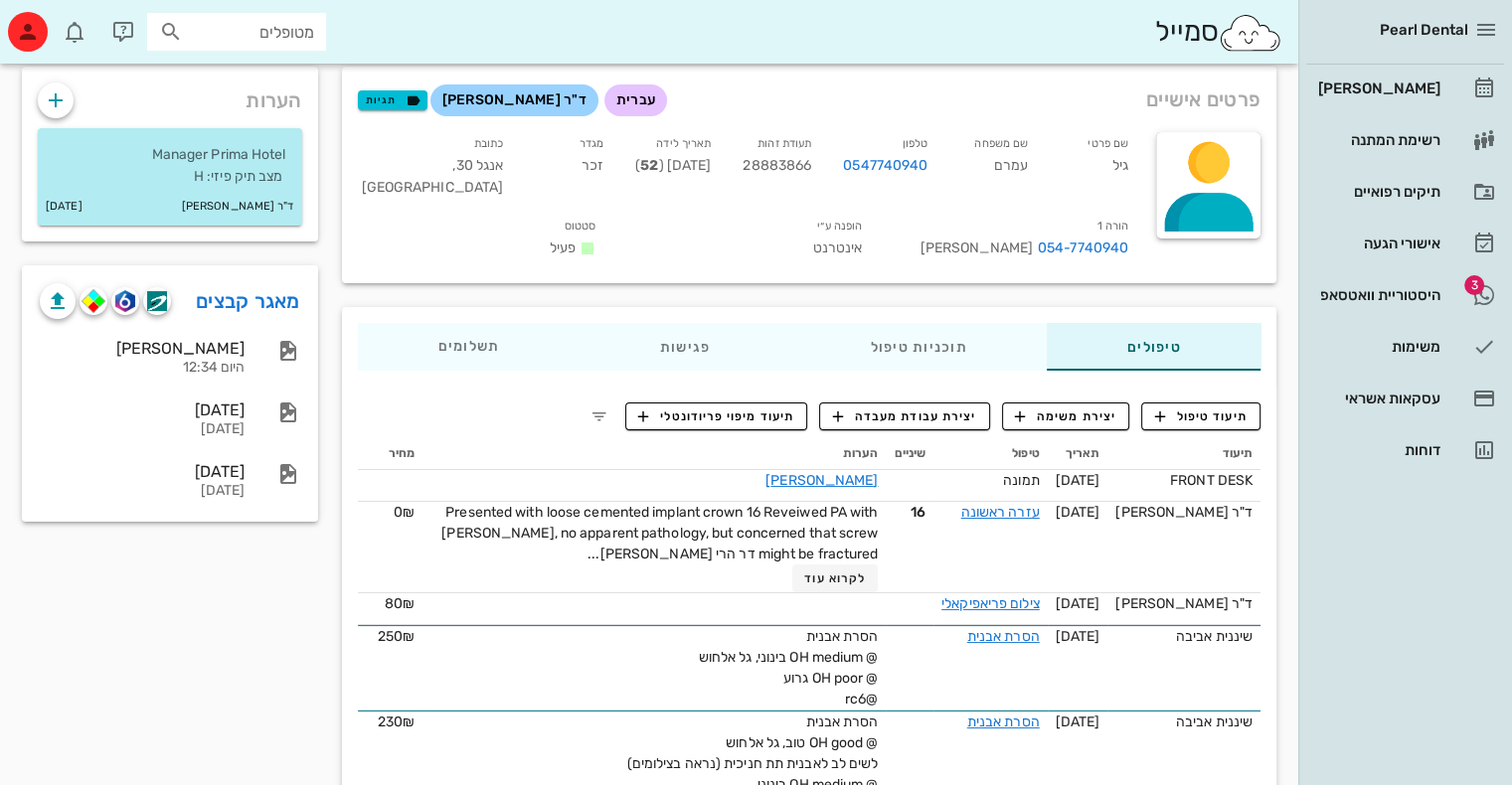 scroll, scrollTop: 111, scrollLeft: 0, axis: vertical 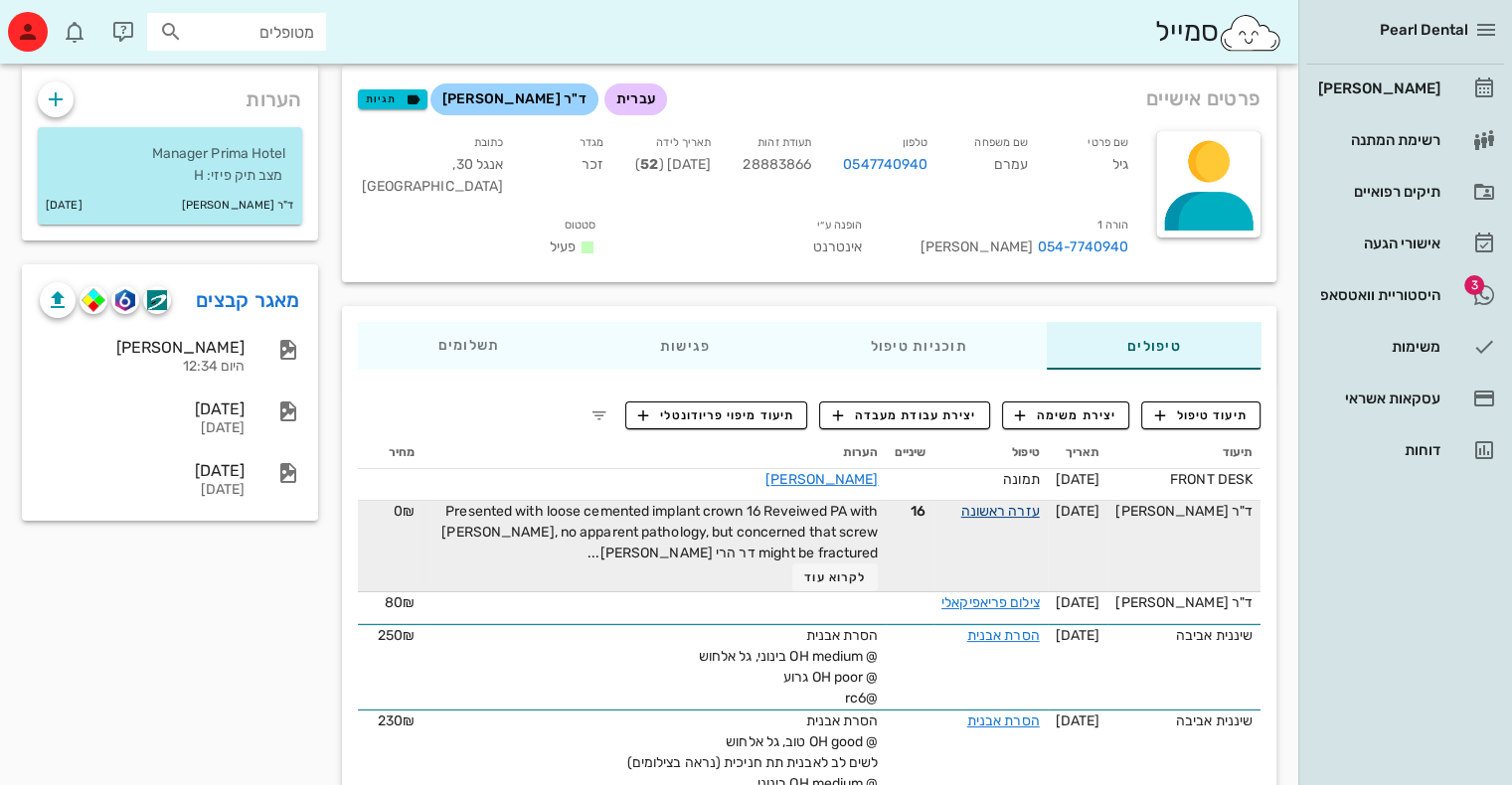 click on "עזרה ראשונה" at bounding box center [1000, 511] 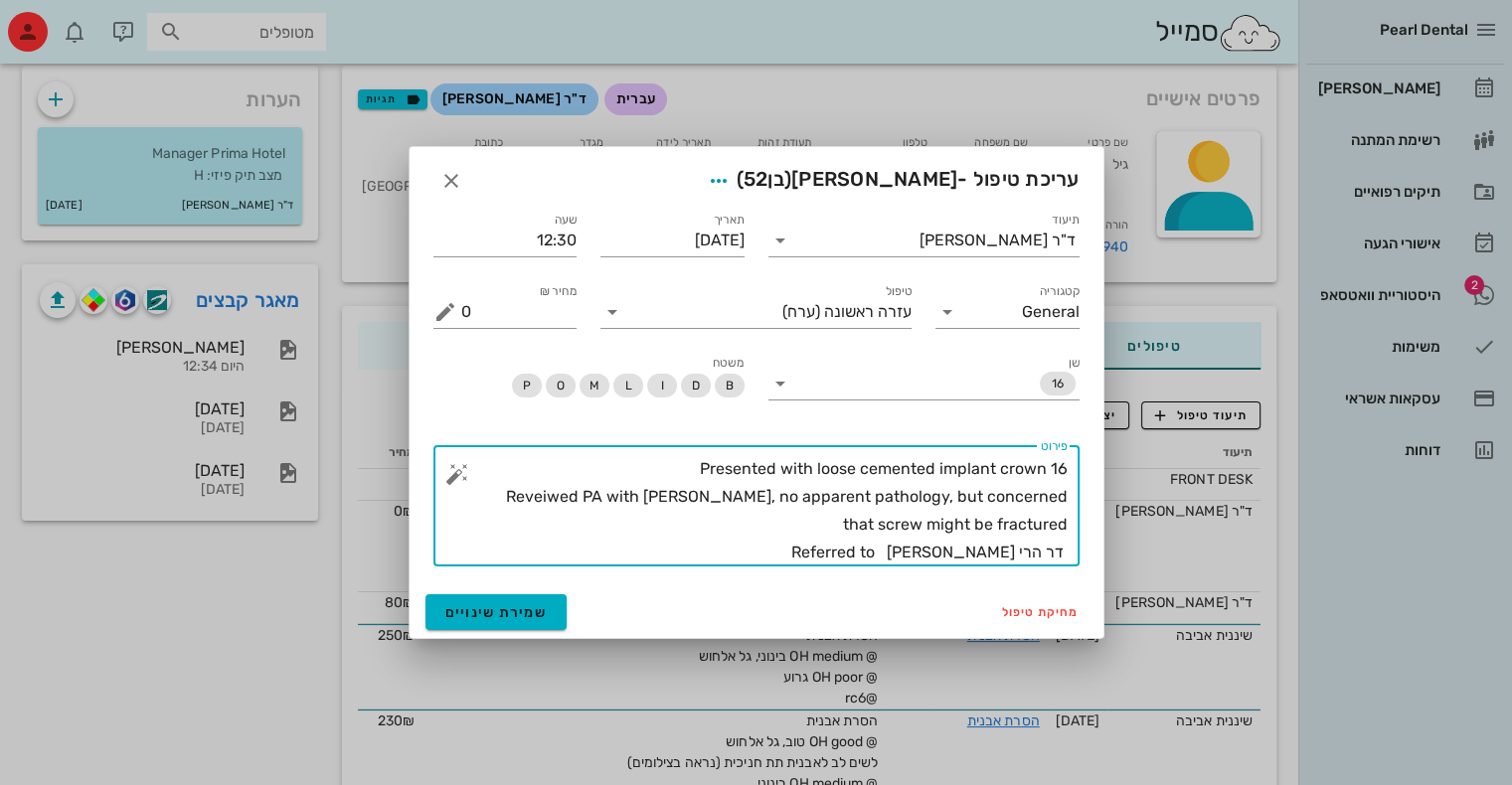click on "Presented with loose cemented implant crown 16
Reveiwed PA with Gil, no apparent pathology, but concerned that screw might be fractured
דר הרי שווידן   Referred to" at bounding box center (764, 511) 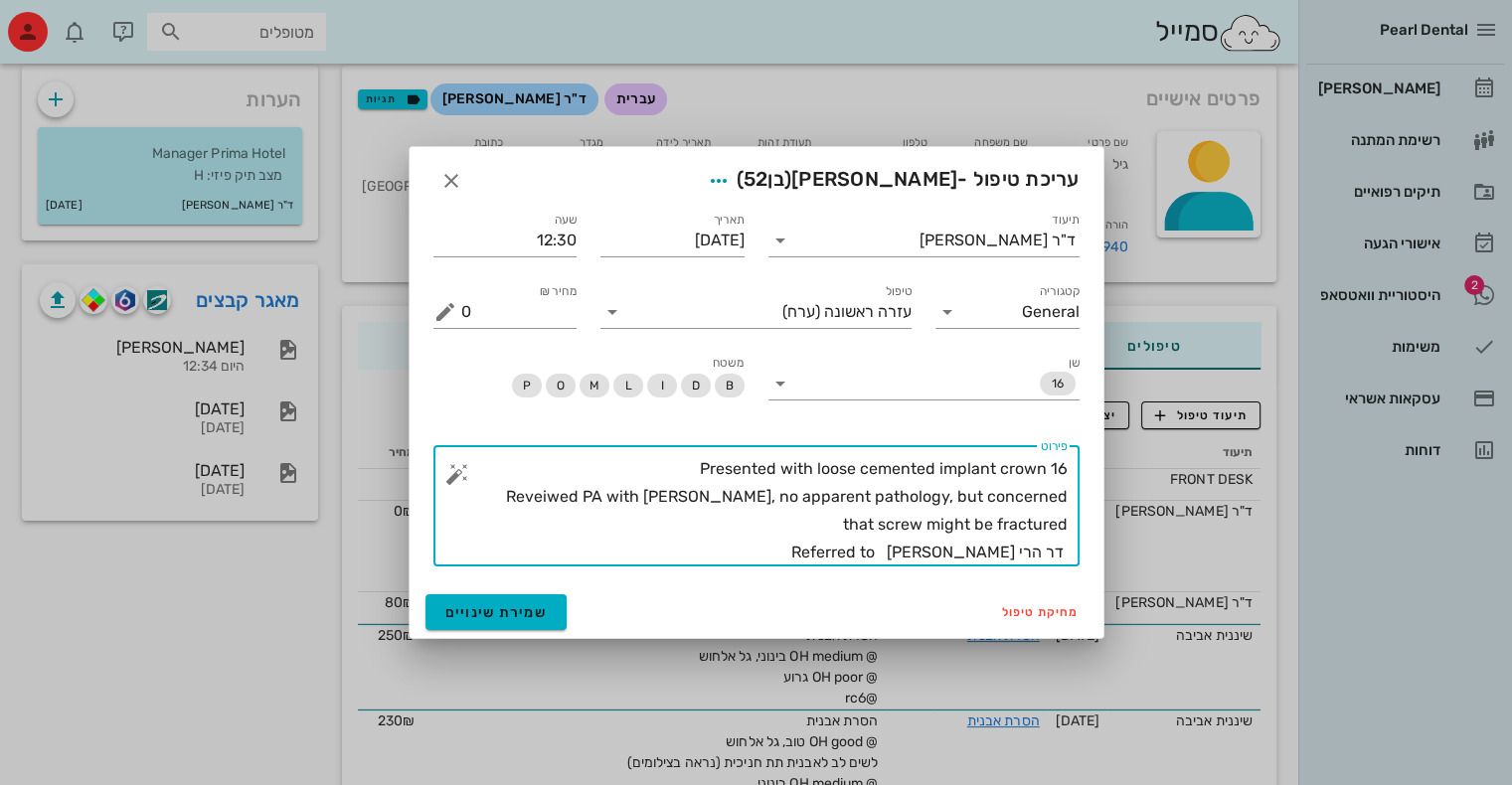 click on "Presented with loose cemented implant crown 16
Reveiwed PA with Gil, no apparent pathology, but concerned that screw might be fractured
דר הרי שווידן   Referred to" at bounding box center [764, 511] 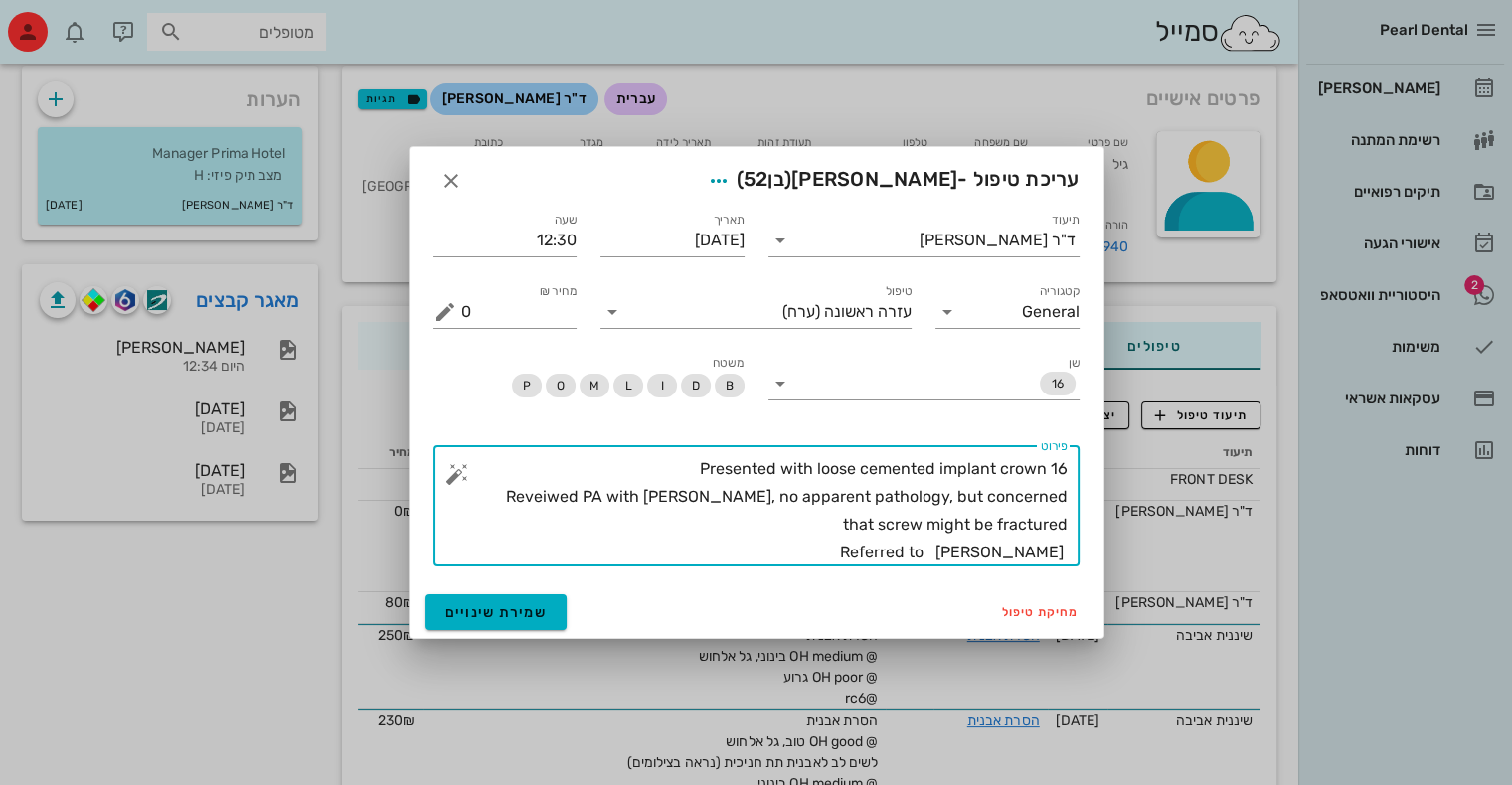 click on "Presented with loose cemented implant crown 16
Reveiwed PA with Gil, no apparent pathology, but concerned that screw might be fractured
דר הרולד שווידן   Referred to" at bounding box center [764, 511] 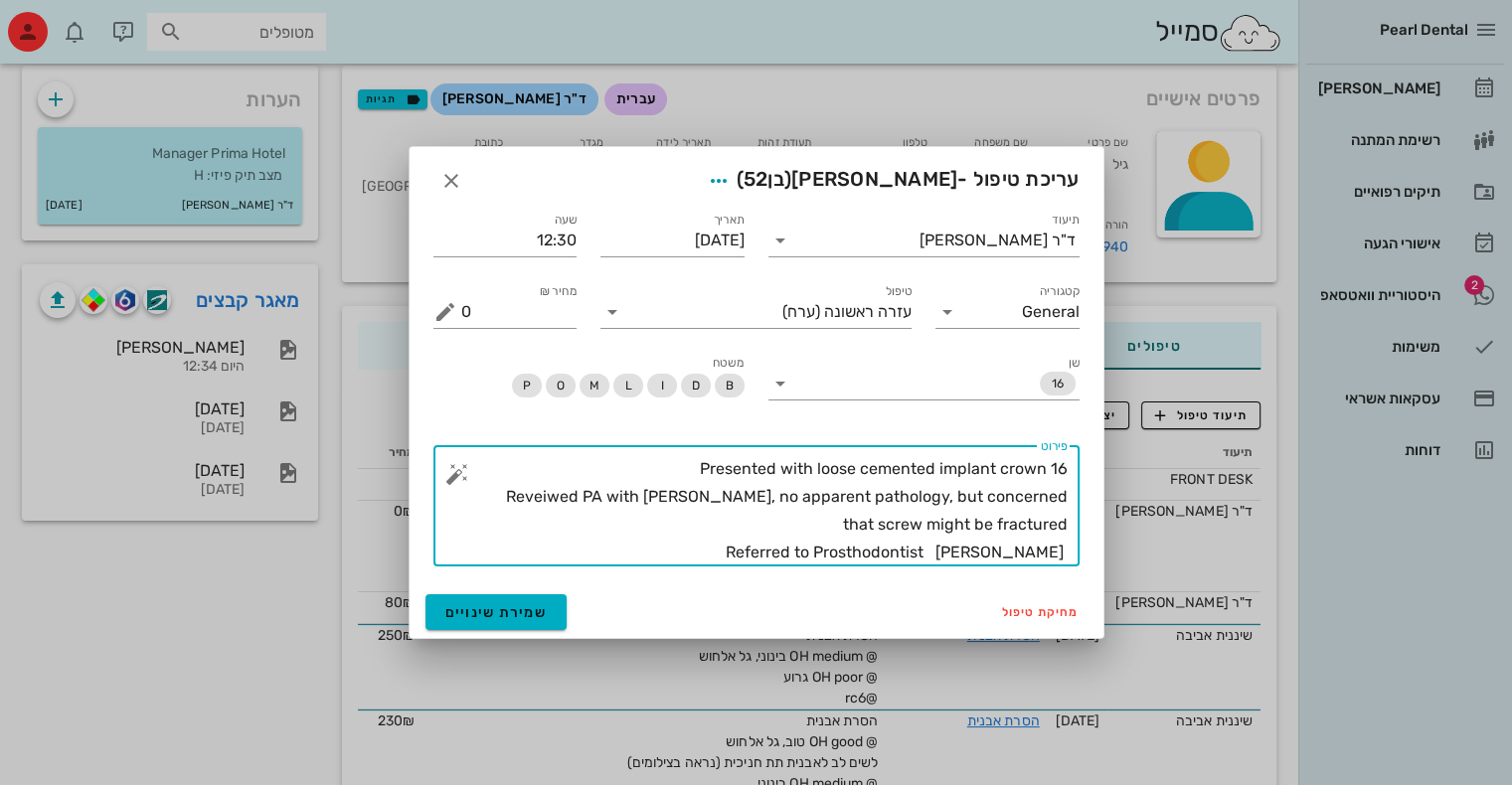 click on "Presented with loose cemented implant crown 16
Reveiwed PA with Gil, no apparent pathology, but concerned that screw might be fractured
דר הרולד שווידן   Referred to Prosthodontist" at bounding box center (764, 511) 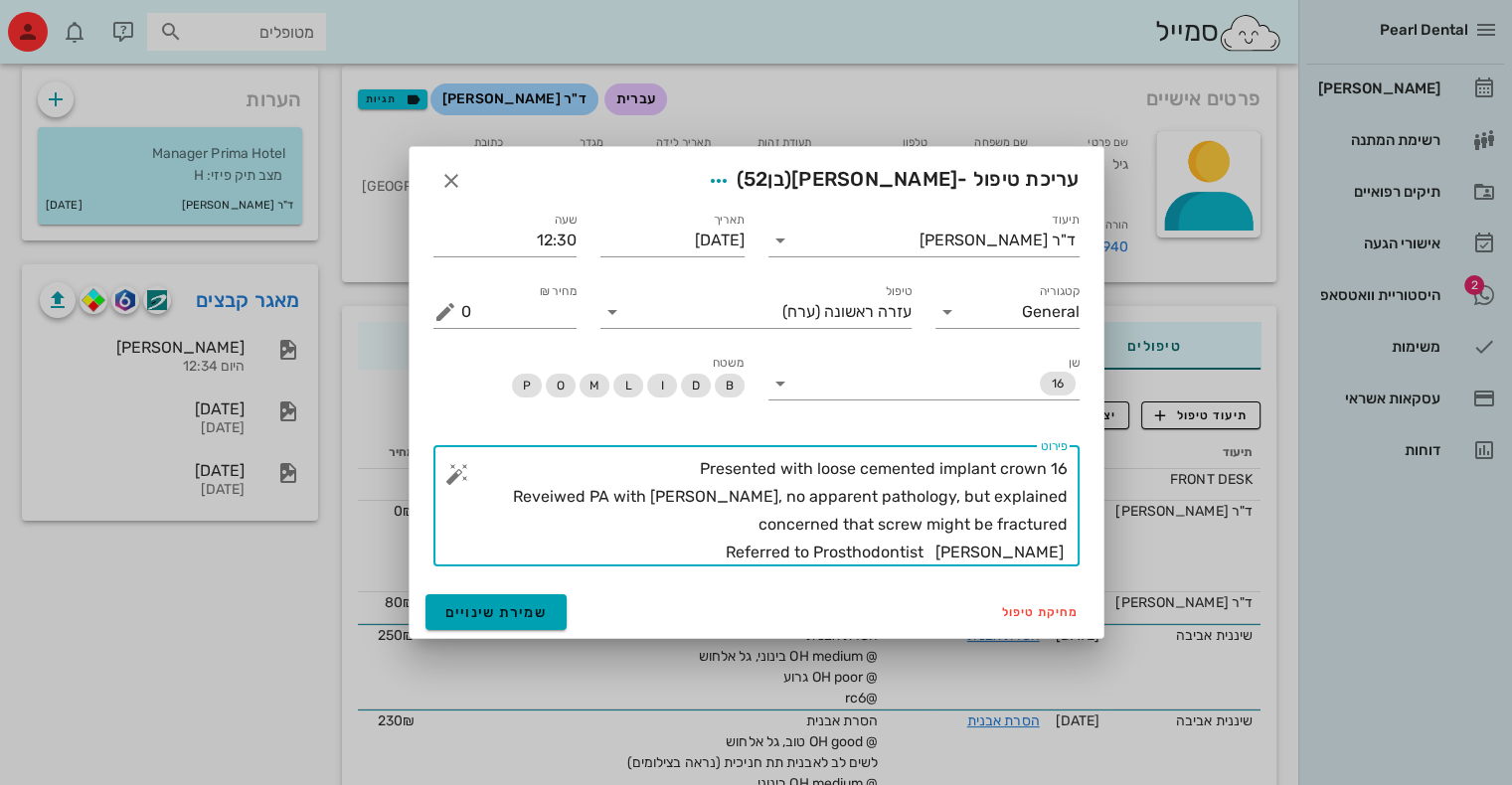 type on "Presented with loose cemented implant crown 16
Reveiwed PA with Gil, no apparent pathology, but explained concerned that screw might be fractured
דר הרולד שווידן   Referred to Prosthodontist" 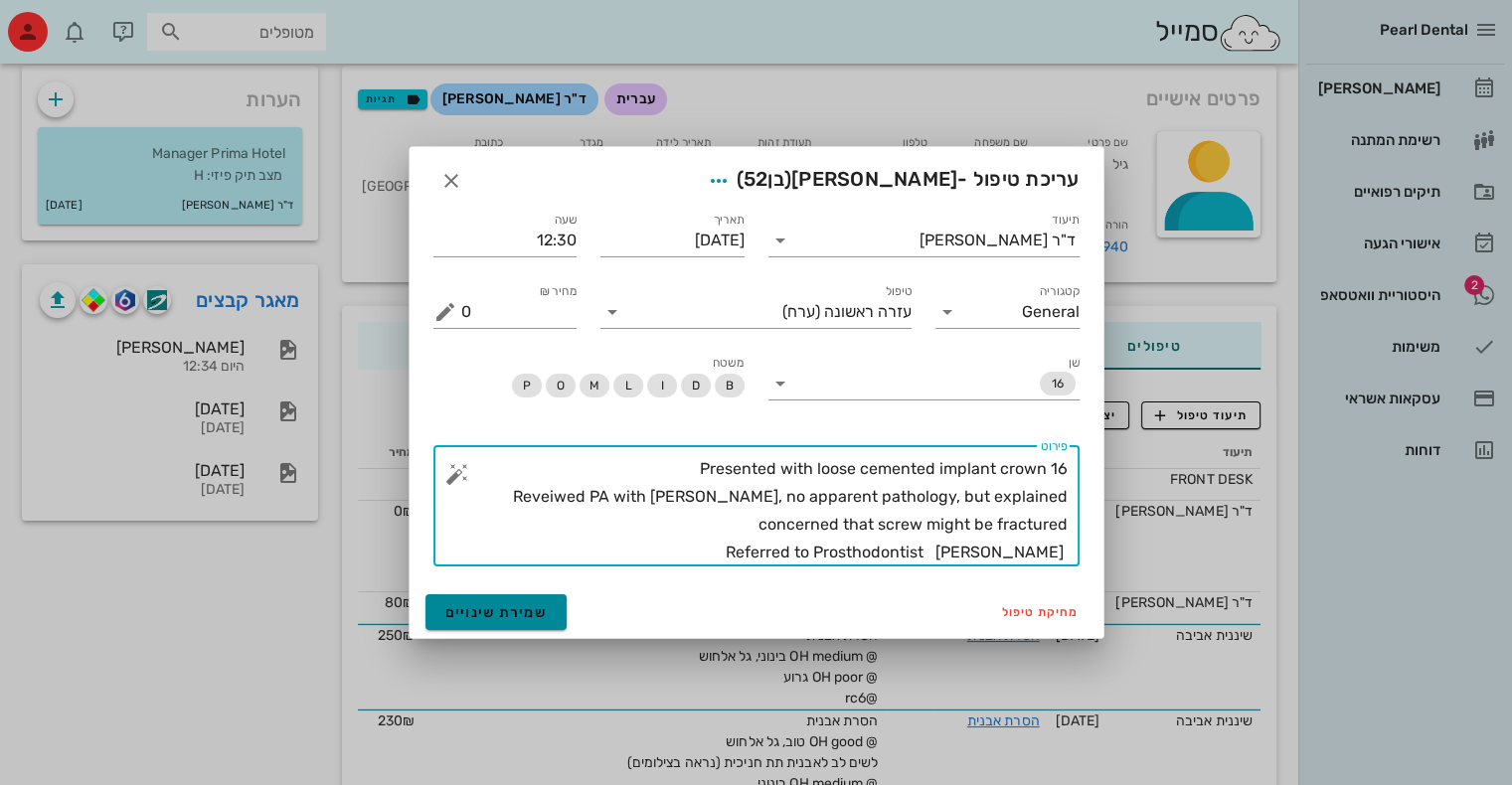 click on "שמירת שינויים" at bounding box center [496, 612] 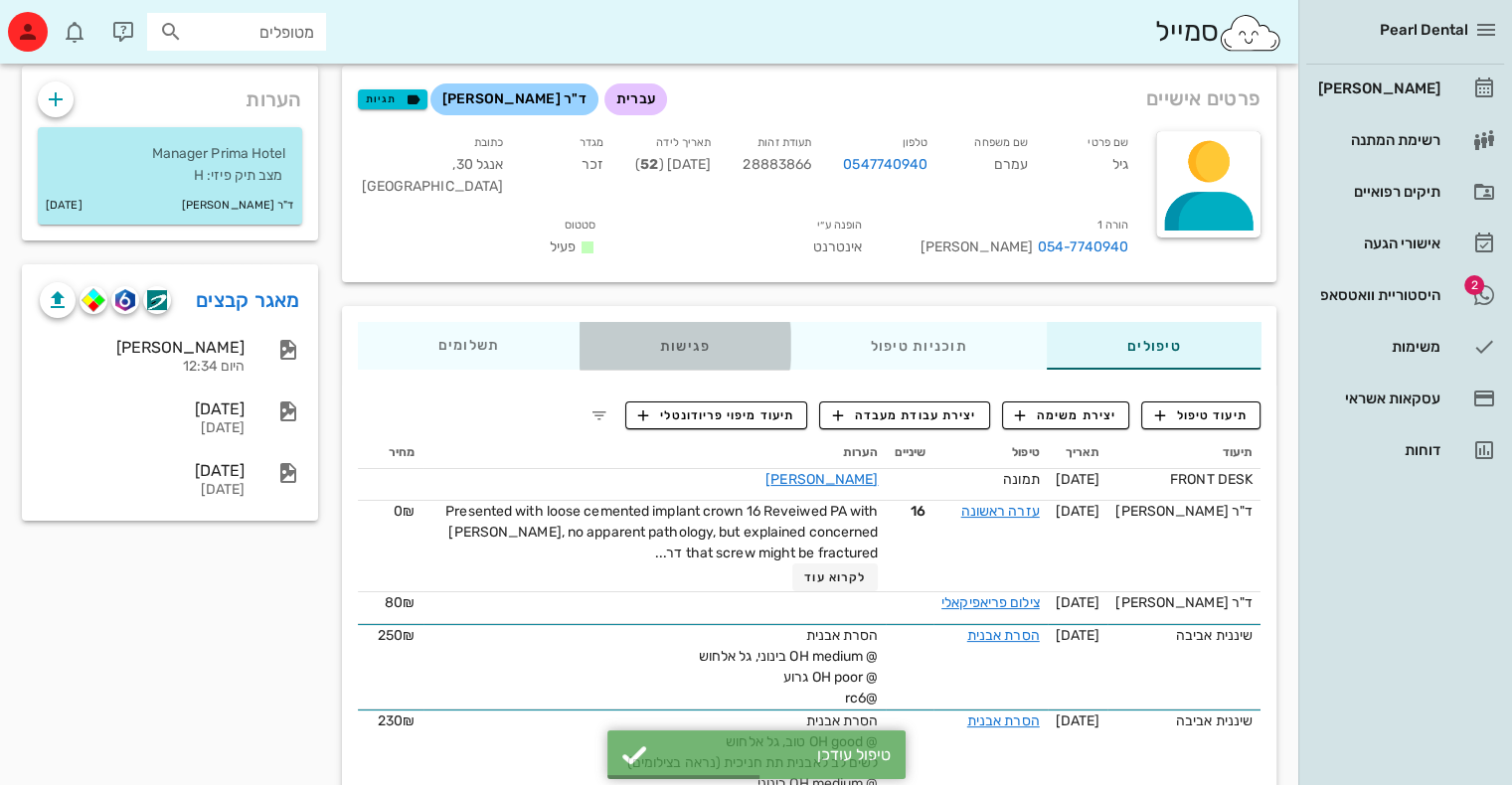 click on "פגישות" at bounding box center (685, 346) 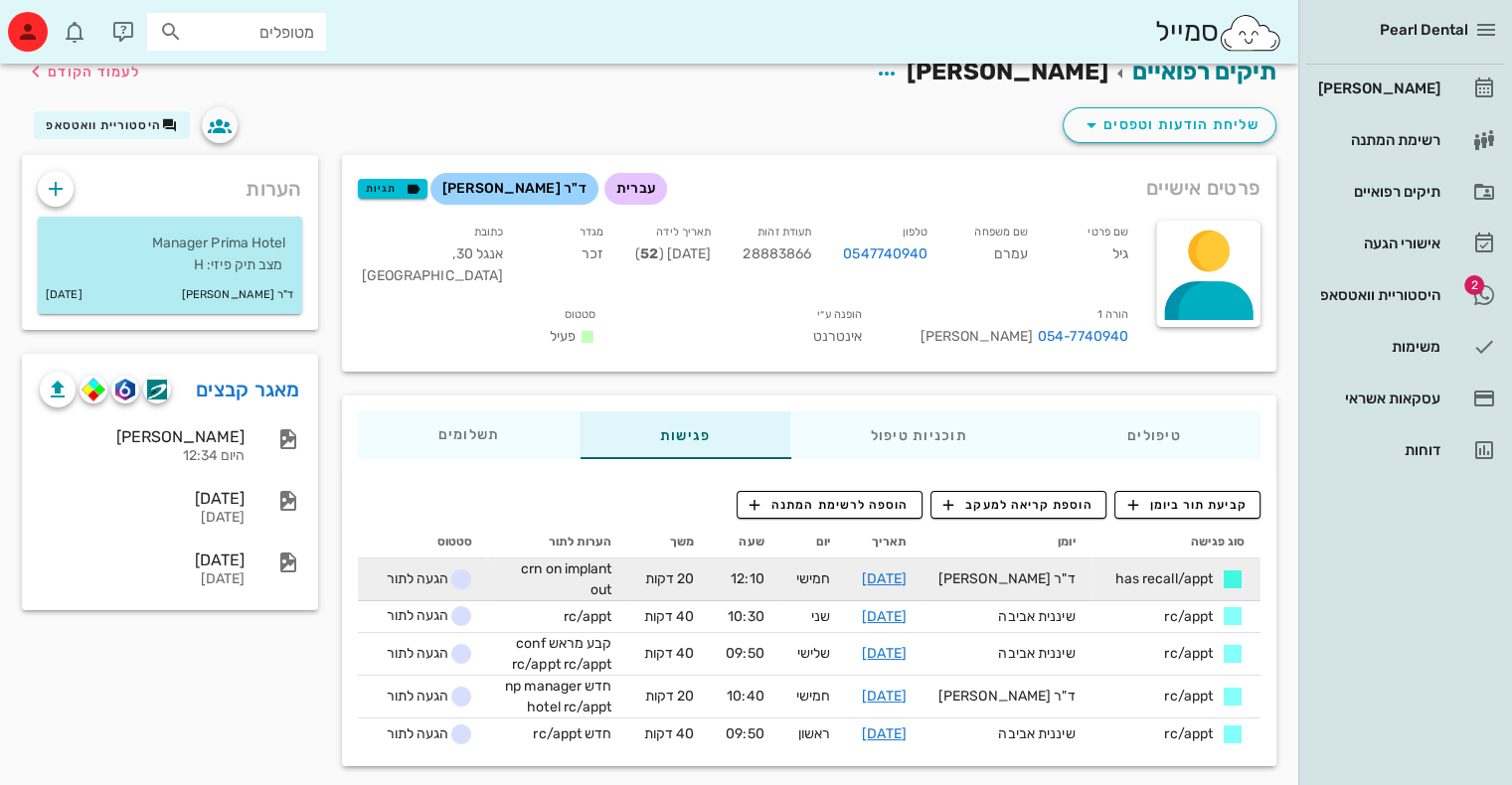 scroll, scrollTop: 24, scrollLeft: 0, axis: vertical 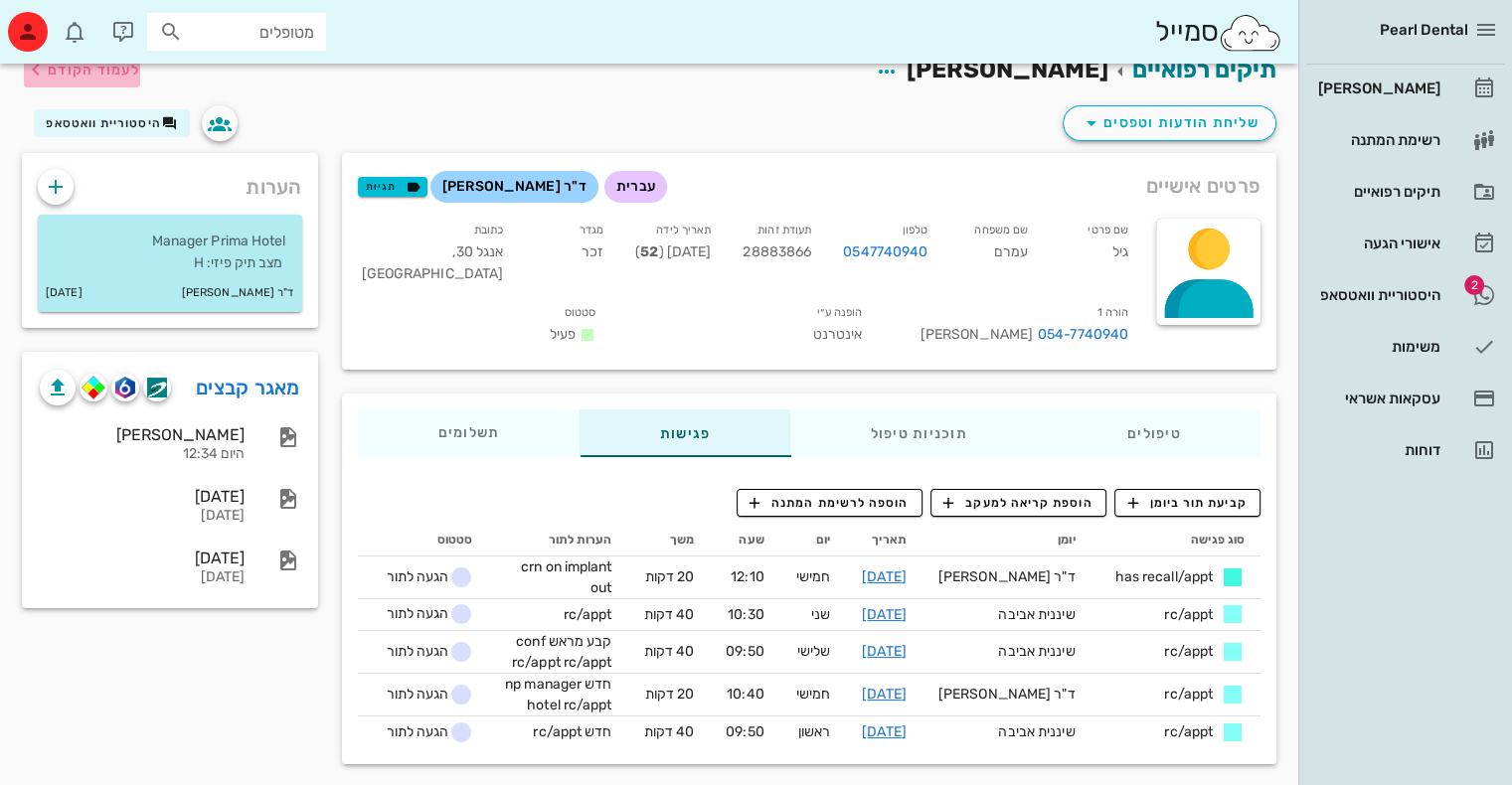 click on "לעמוד הקודם" at bounding box center [93, 70] 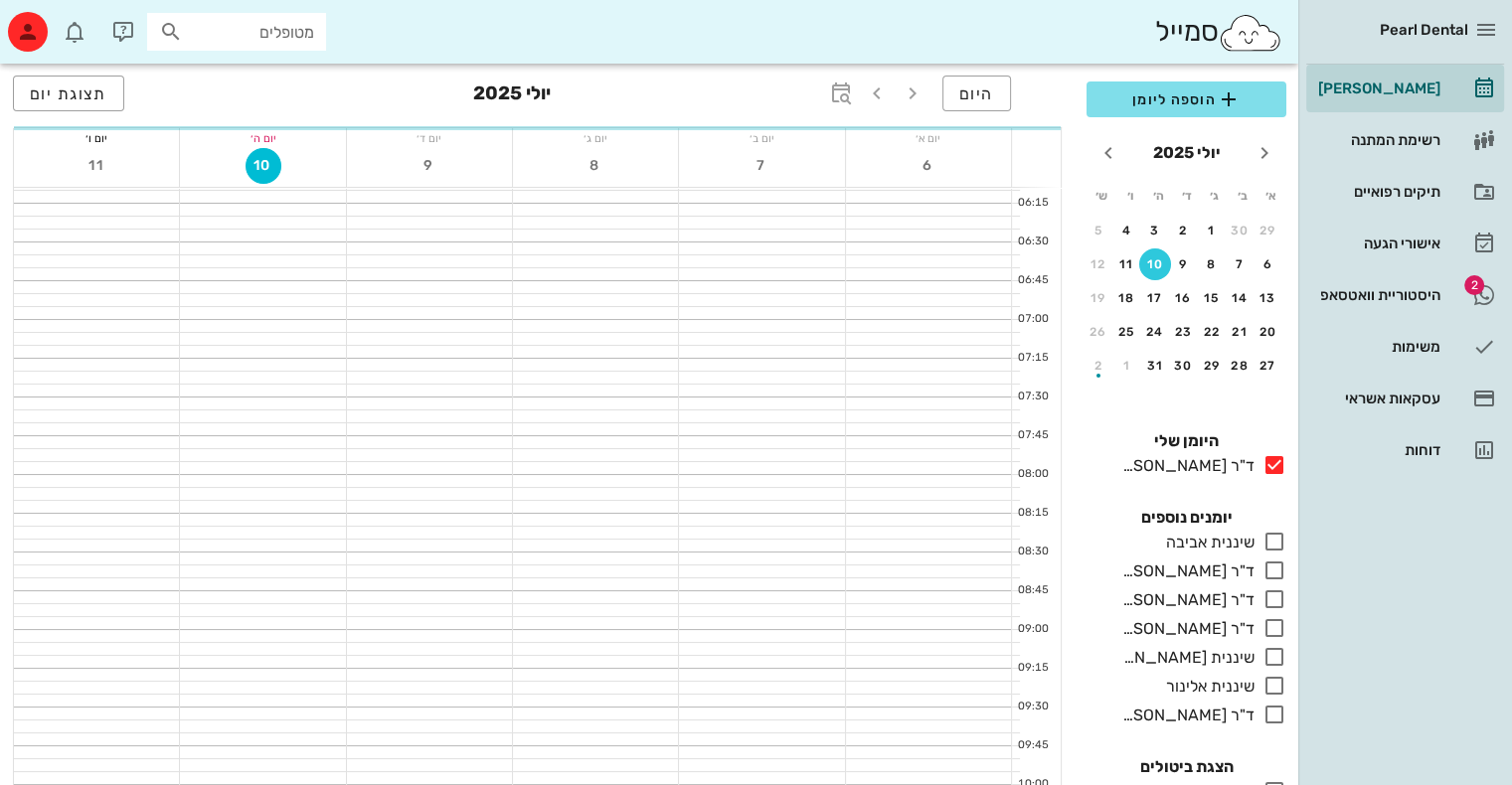 scroll, scrollTop: 555, scrollLeft: 0, axis: vertical 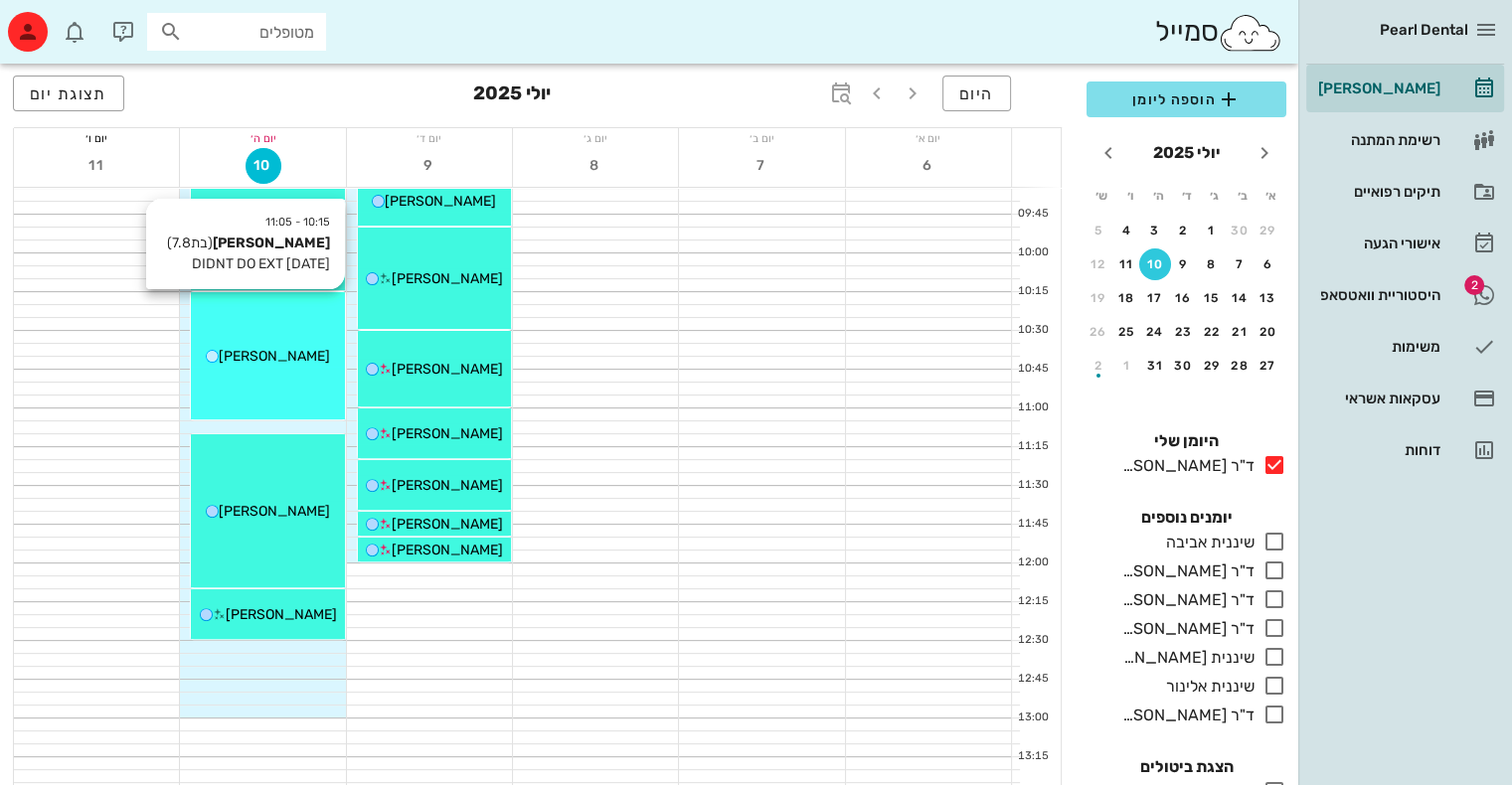 click on "[PERSON_NAME]" at bounding box center [274, 356] 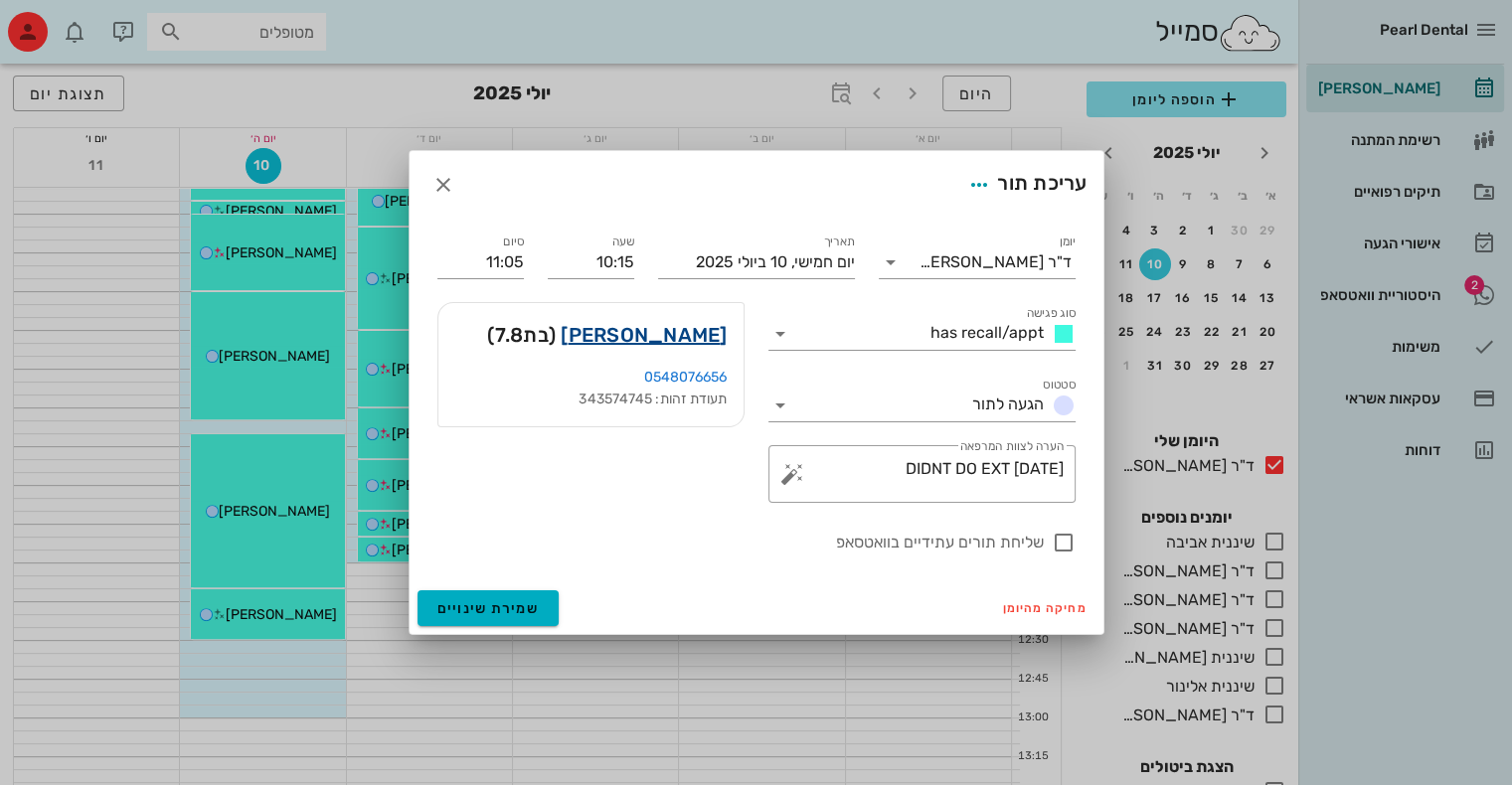 click on "יעלה
חנן" at bounding box center [643, 335] 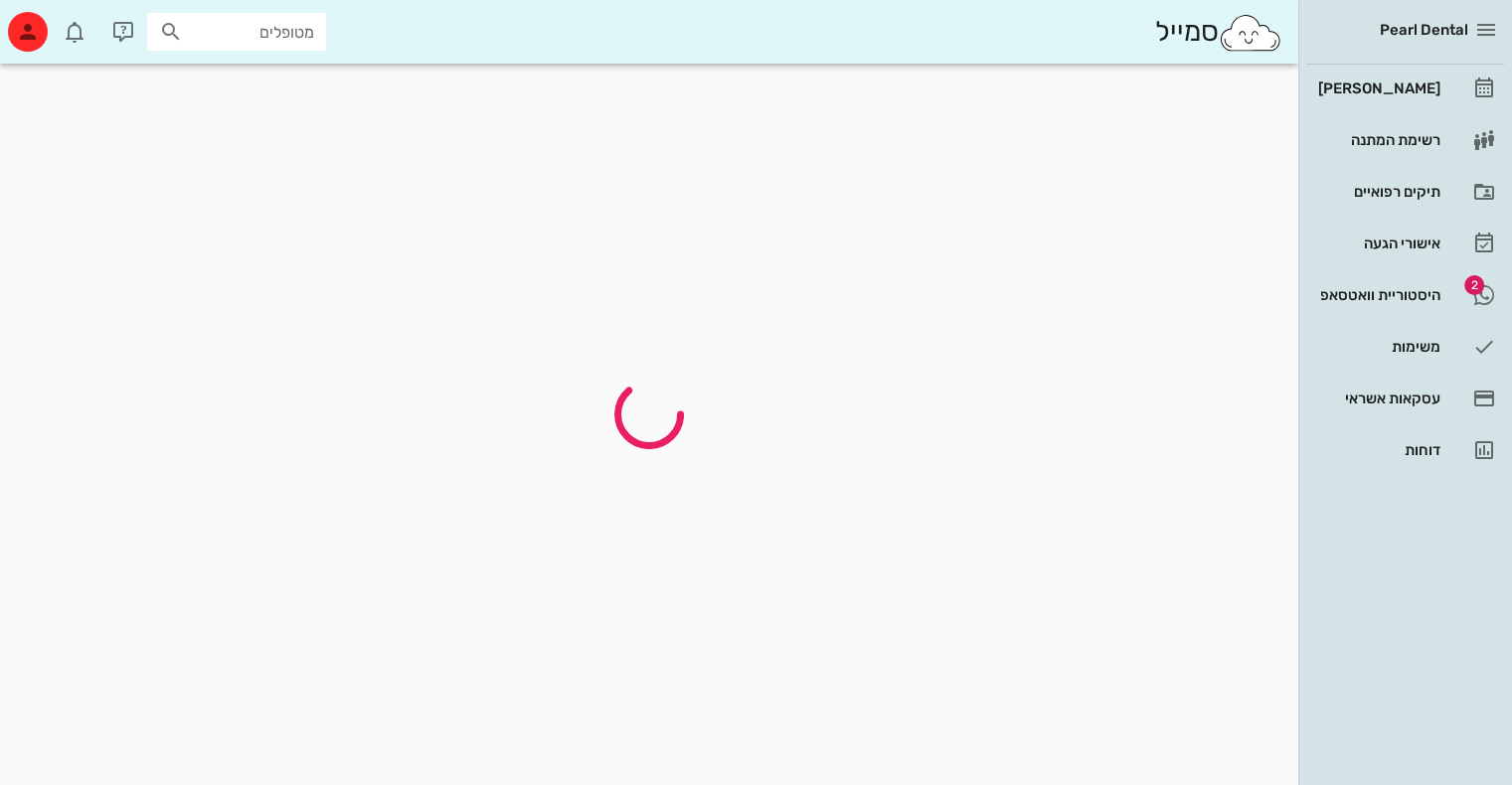 scroll, scrollTop: 0, scrollLeft: 0, axis: both 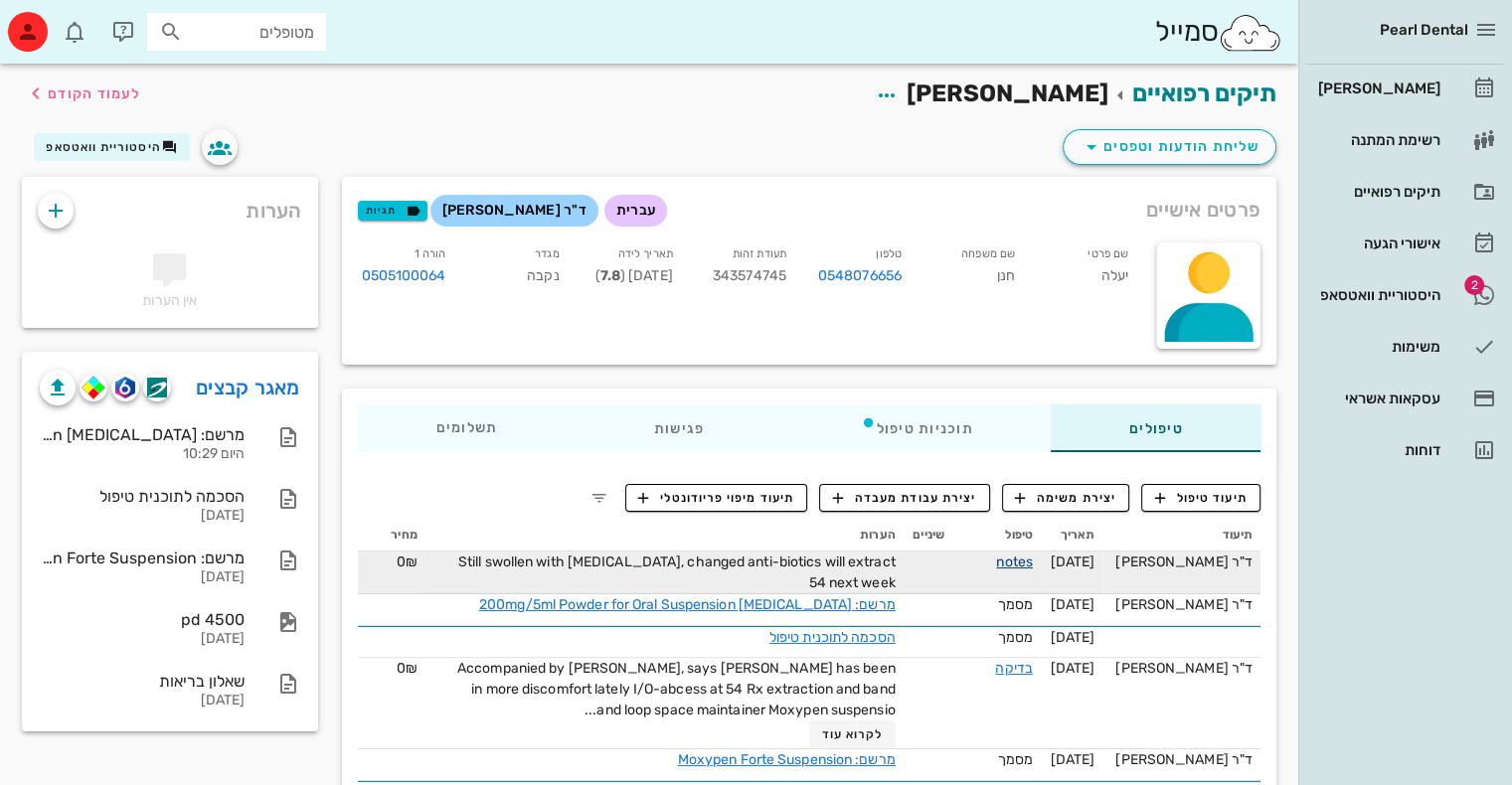 click on "notes" at bounding box center (1014, 561) 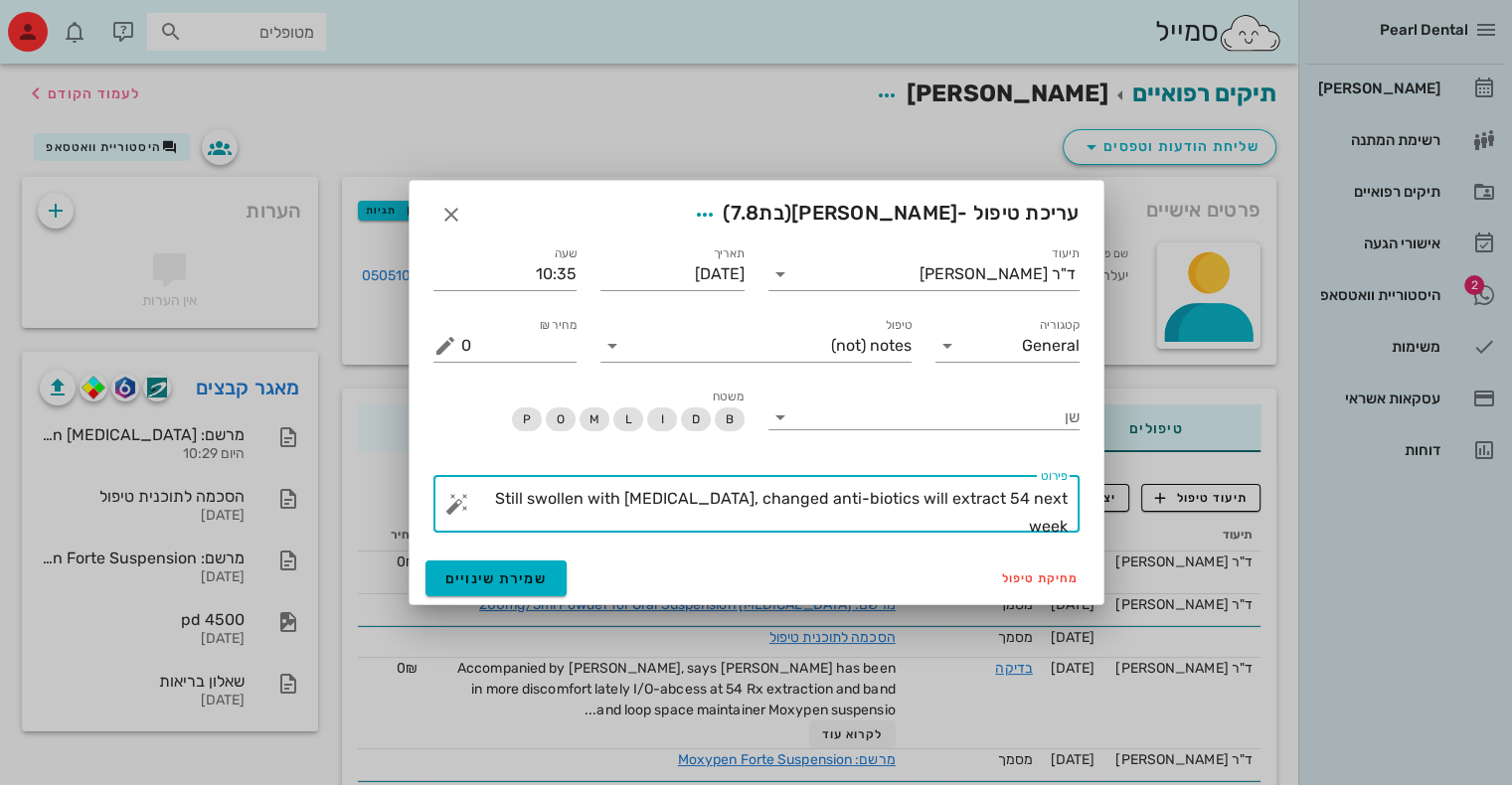 click on "Still swollen with fistula, changed anti-biotics will extract 54 next week" at bounding box center [764, 509] 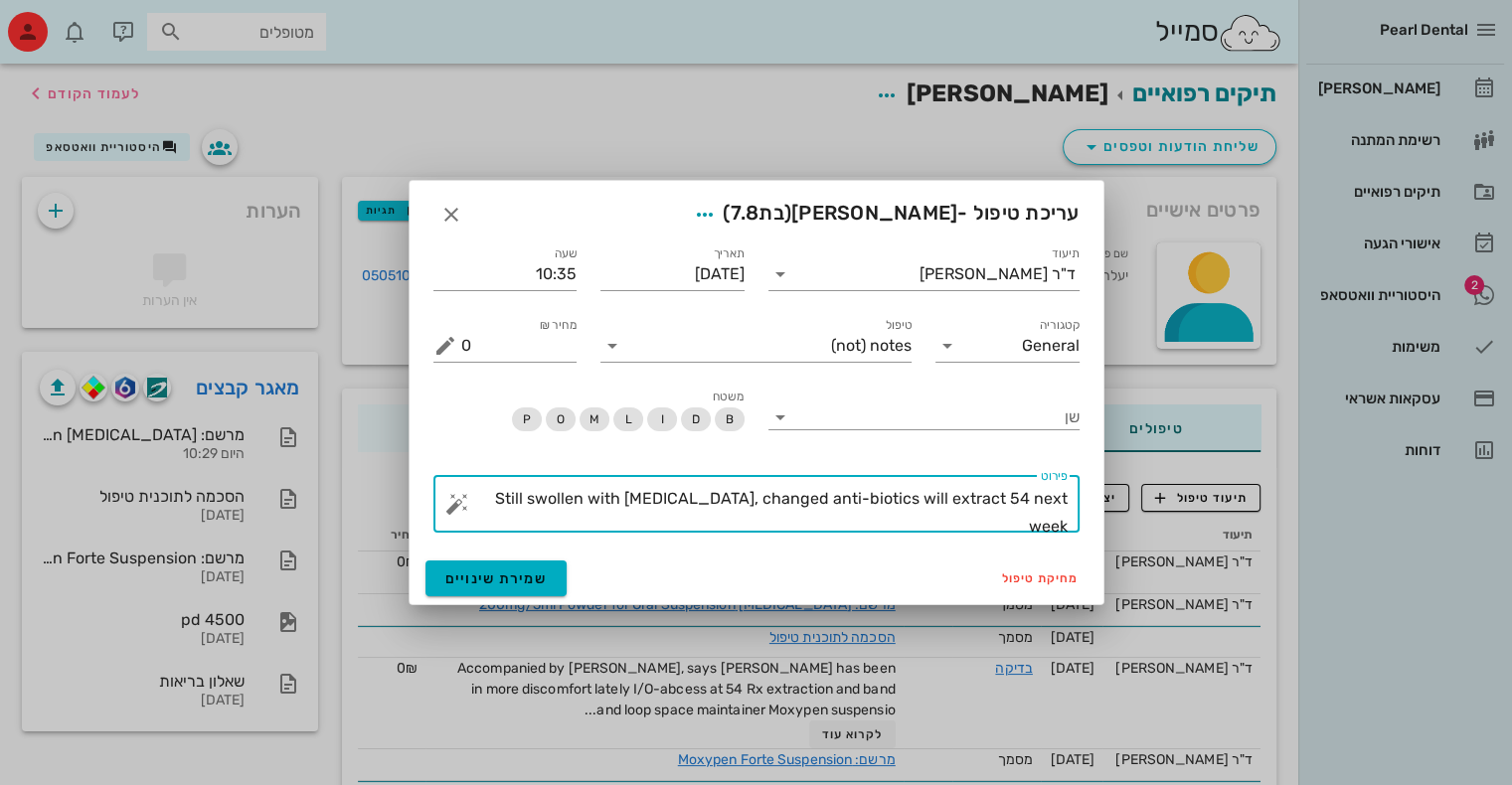 click on "Still swollen with fistula, changed anti-biotics will extract 54 next week" at bounding box center [764, 509] 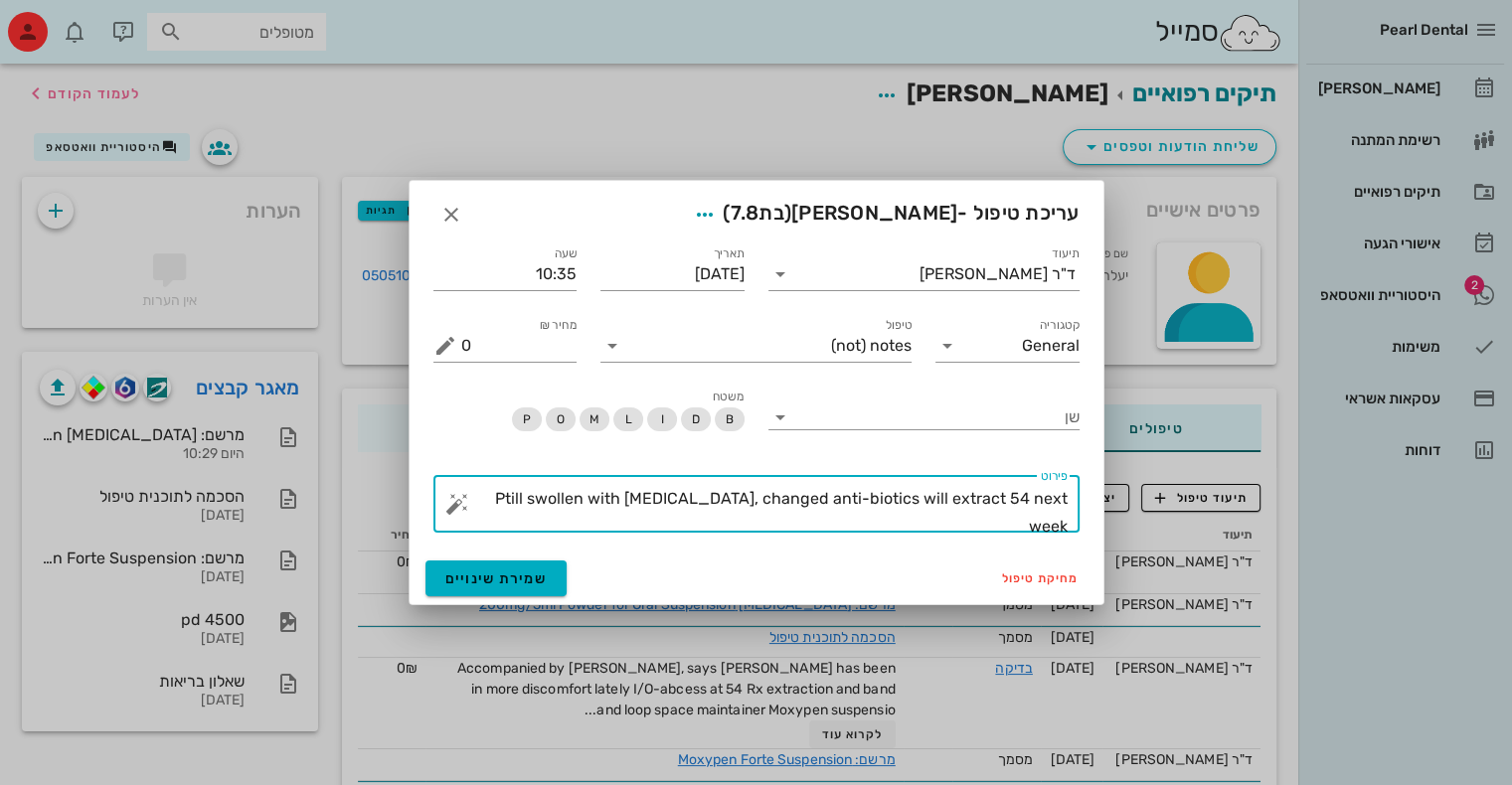 click on "Ptill swollen with fistula, changed anti-biotics will extract 54 next week" at bounding box center (764, 509) 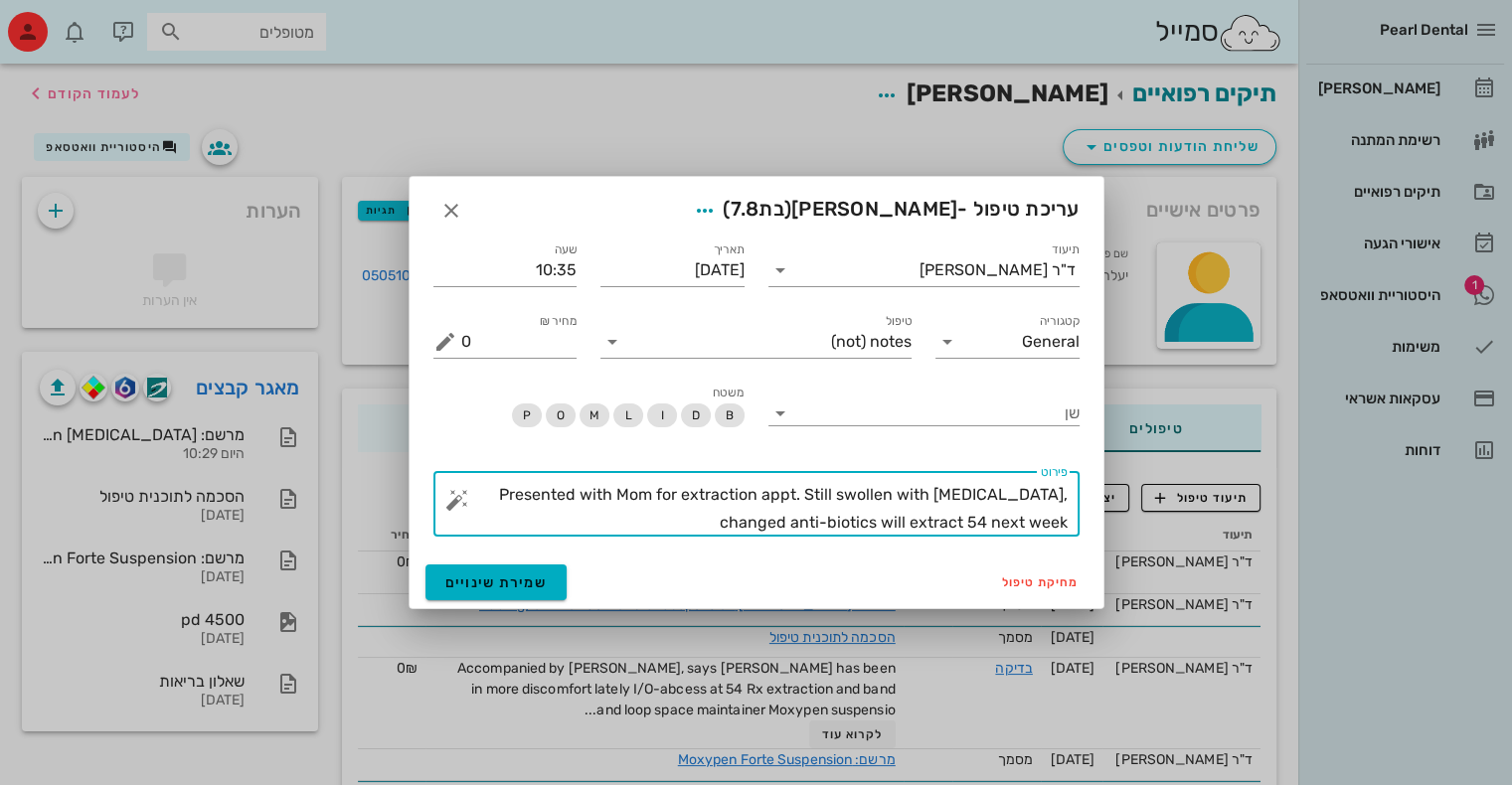 click on "Presented with Mom for extraction appt. Still swollen with fistula, changed anti-biotics will extract 54 next week" at bounding box center (764, 509) 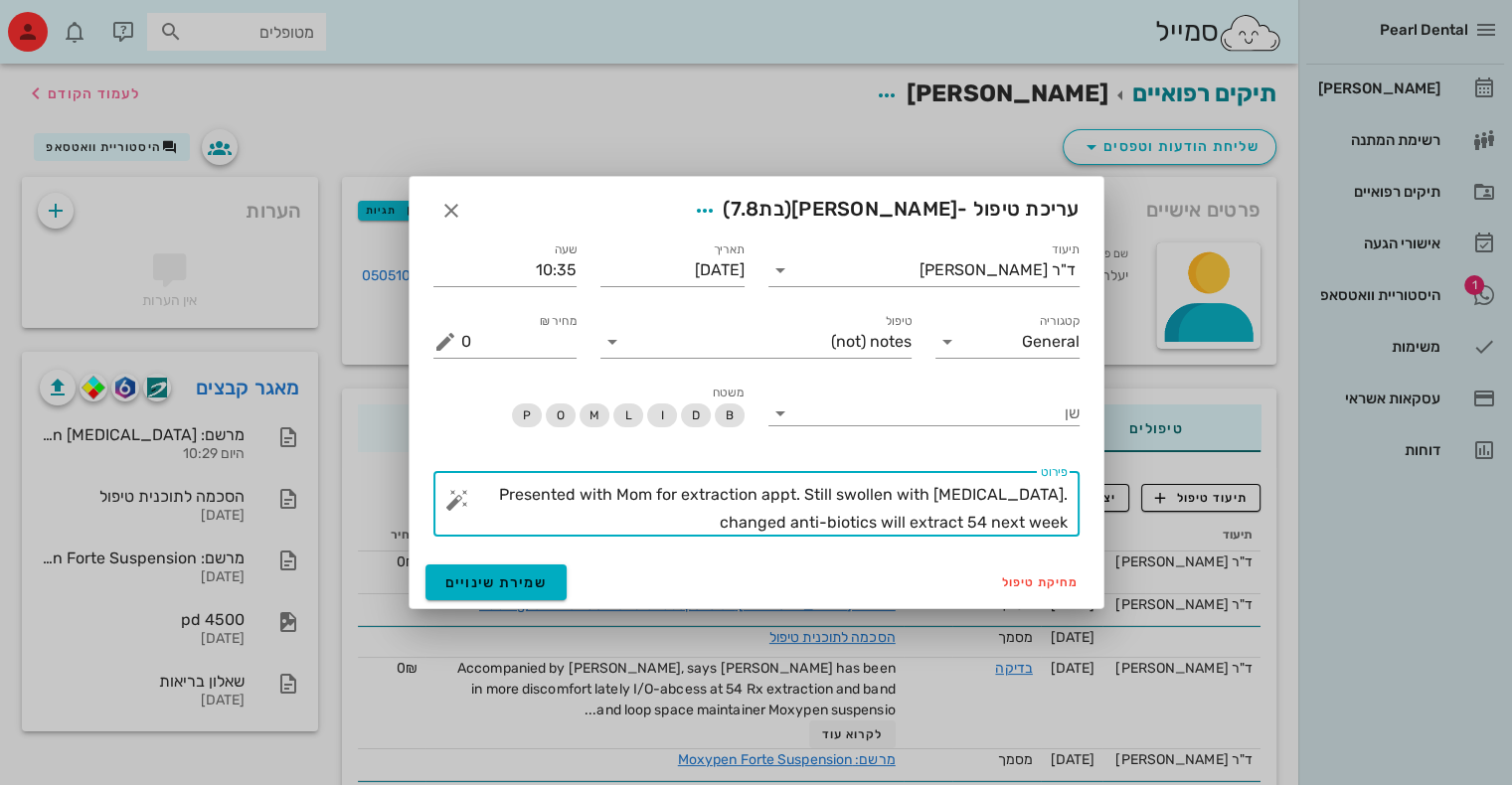 click on "Presented with Mom for extraction appt. Still swollen with fistula. changed anti-biotics will extract 54 next week" at bounding box center [764, 509] 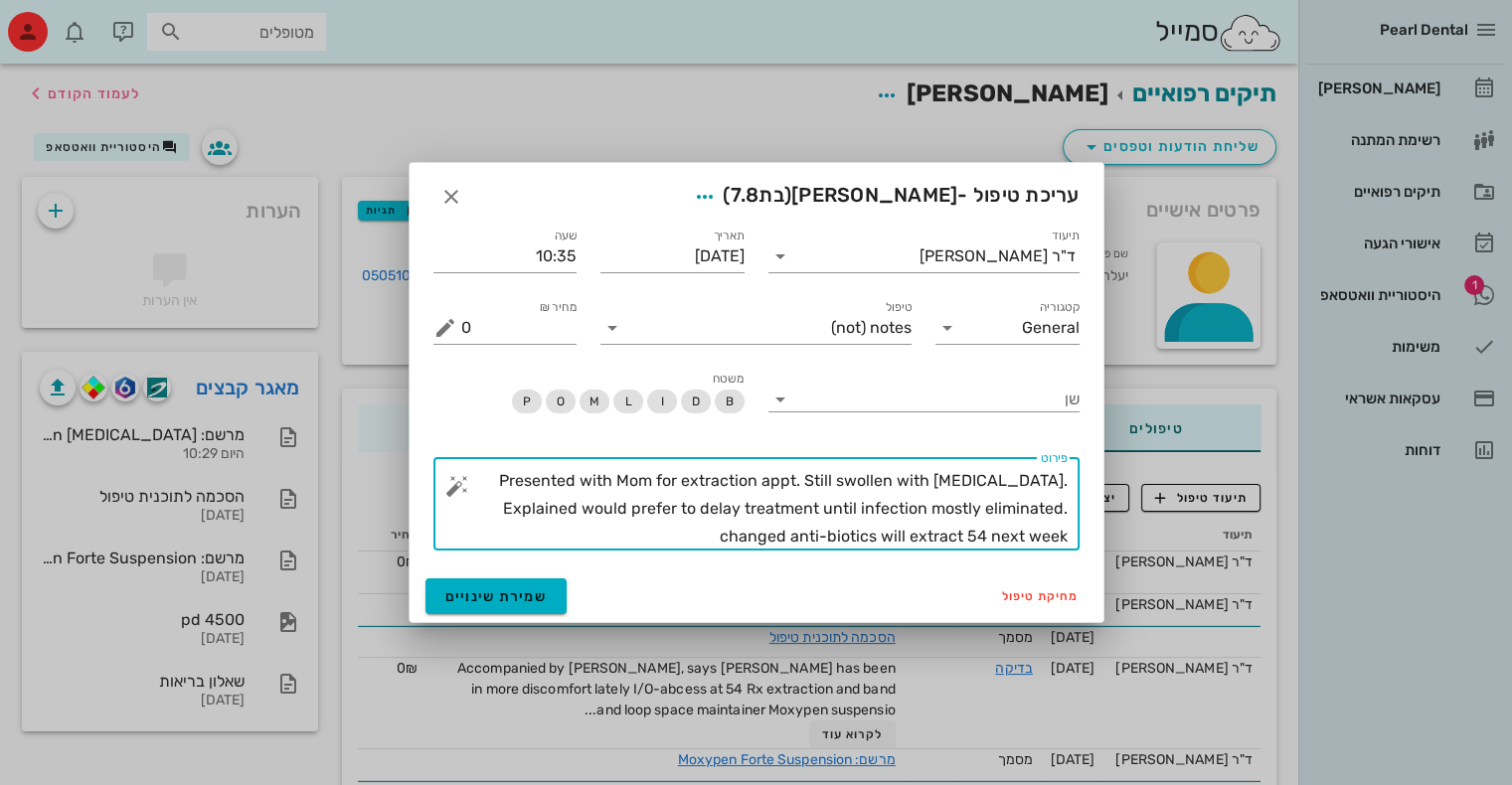 click on "Presented with Mom for extraction appt. Still swollen with fistula. Explained would prefer to delay treatment until infection mostly eliminated. changed anti-biotics will extract 54 next week" at bounding box center [764, 509] 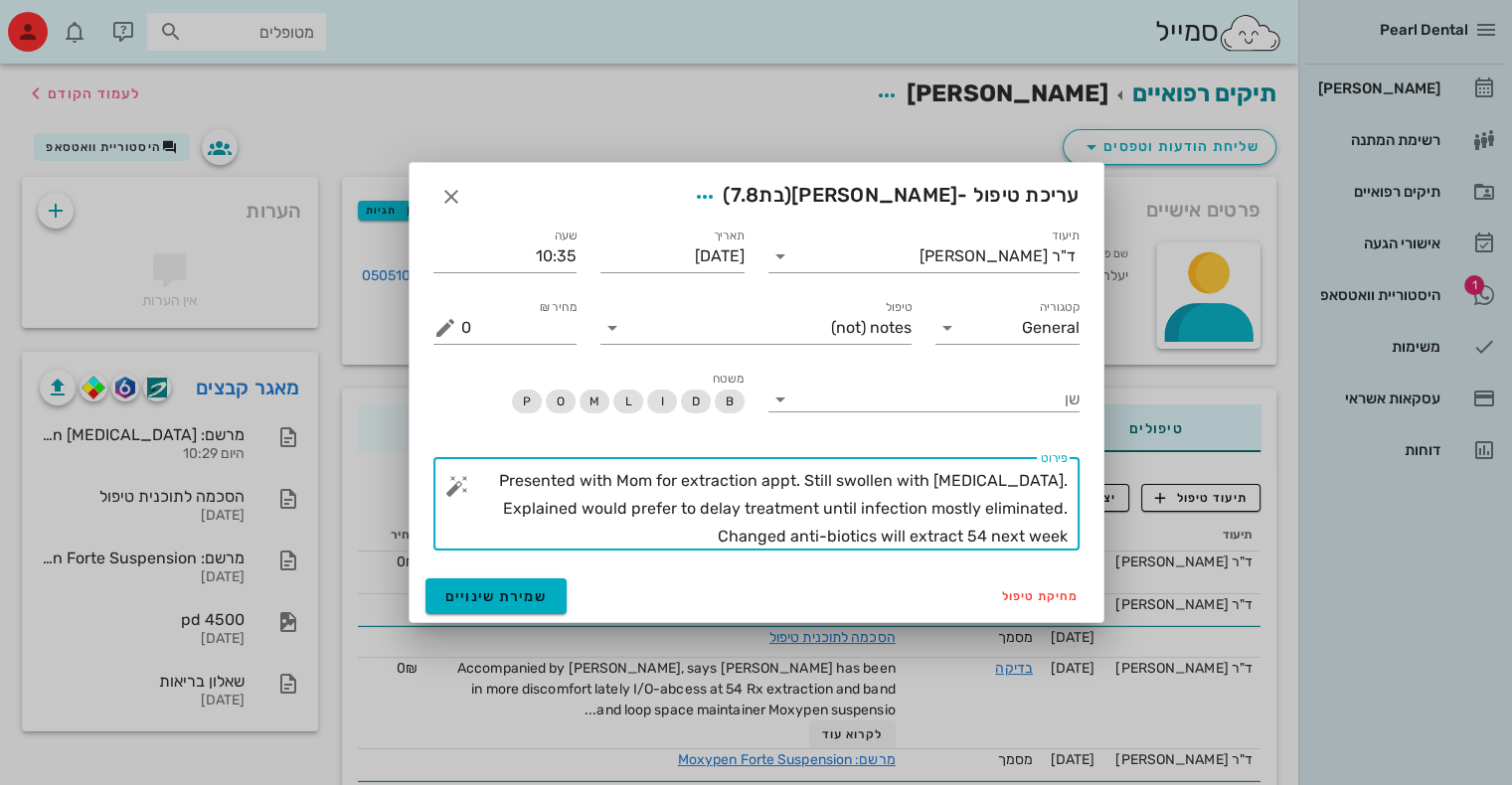 click on "Presented with Mom for extraction appt. Still swollen with fistula. Explained would prefer to delay treatment until infection mostly eliminated. Changed anti-biotics will extract 54 next week" at bounding box center (764, 509) 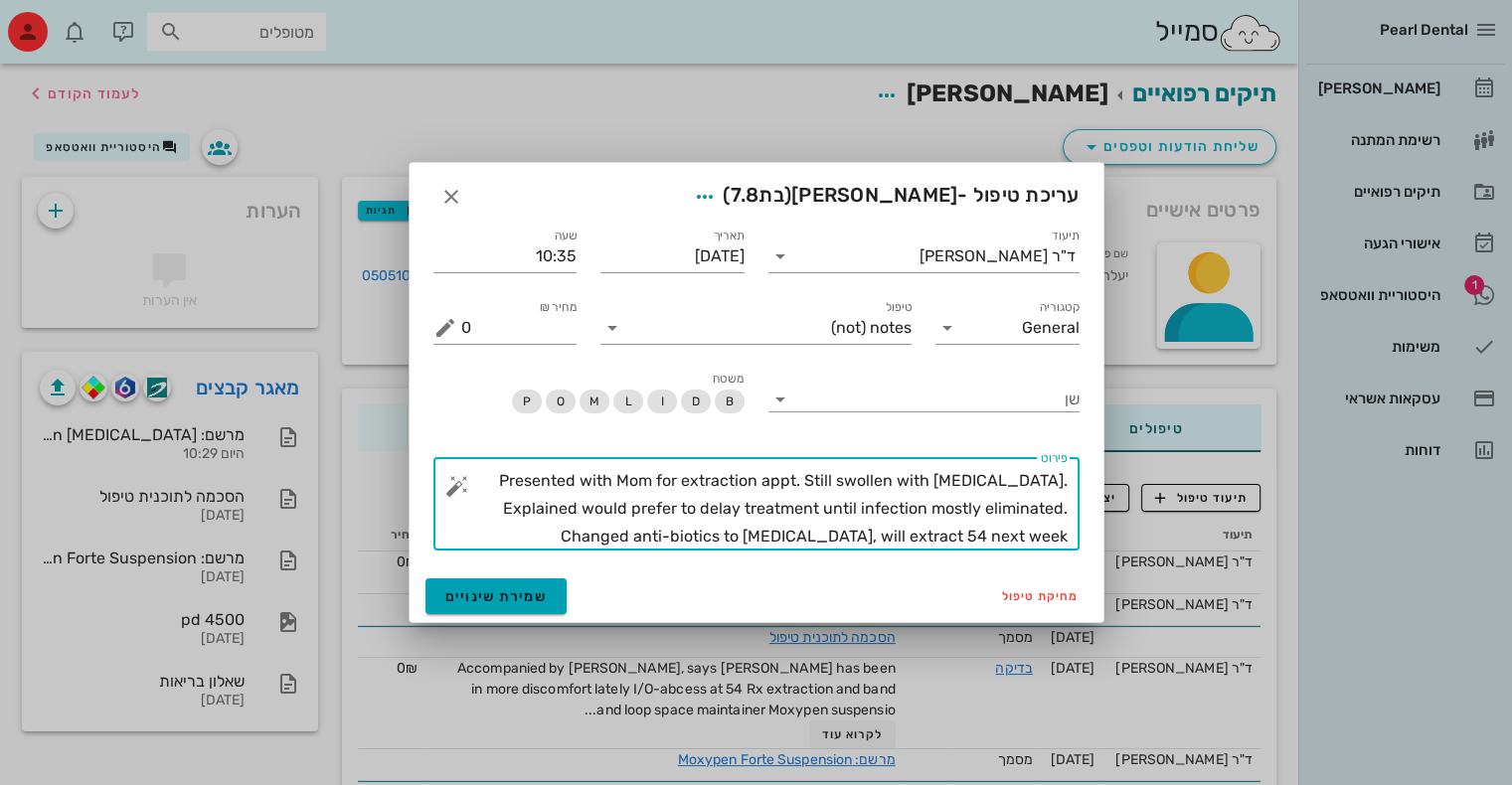 type on "Presented with Mom for extraction appt. Still swollen with fistula. Explained would prefer to delay treatment until infection mostly eliminated. Changed anti-biotics to Azithromycin, will extract 54 next week" 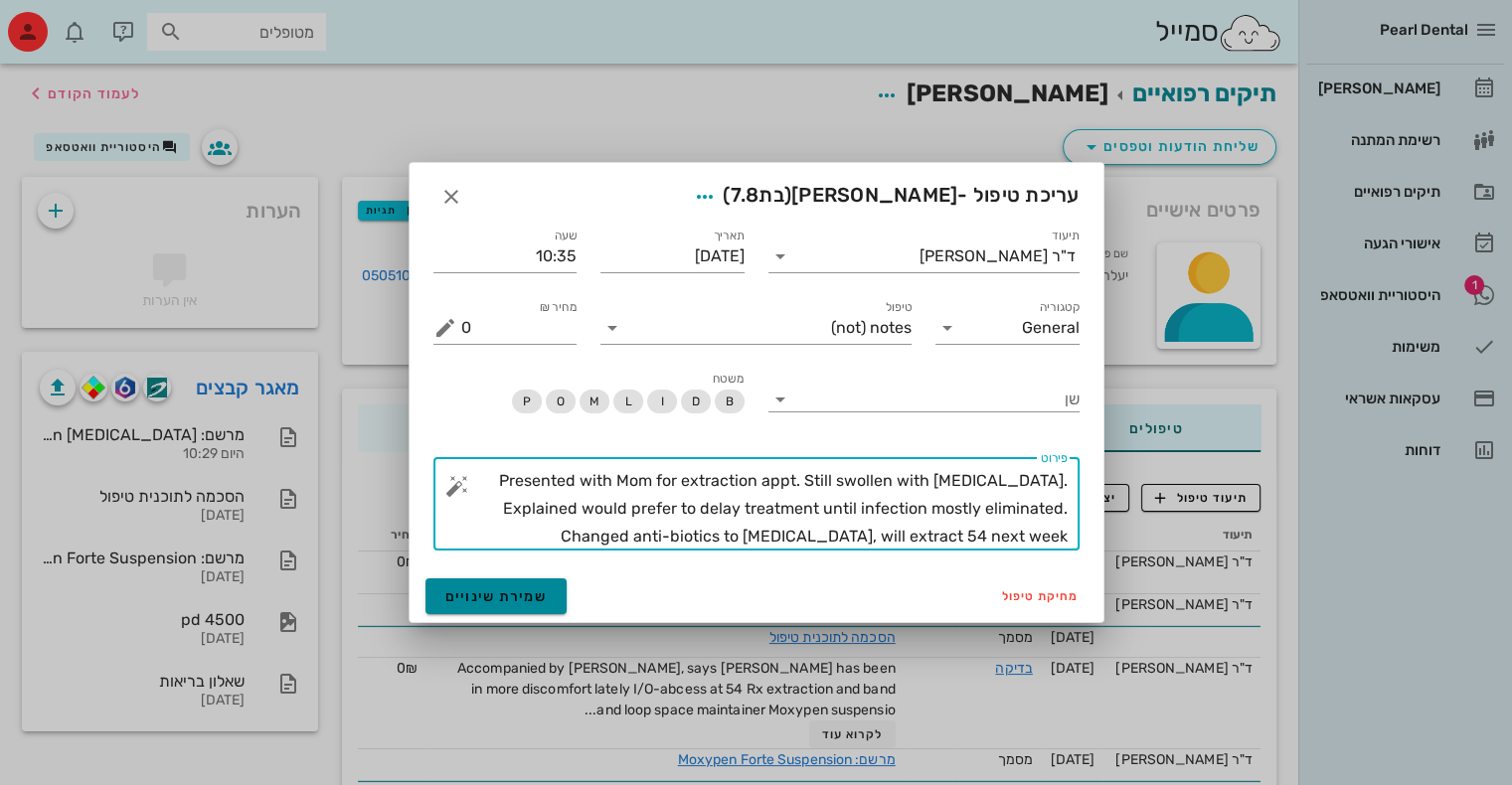 click on "שמירת שינויים" at bounding box center (496, 596) 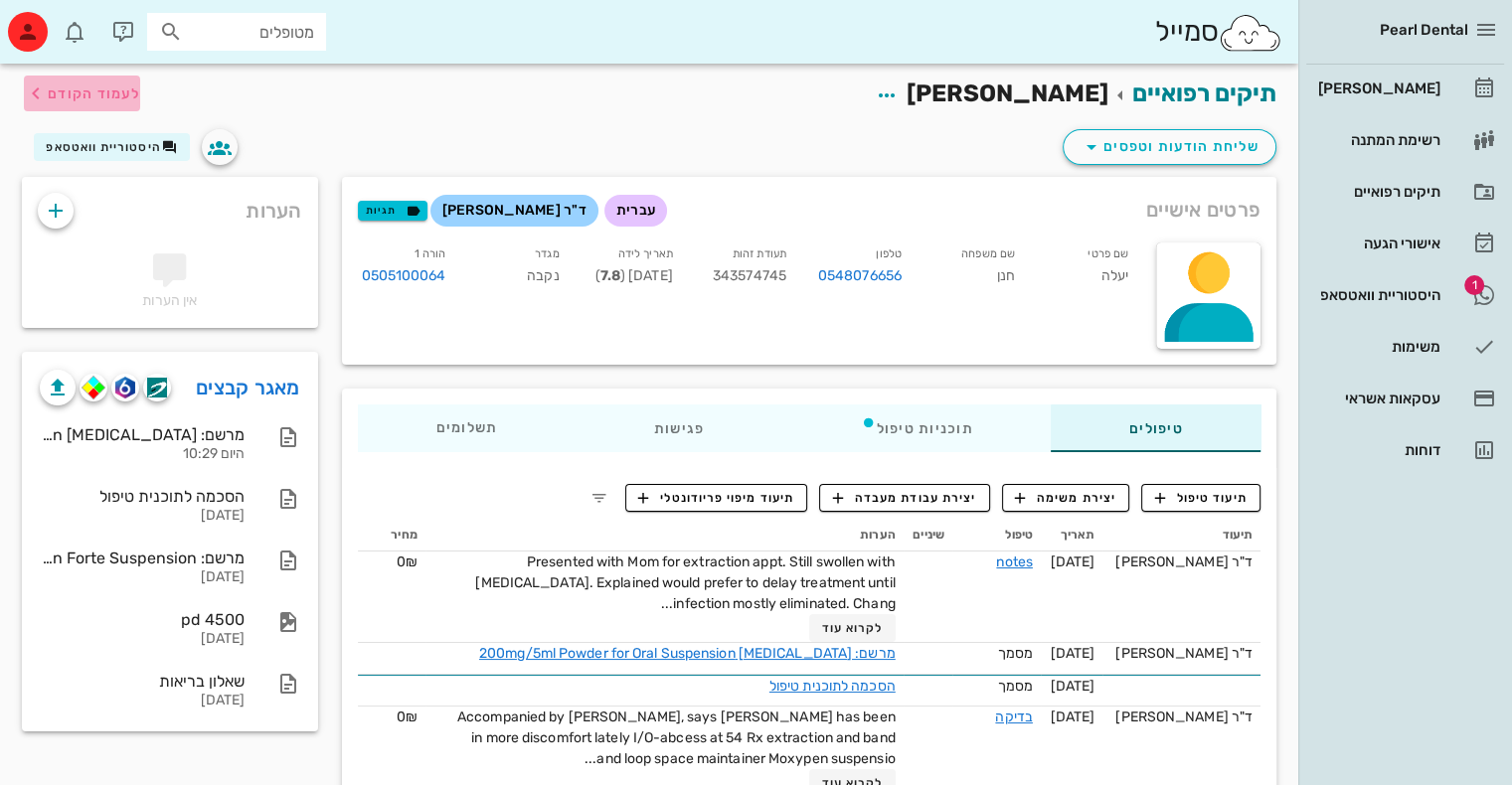 click on "לעמוד הקודם" at bounding box center (93, 93) 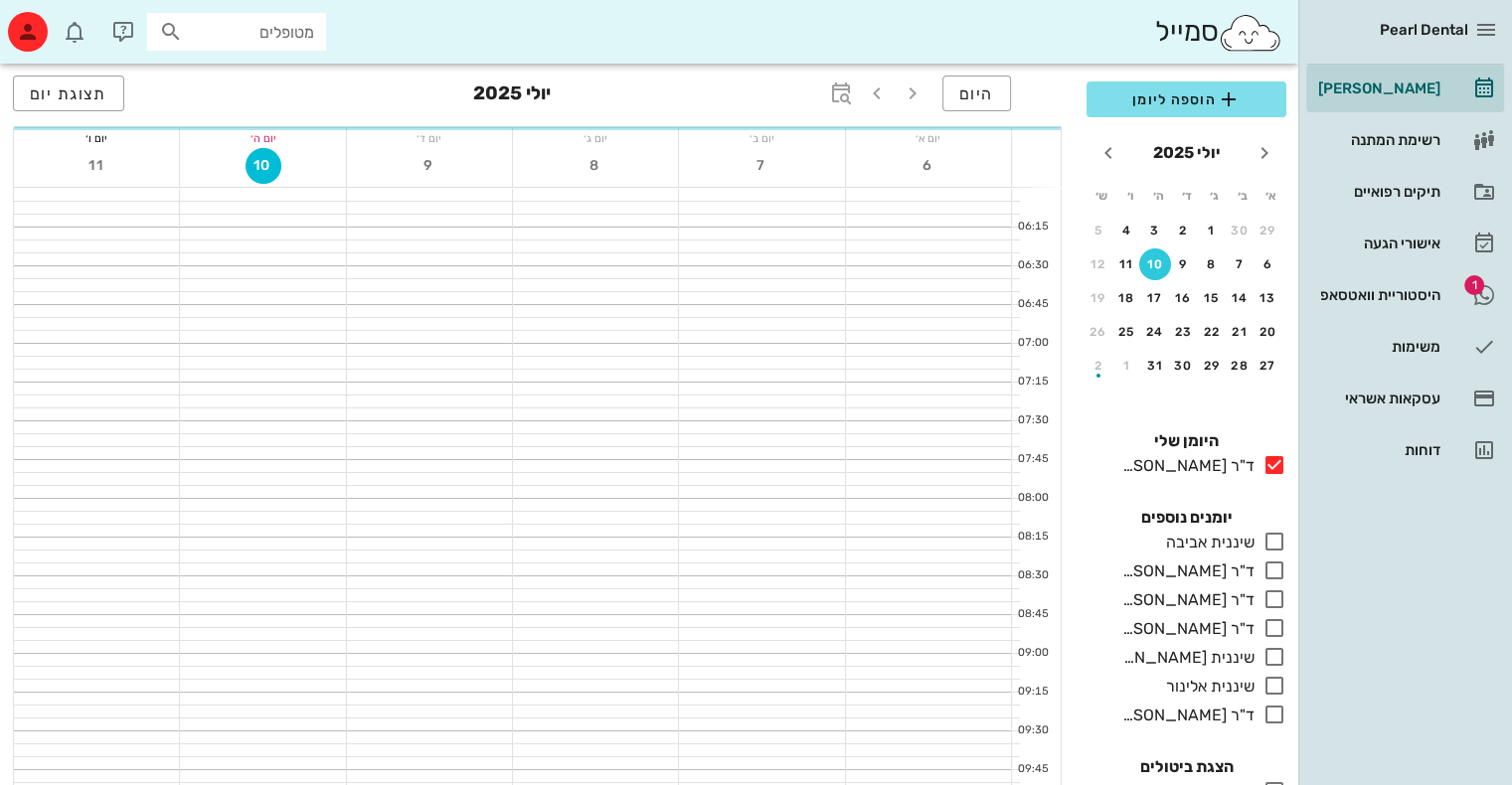 scroll, scrollTop: 555, scrollLeft: 0, axis: vertical 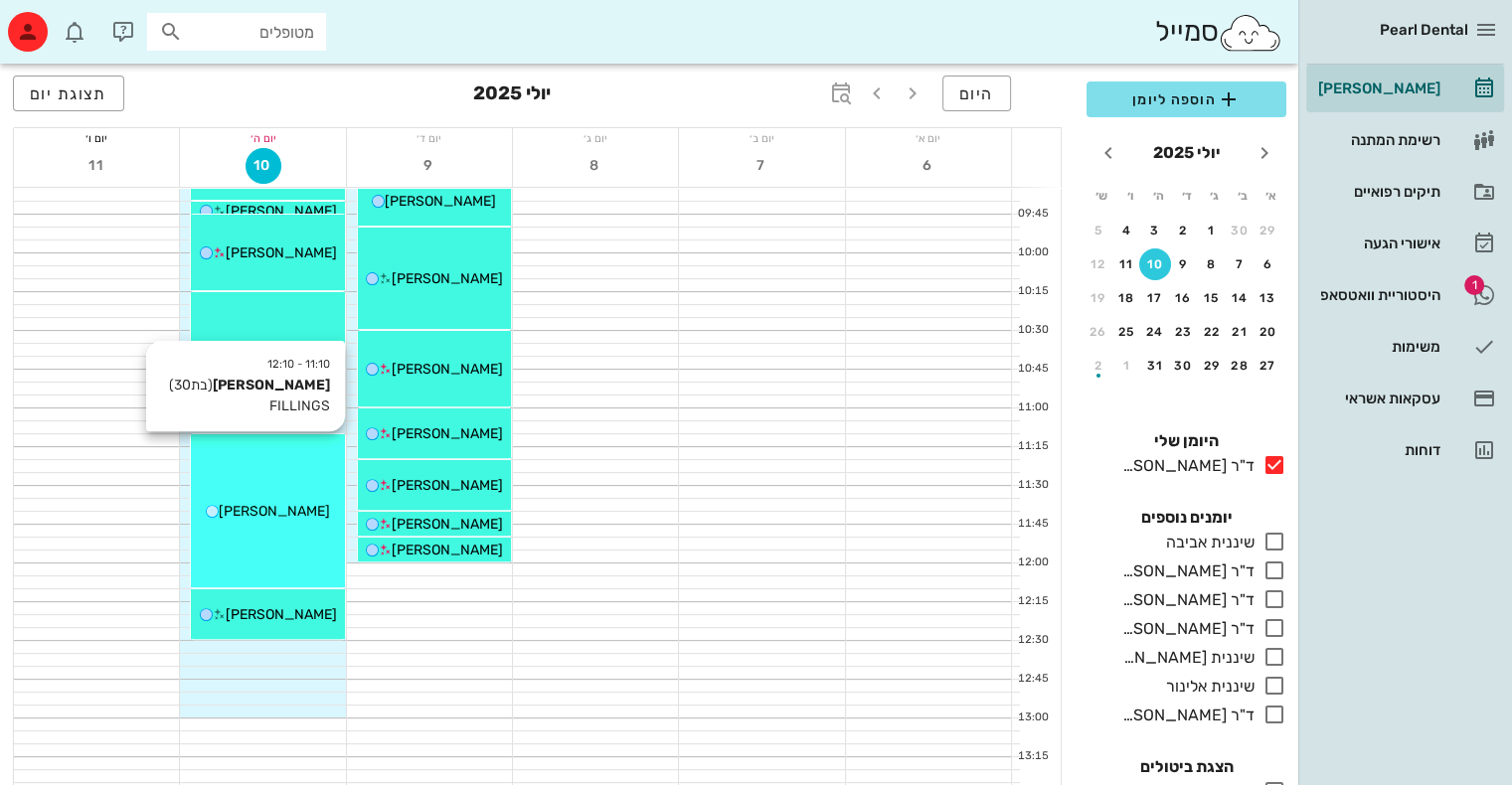 click on "[PERSON_NAME]" at bounding box center (274, 511) 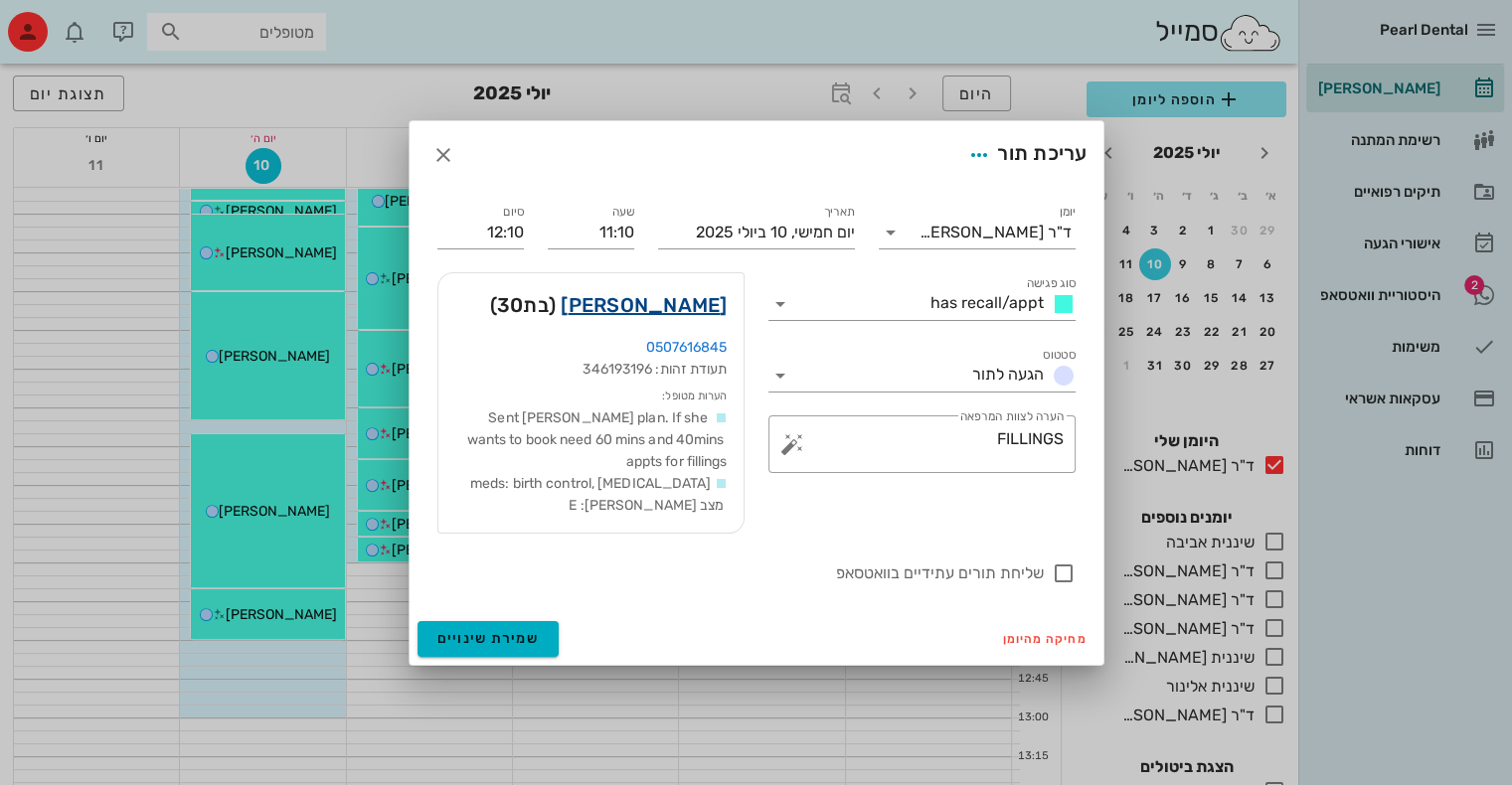 click on "גיימי
דיין" at bounding box center [643, 305] 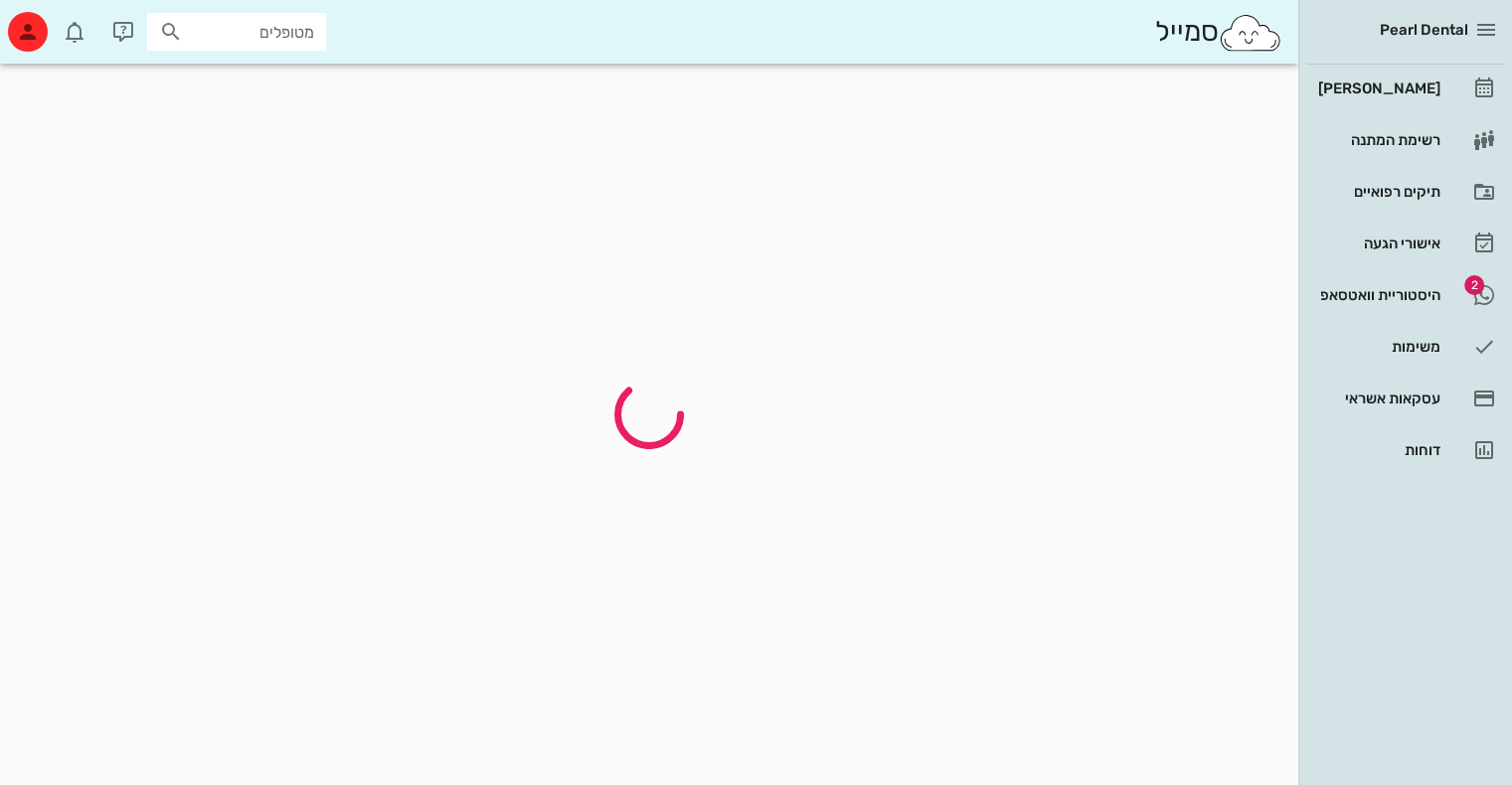 scroll, scrollTop: 0, scrollLeft: 0, axis: both 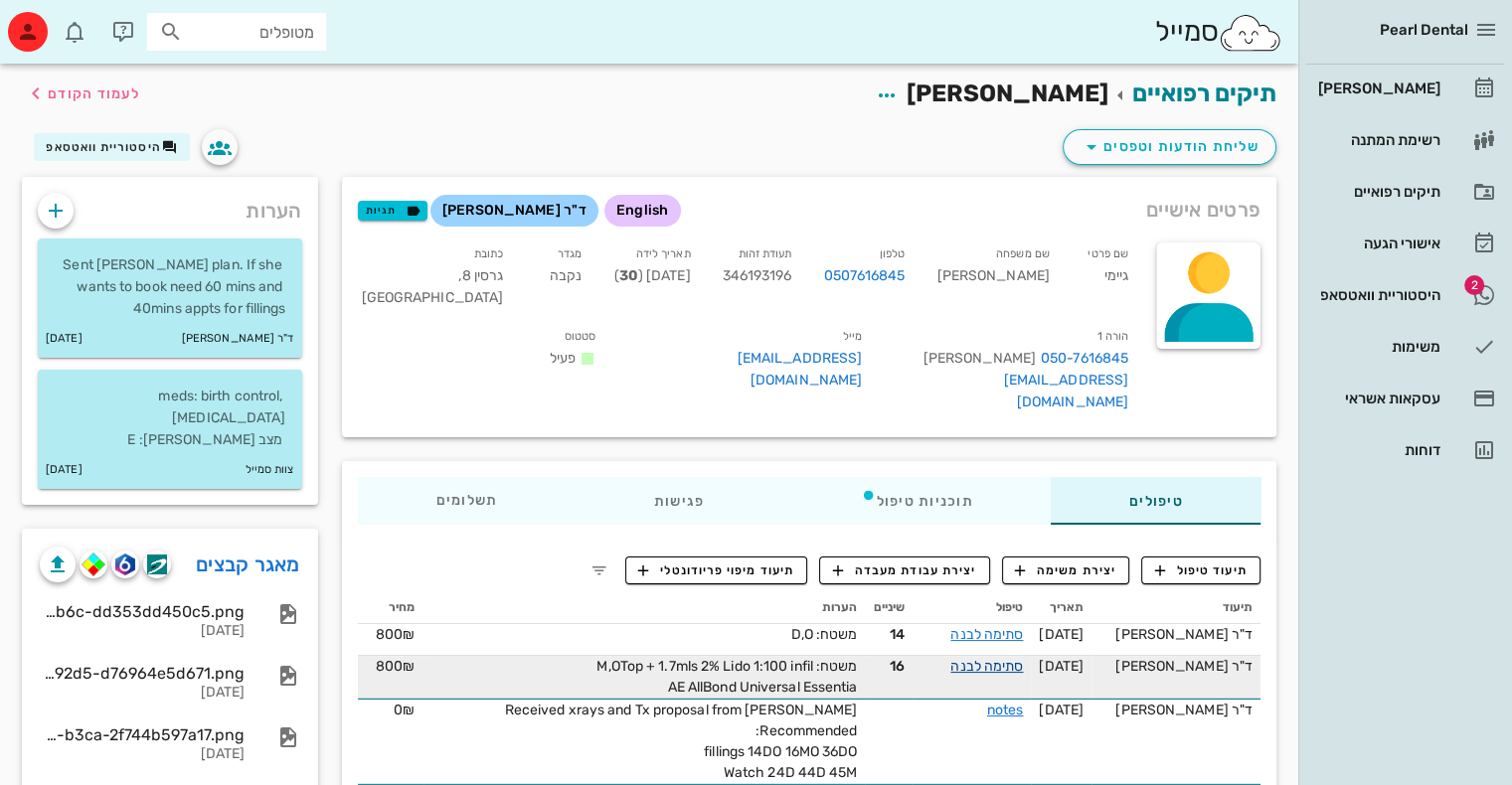 click on "סתימה לבנה" at bounding box center (986, 666) 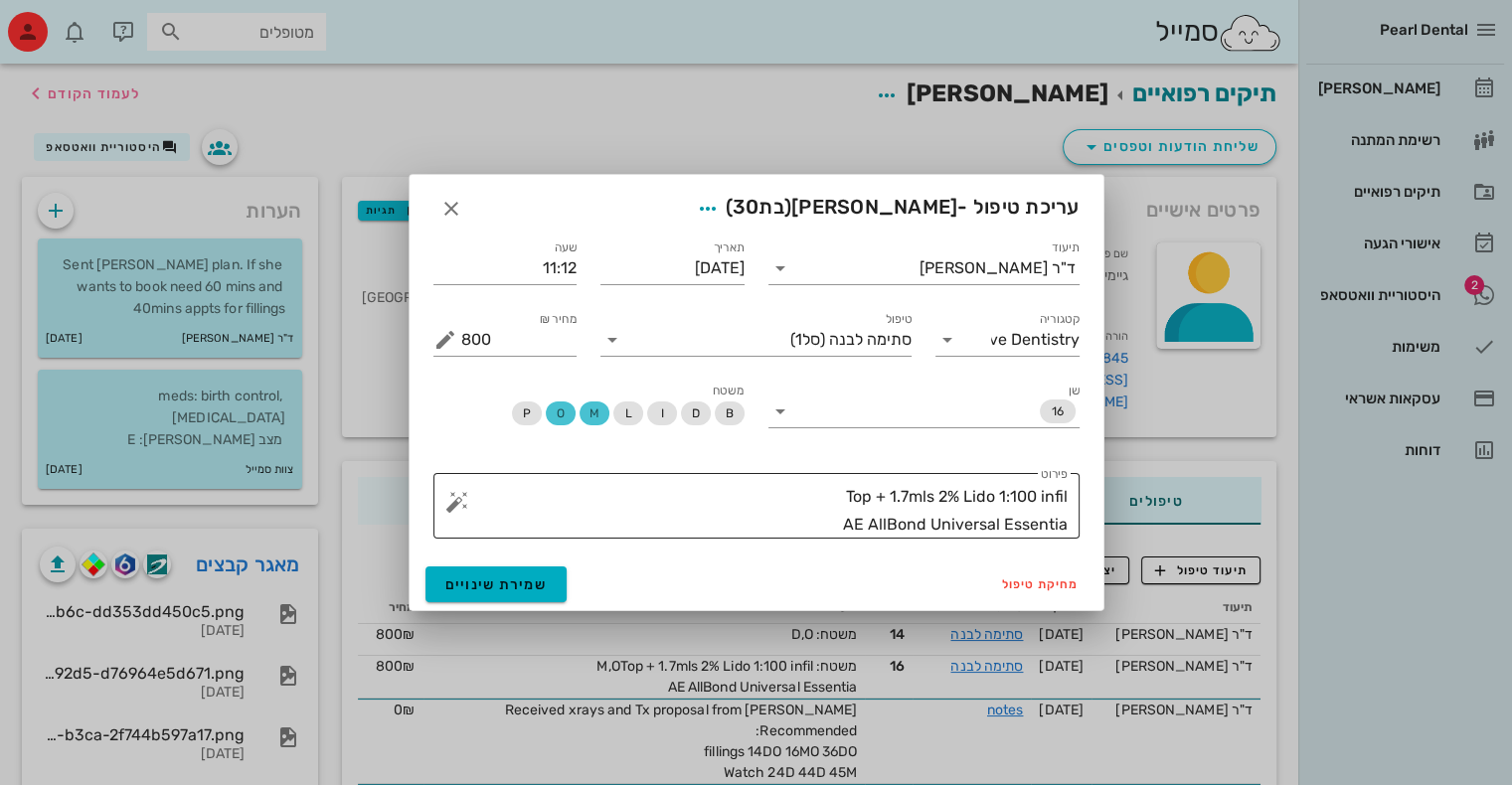 click on "Top + 1.7mls 2% Lido 1:100 infil
AE AllBond Universal Essentia" at bounding box center [764, 511] 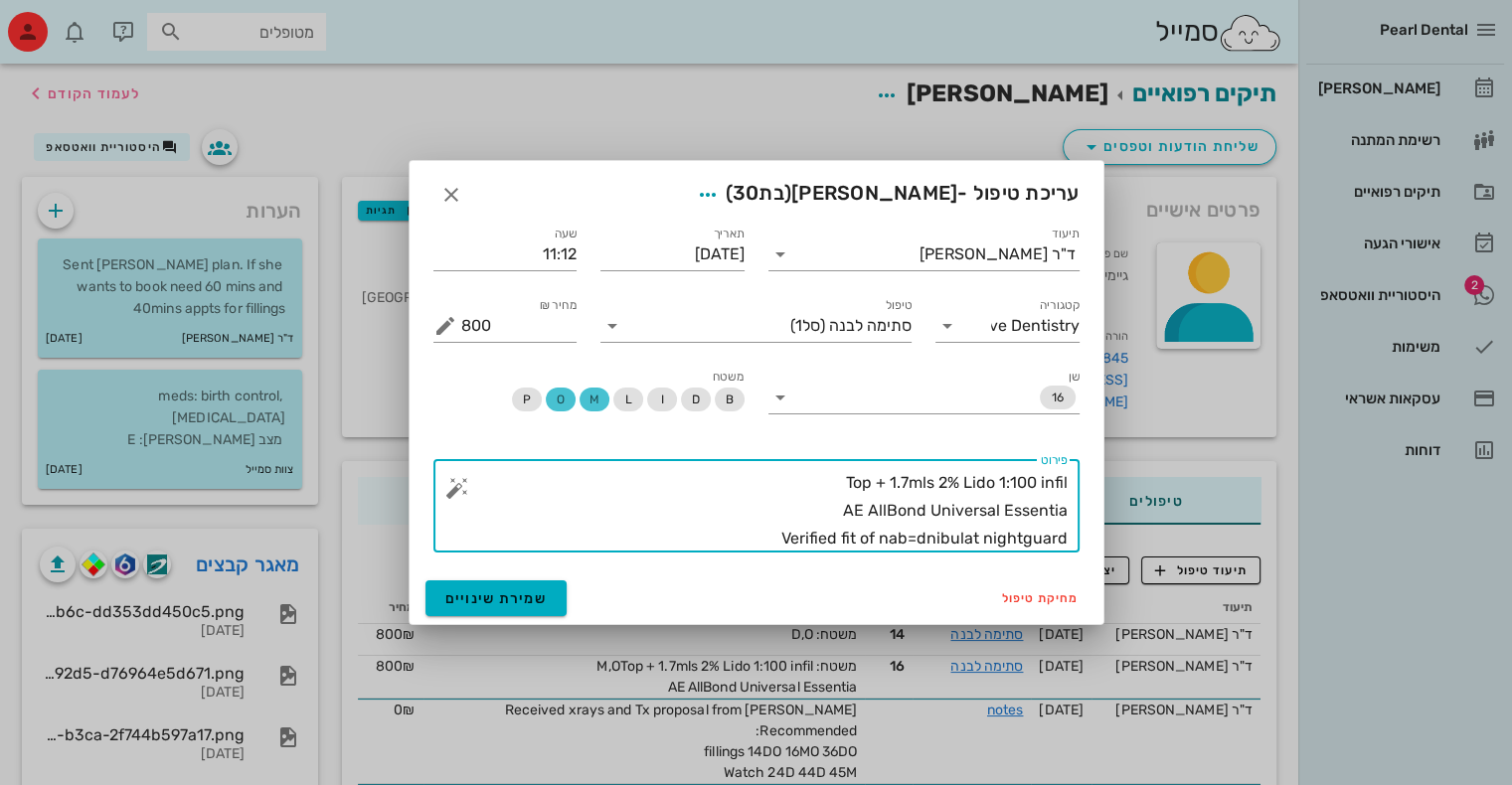 click on "Top + 1.7mls 2% Lido 1:100 infil
AE AllBond Universal Essentia
Verified fit of nab=dnibulat nightguard" at bounding box center (764, 511) 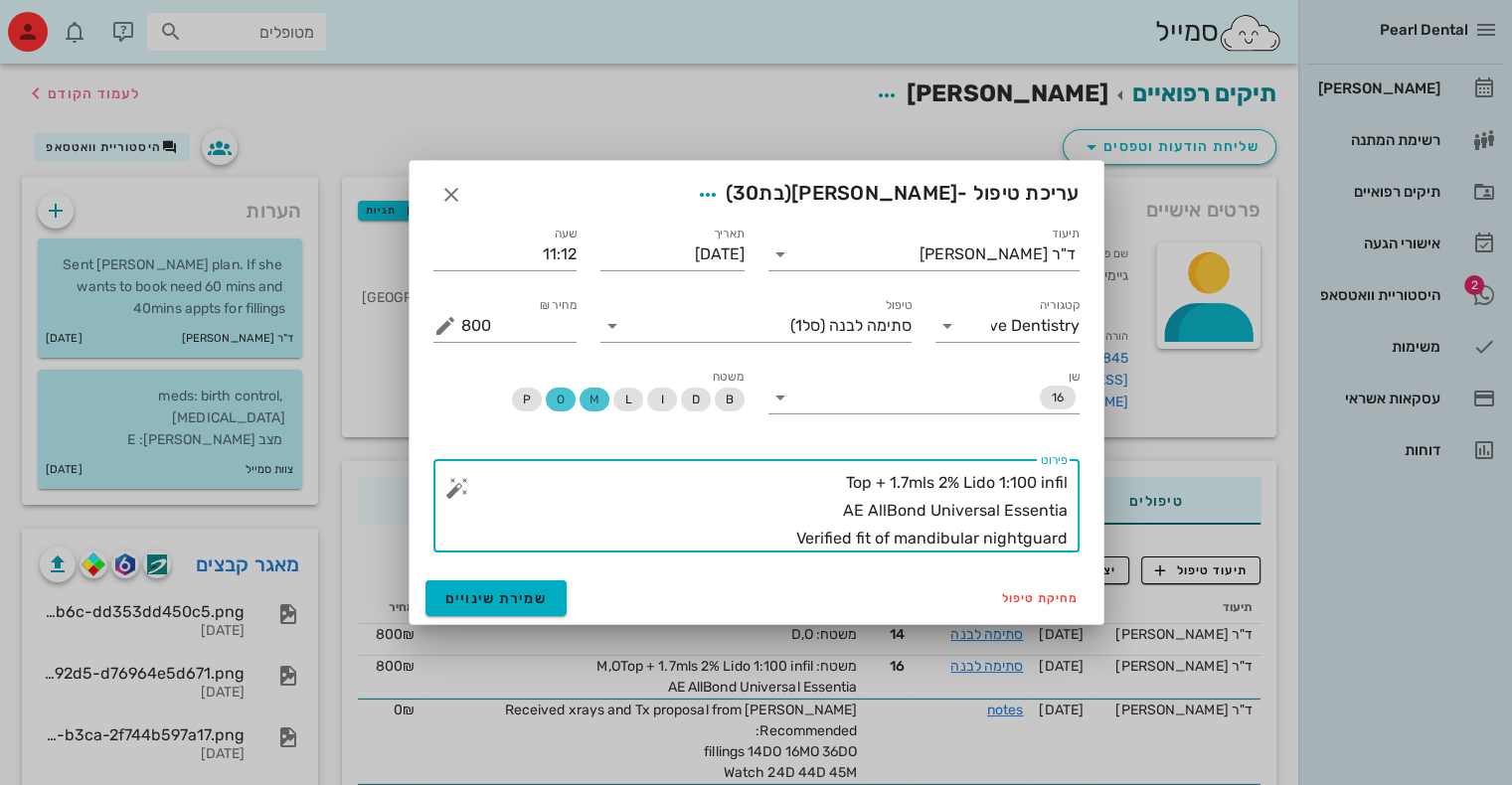 click on "Top + 1.7mls 2% Lido 1:100 infil
AE AllBond Universal Essentia
Verified fit of mandibular nightguard" at bounding box center [764, 511] 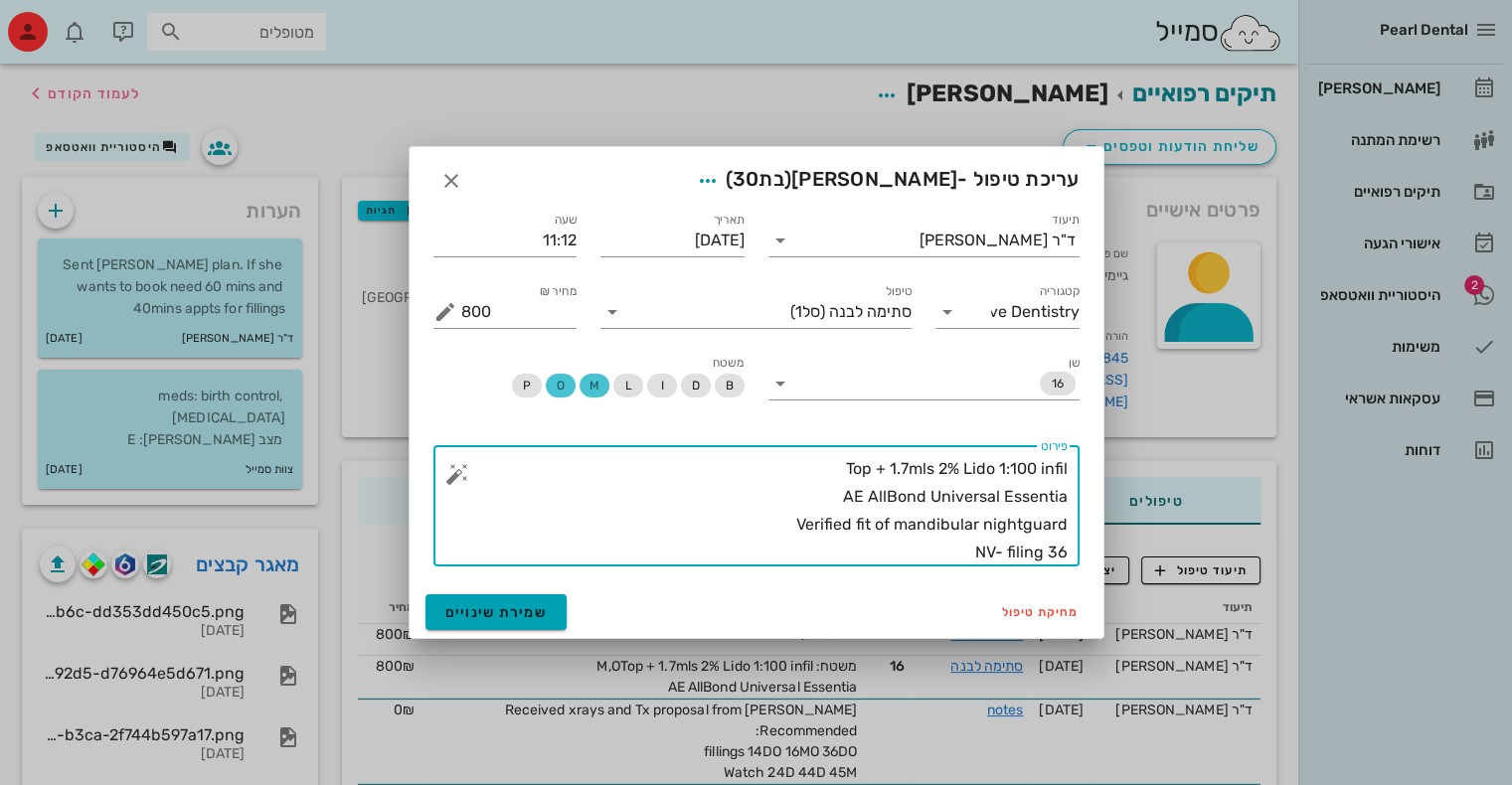 type on "Top + 1.7mls 2% Lido 1:100 infil
AE AllBond Universal Essentia
Verified fit of mandibular nightguard
NV- filing 36" 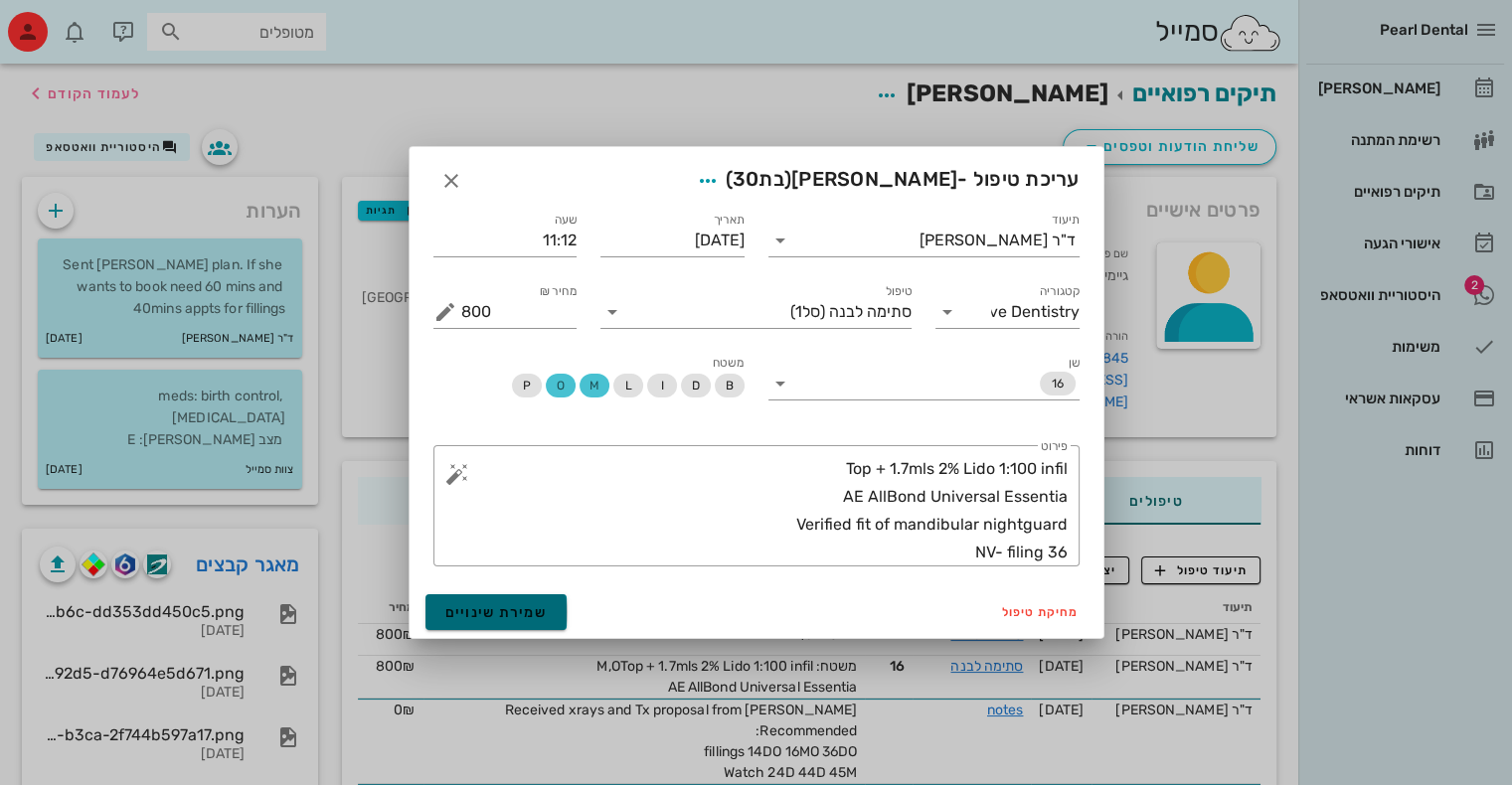 click on "שמירת שינויים" at bounding box center [496, 612] 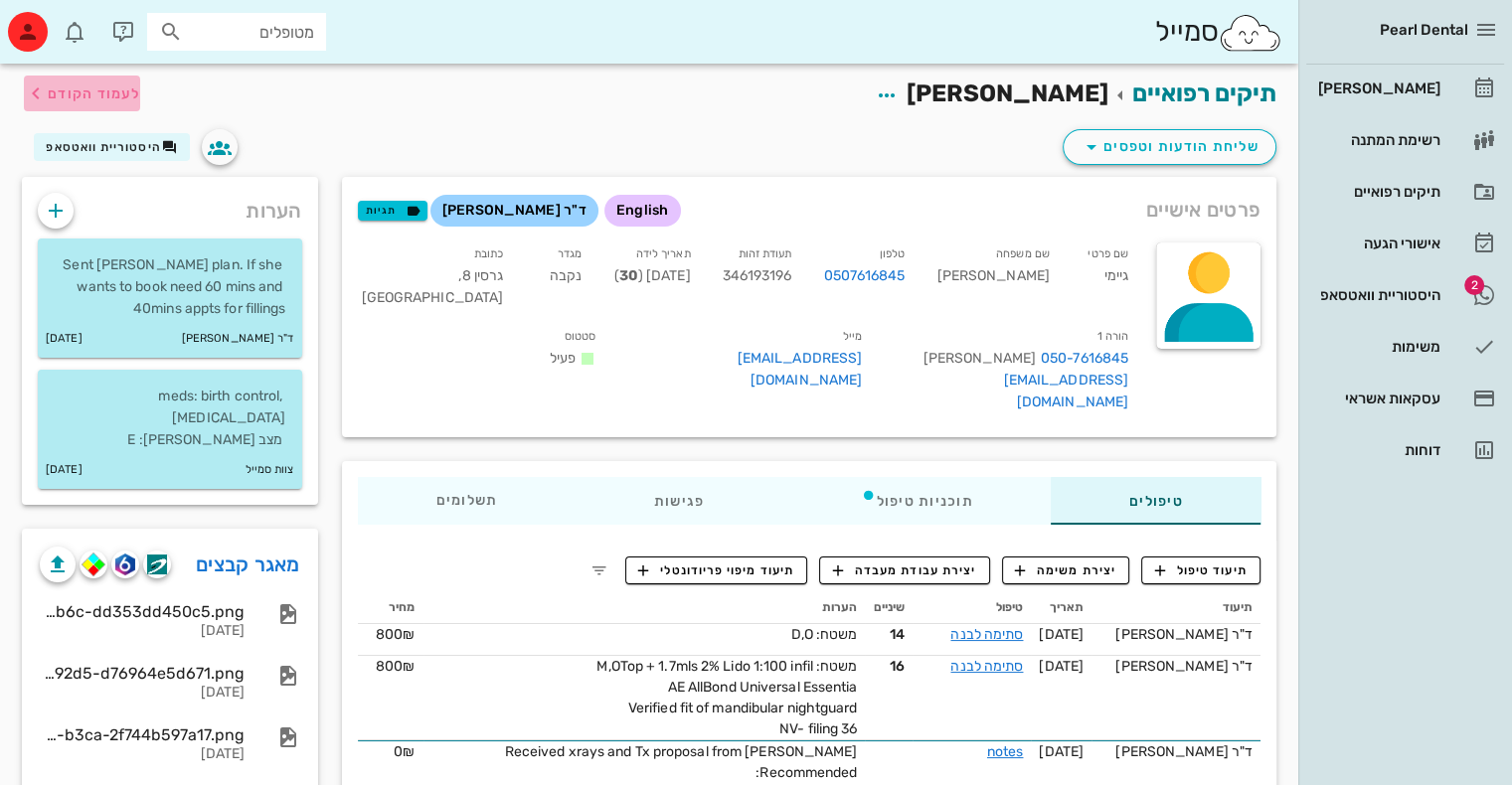 click on "לעמוד הקודם" at bounding box center [82, 93] 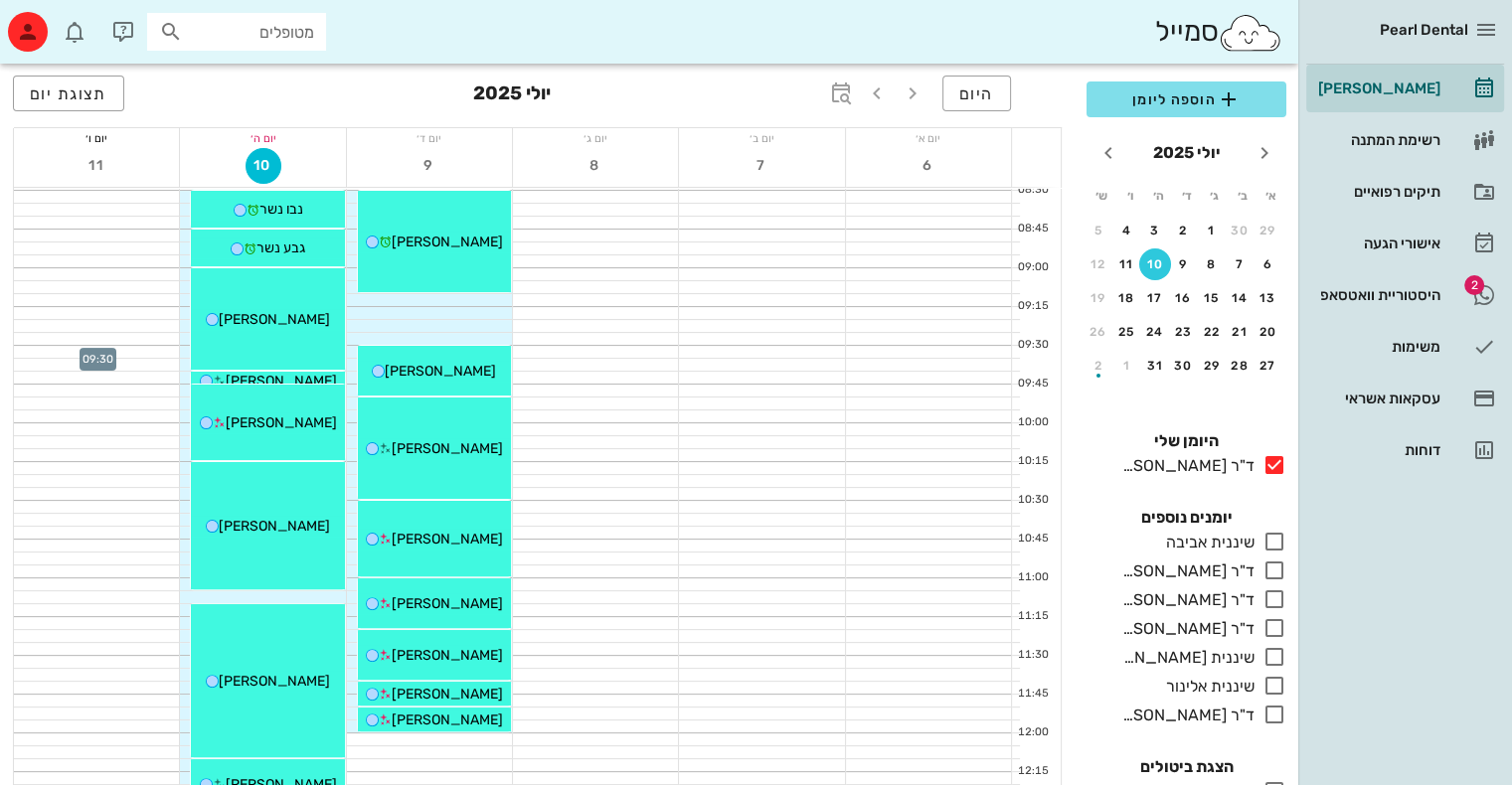 scroll, scrollTop: 384, scrollLeft: 0, axis: vertical 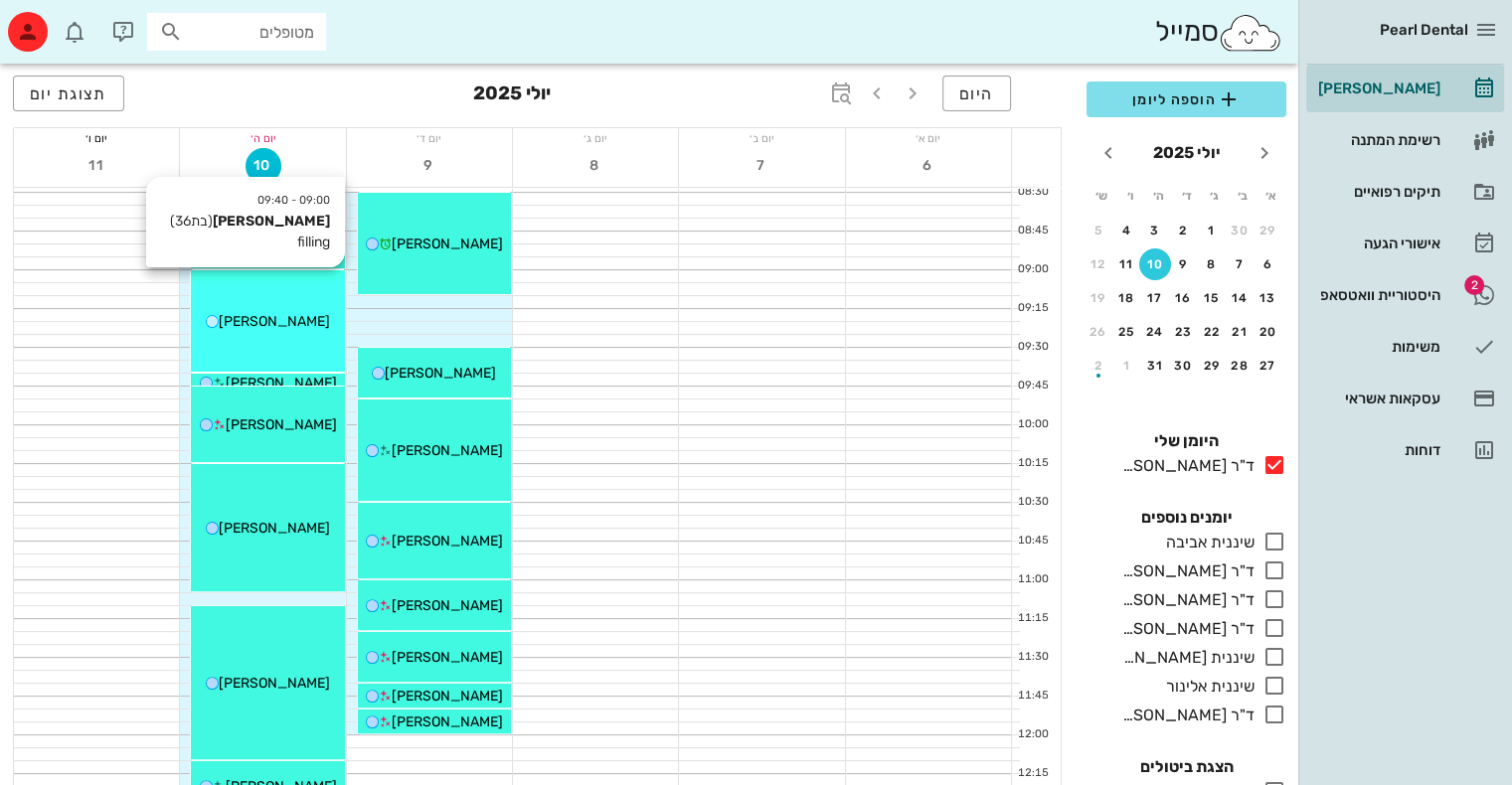 click on "[PERSON_NAME]" at bounding box center [274, 321] 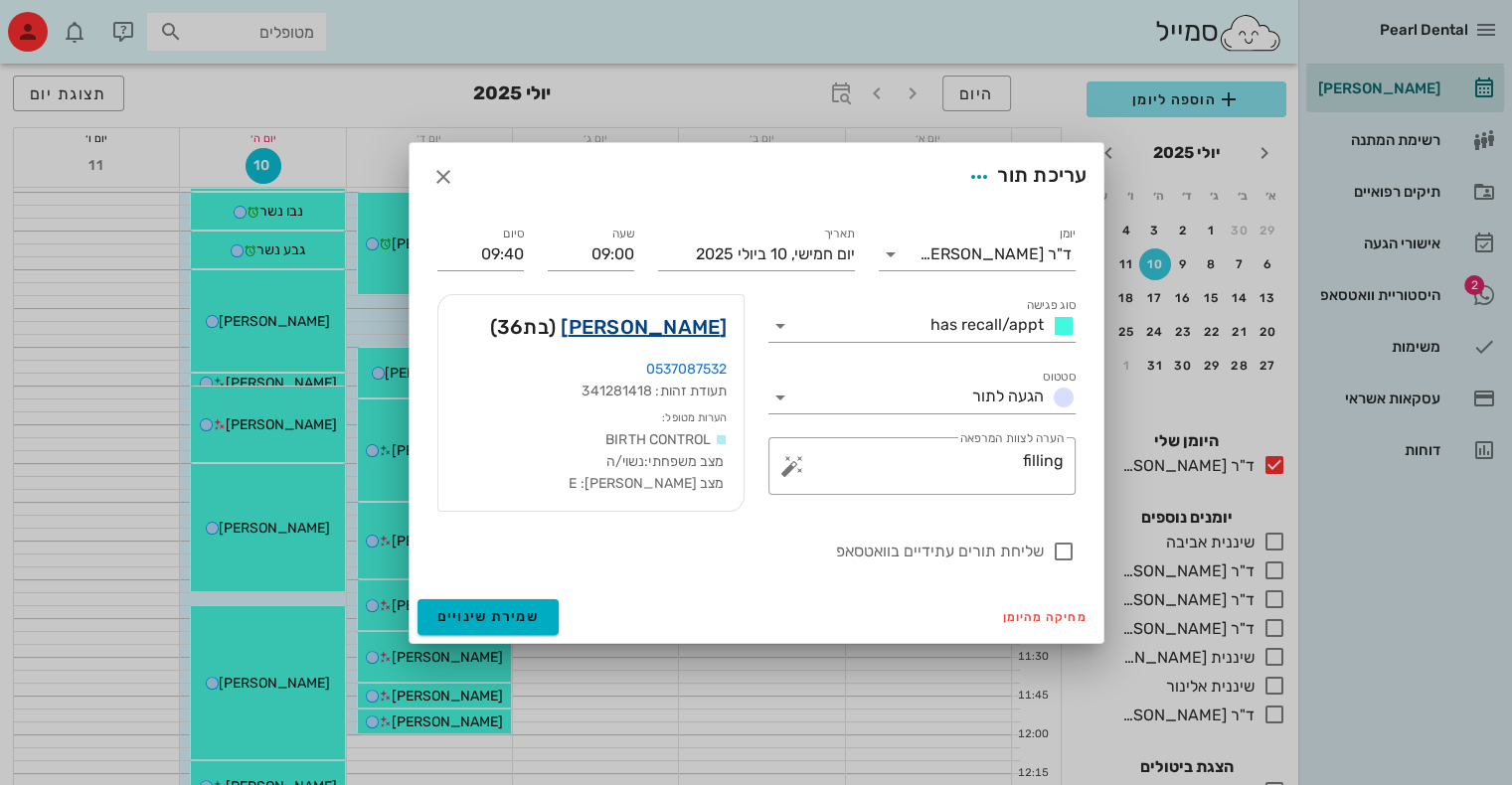 click on "גבי
גרושקו" at bounding box center [643, 327] 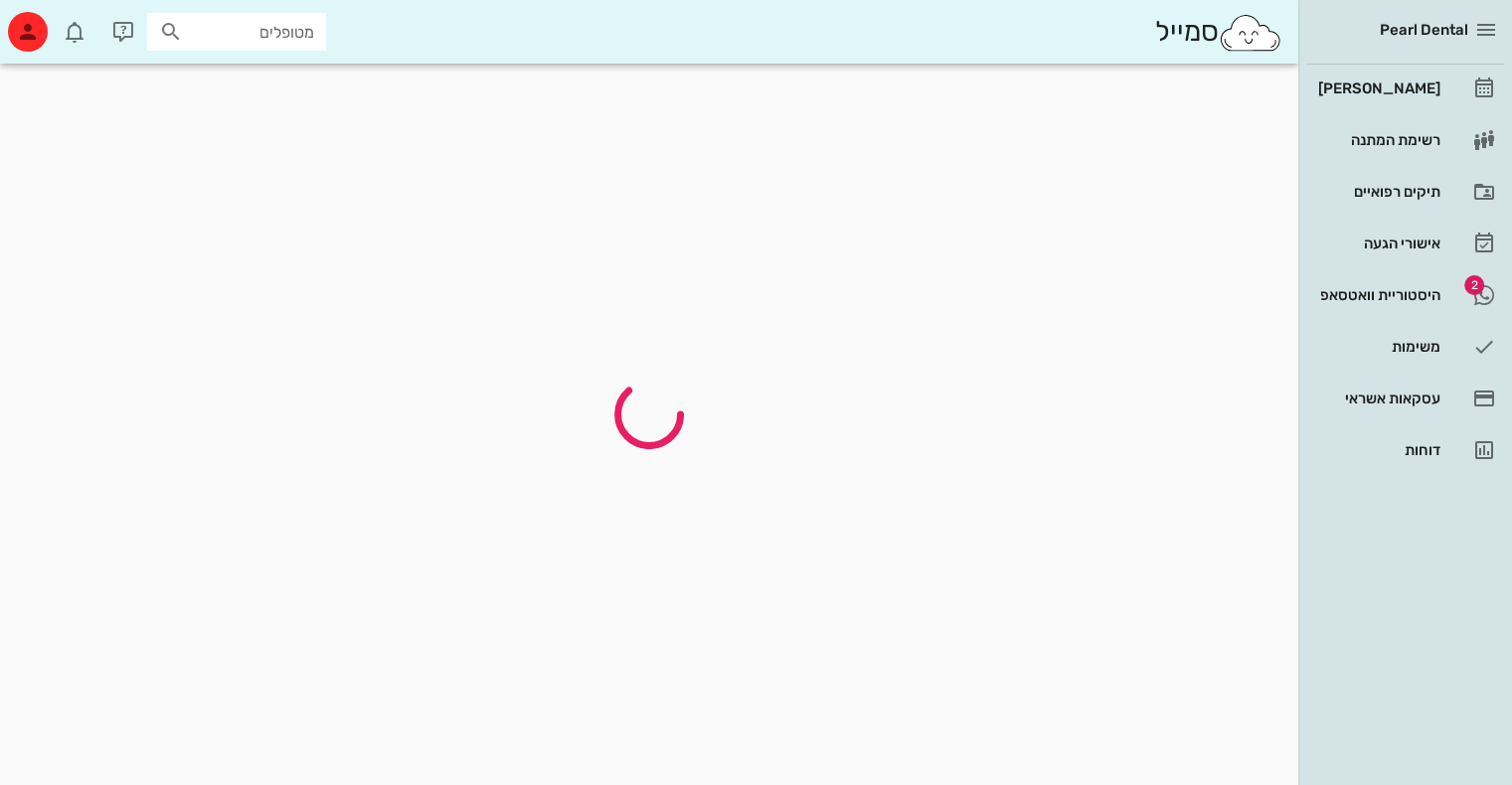 scroll, scrollTop: 0, scrollLeft: 0, axis: both 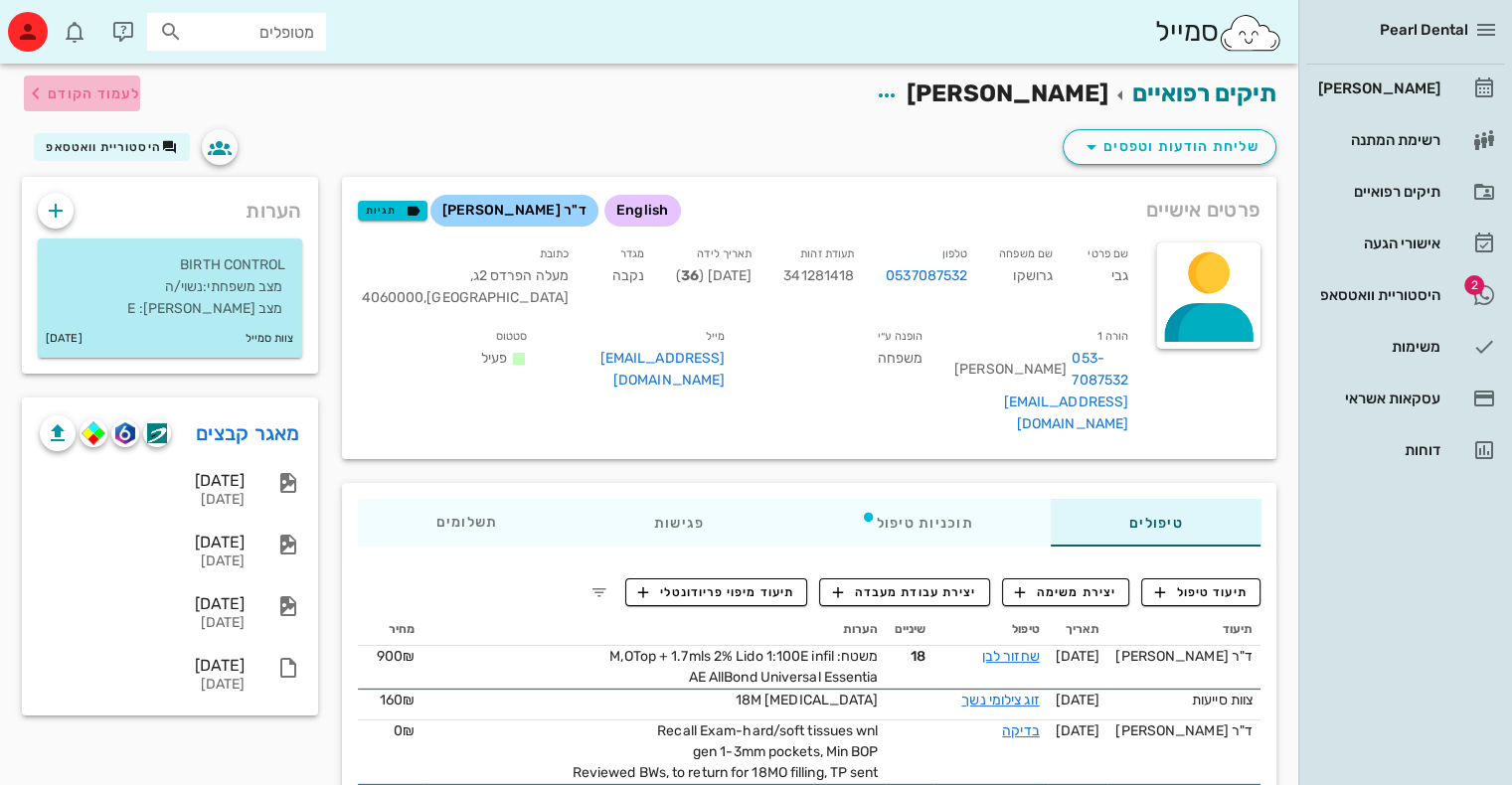 click on "לעמוד הקודם" at bounding box center [93, 93] 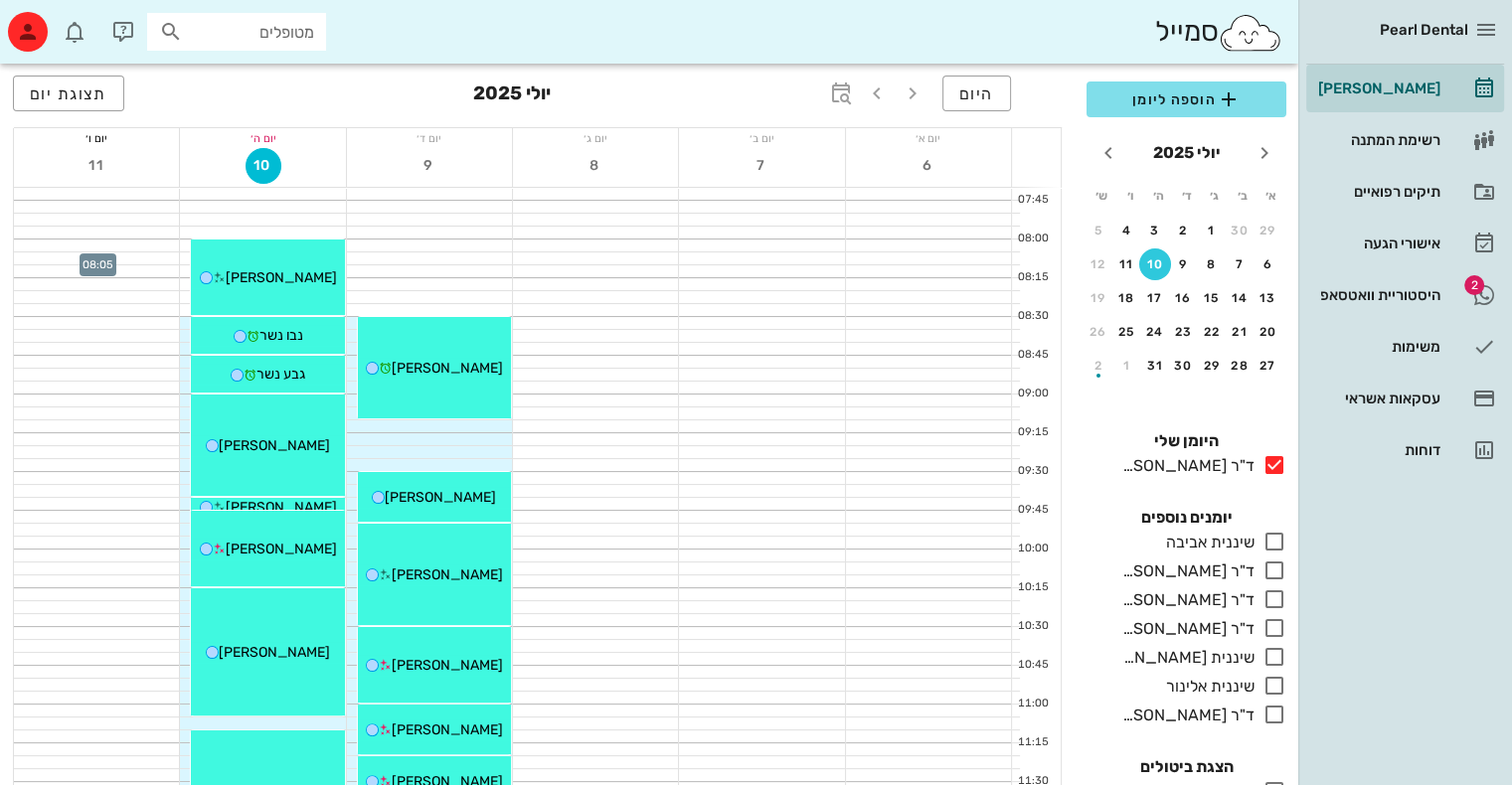scroll, scrollTop: 260, scrollLeft: 0, axis: vertical 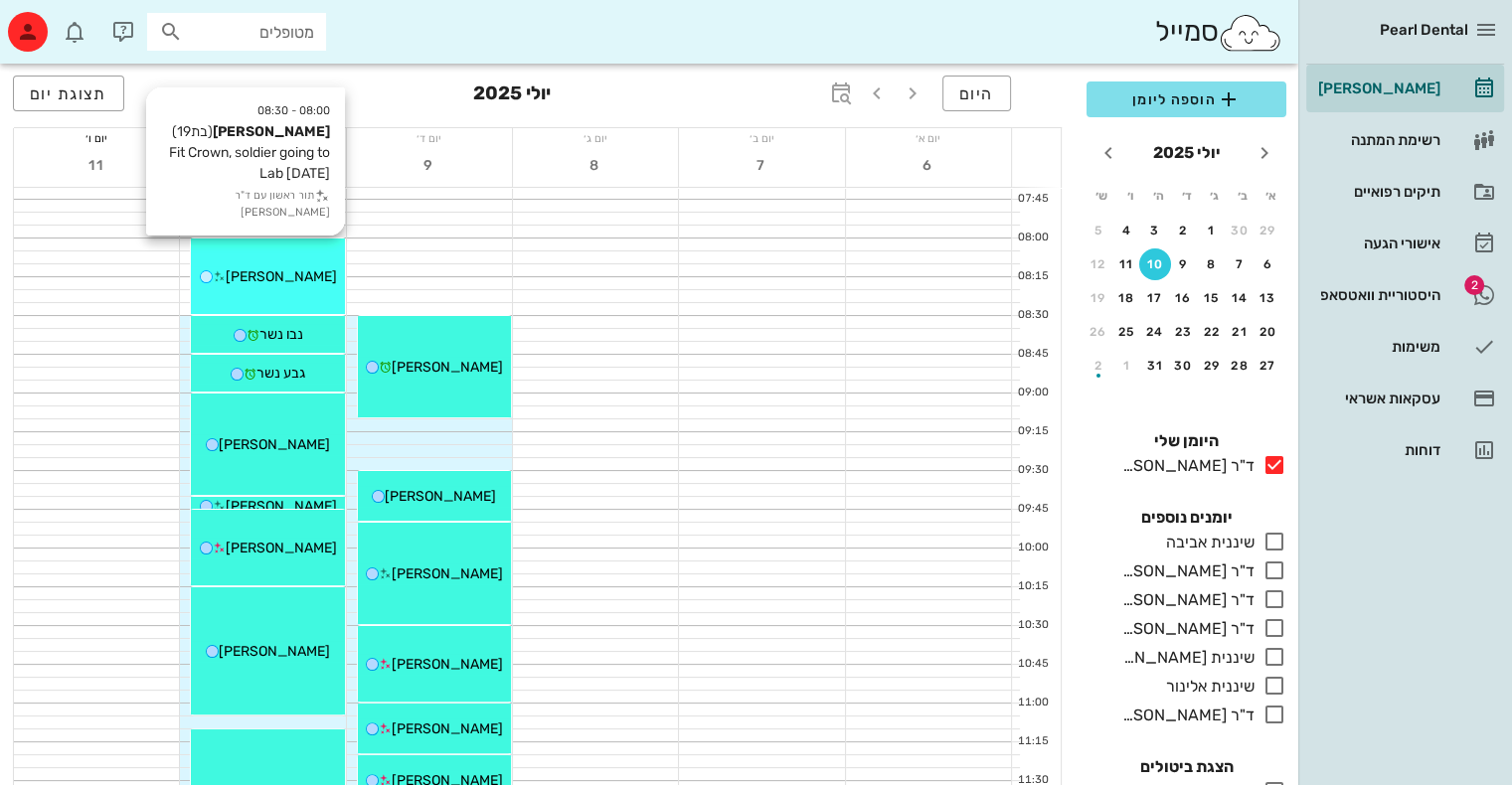 click on "[PERSON_NAME]" at bounding box center (281, 276) 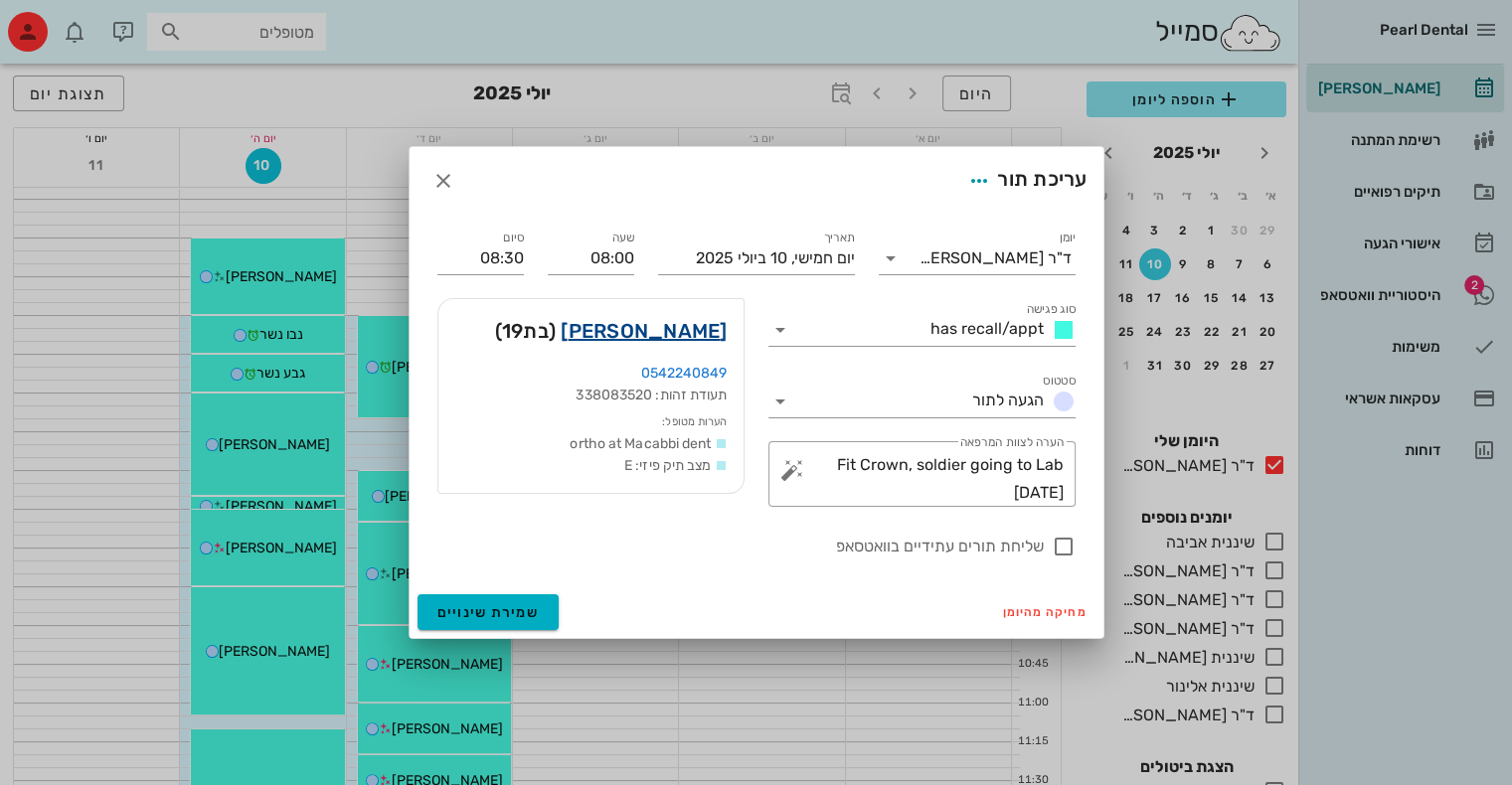 click on "ליאורה
קייגן" at bounding box center [643, 331] 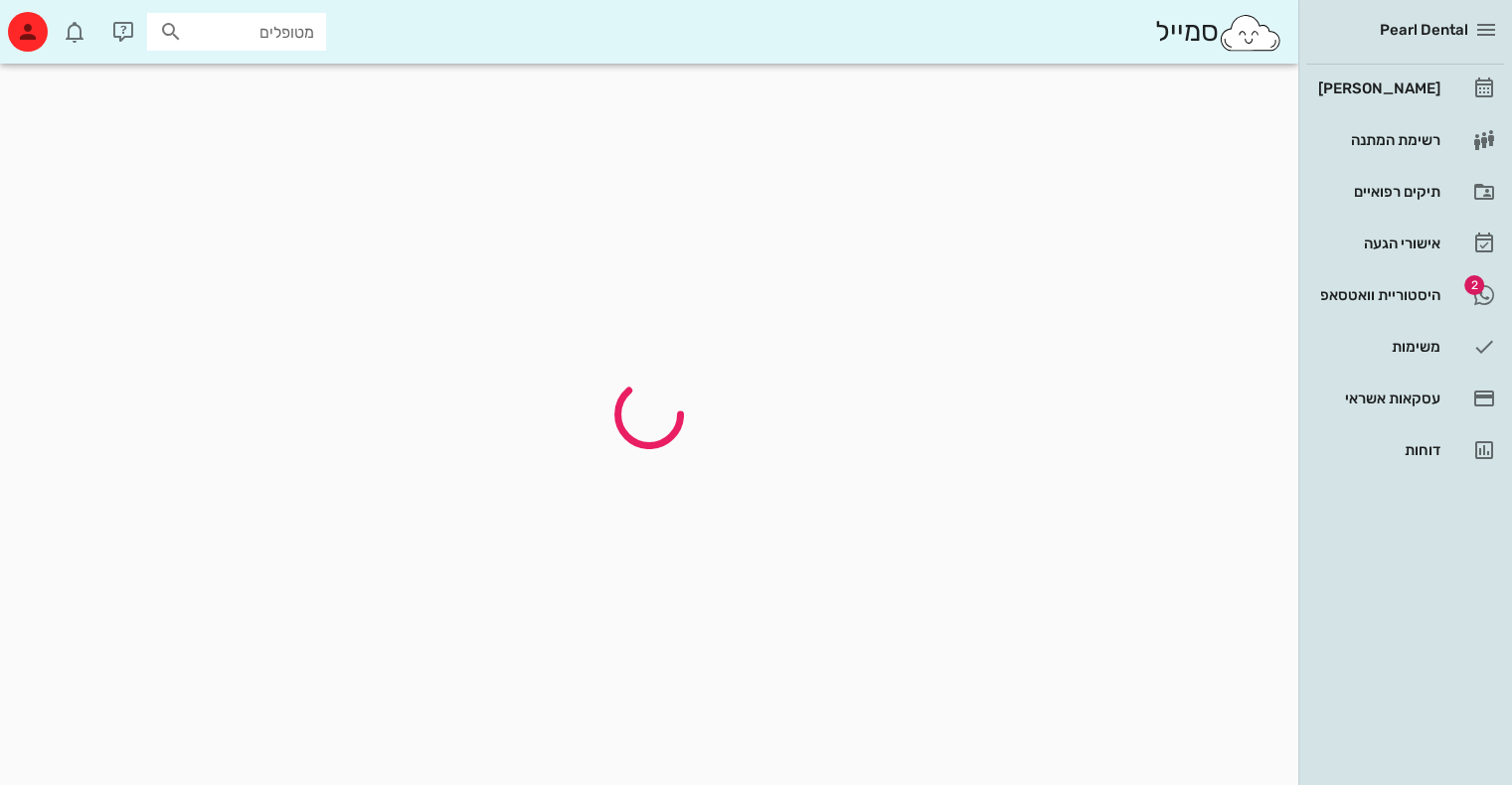 scroll, scrollTop: 0, scrollLeft: 0, axis: both 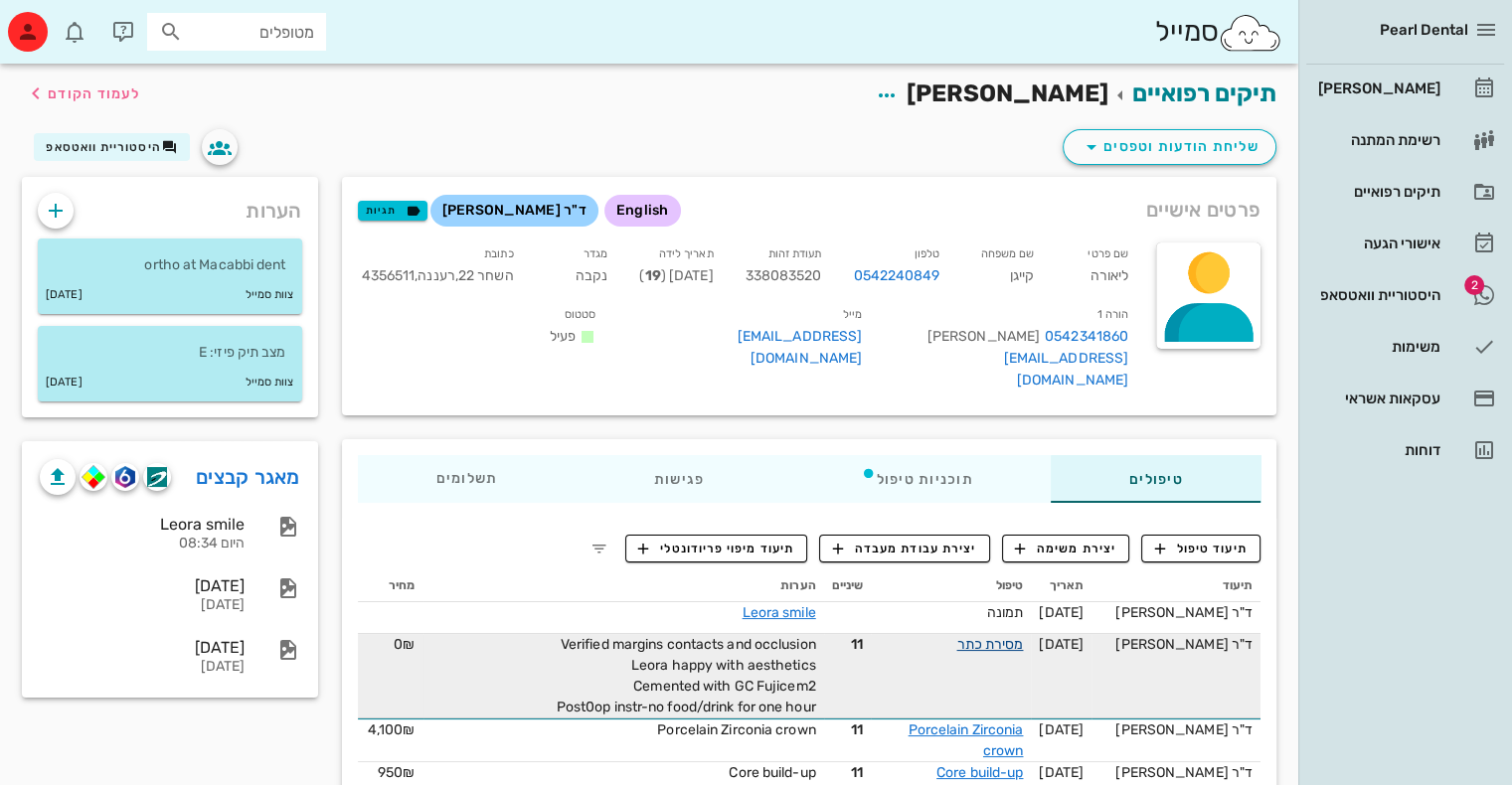 click on "מסירת כתר" at bounding box center [989, 644] 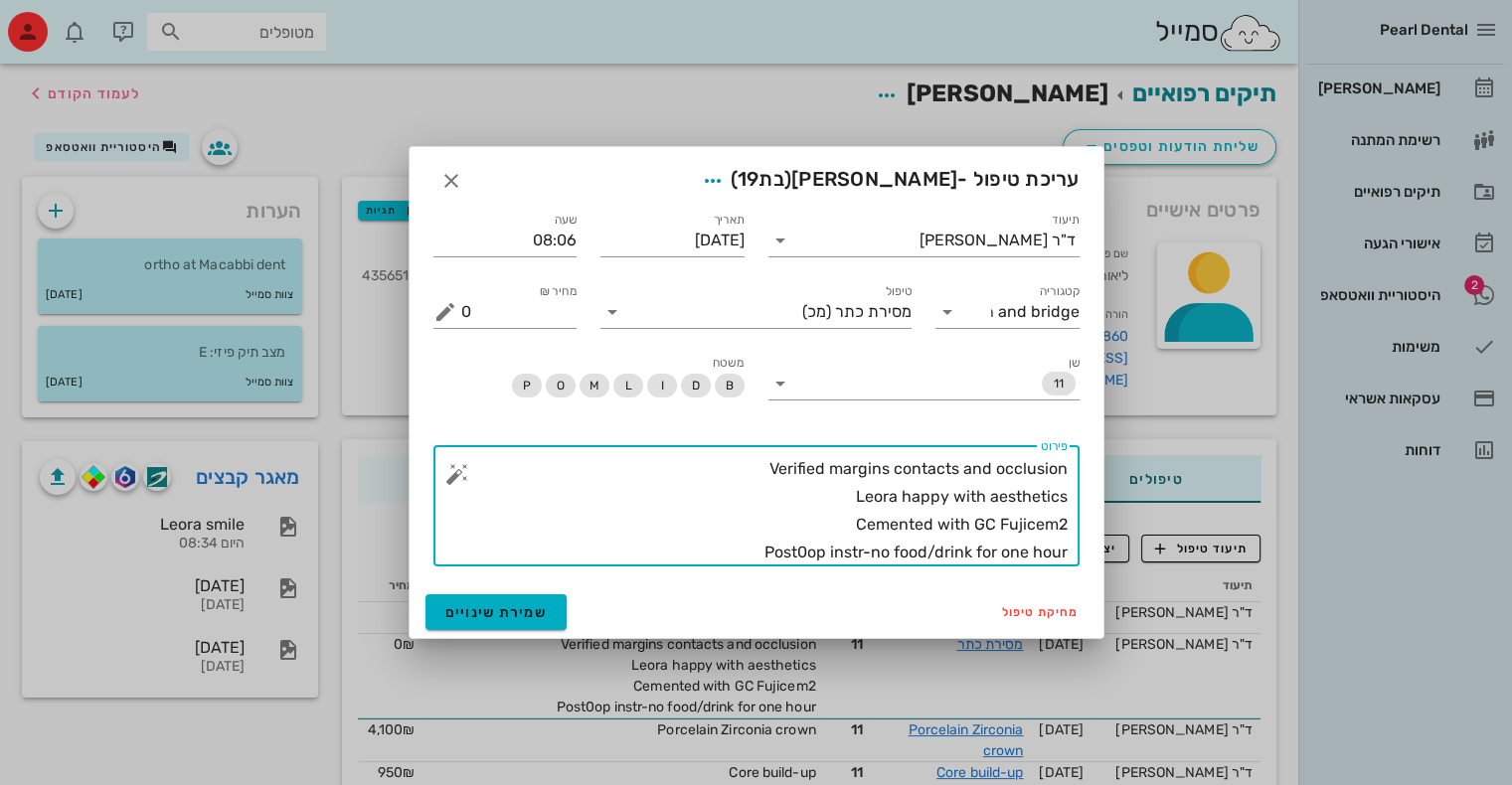 click on "Verified margins contacts and occlusion
Leora happy with aesthetics
Cemented with GC Fujicem2
Post0op instr-no food/drink for one hour" at bounding box center [764, 511] 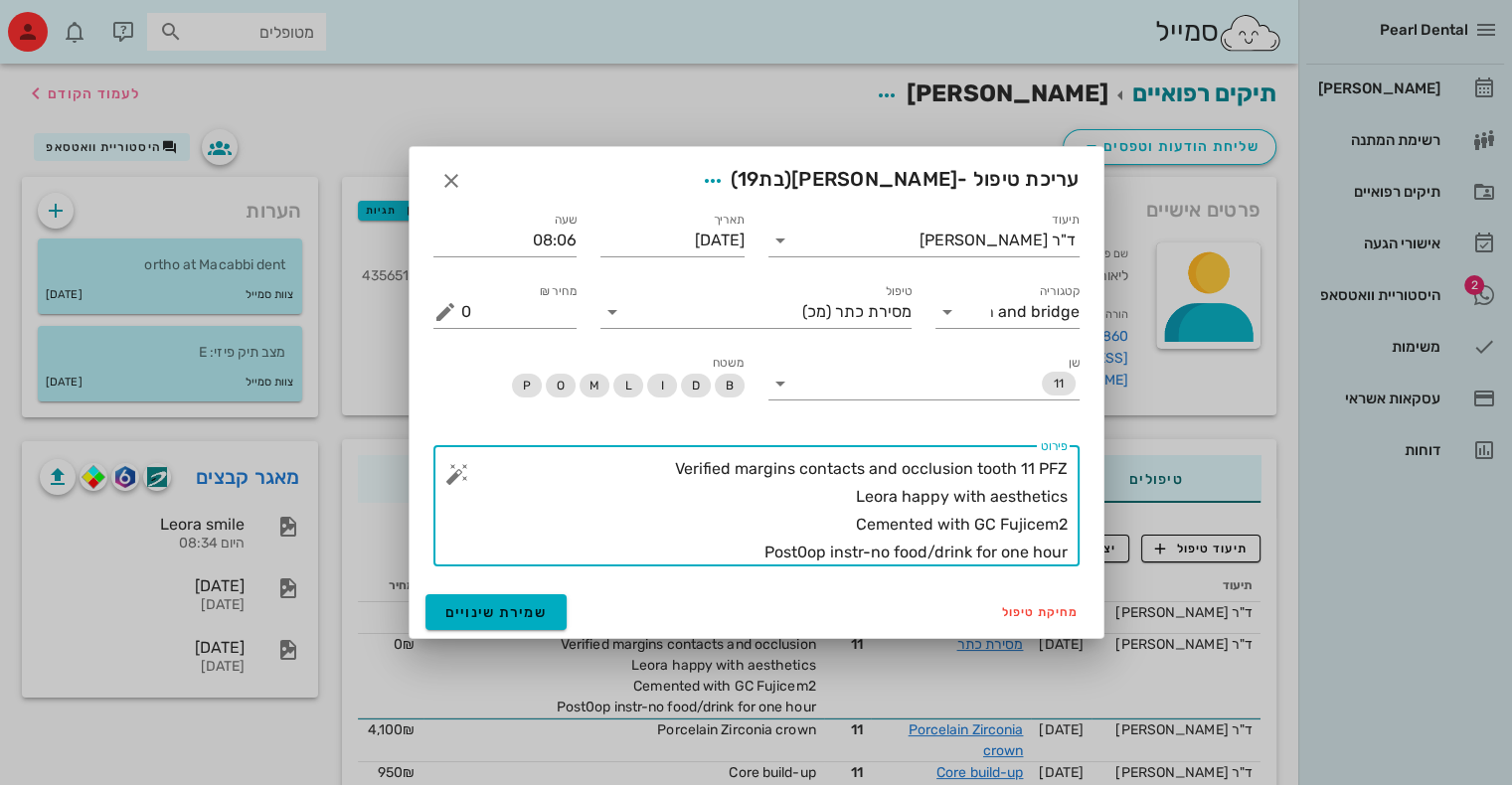 click on "Verified margins contacts and occlusion tooth 11 PFZ
Leora happy with aesthetics
Cemented with GC Fujicem2
Post0op instr-no food/drink for one hour" at bounding box center [764, 511] 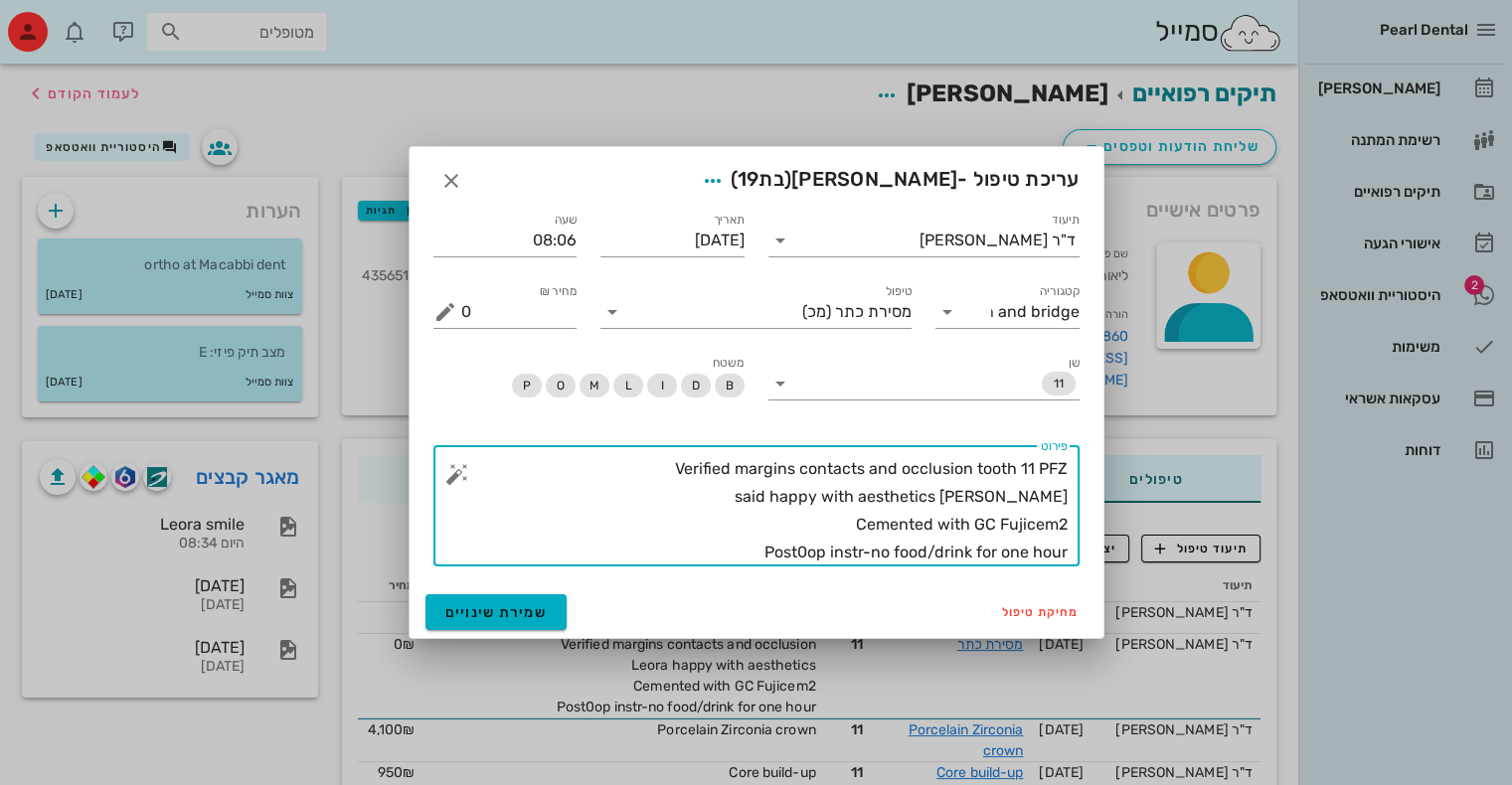 click on "Verified margins contacts and occlusion tooth 11 PFZ
Leora said happy with aesthetics
Cemented with GC Fujicem2
Post0op instr-no food/drink for one hour" at bounding box center (764, 511) 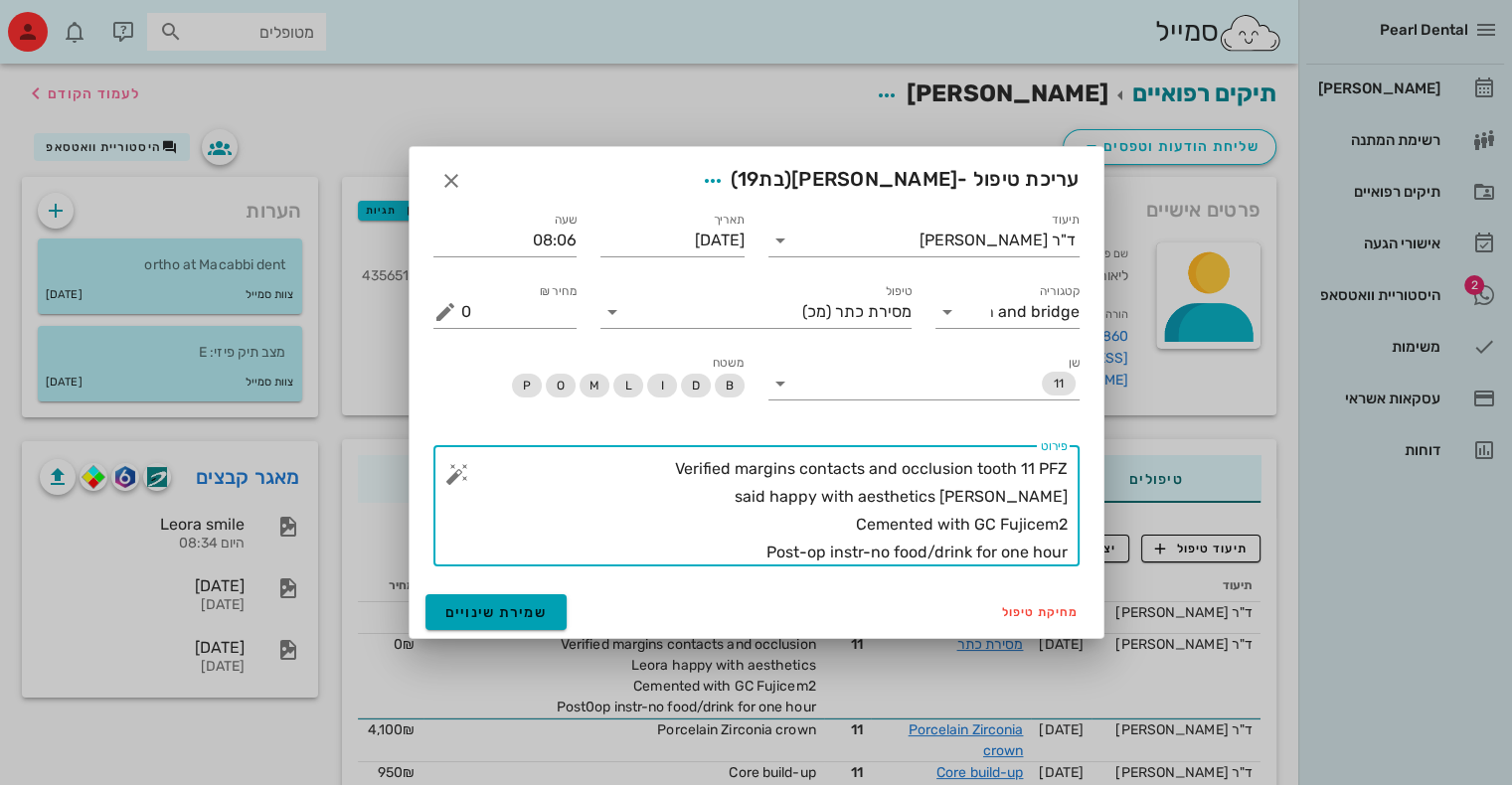 type on "Verified margins contacts and occlusion tooth 11 PFZ
Leora said happy with aesthetics
Cemented with GC Fujicem2
Post-op instr-no food/drink for one hour" 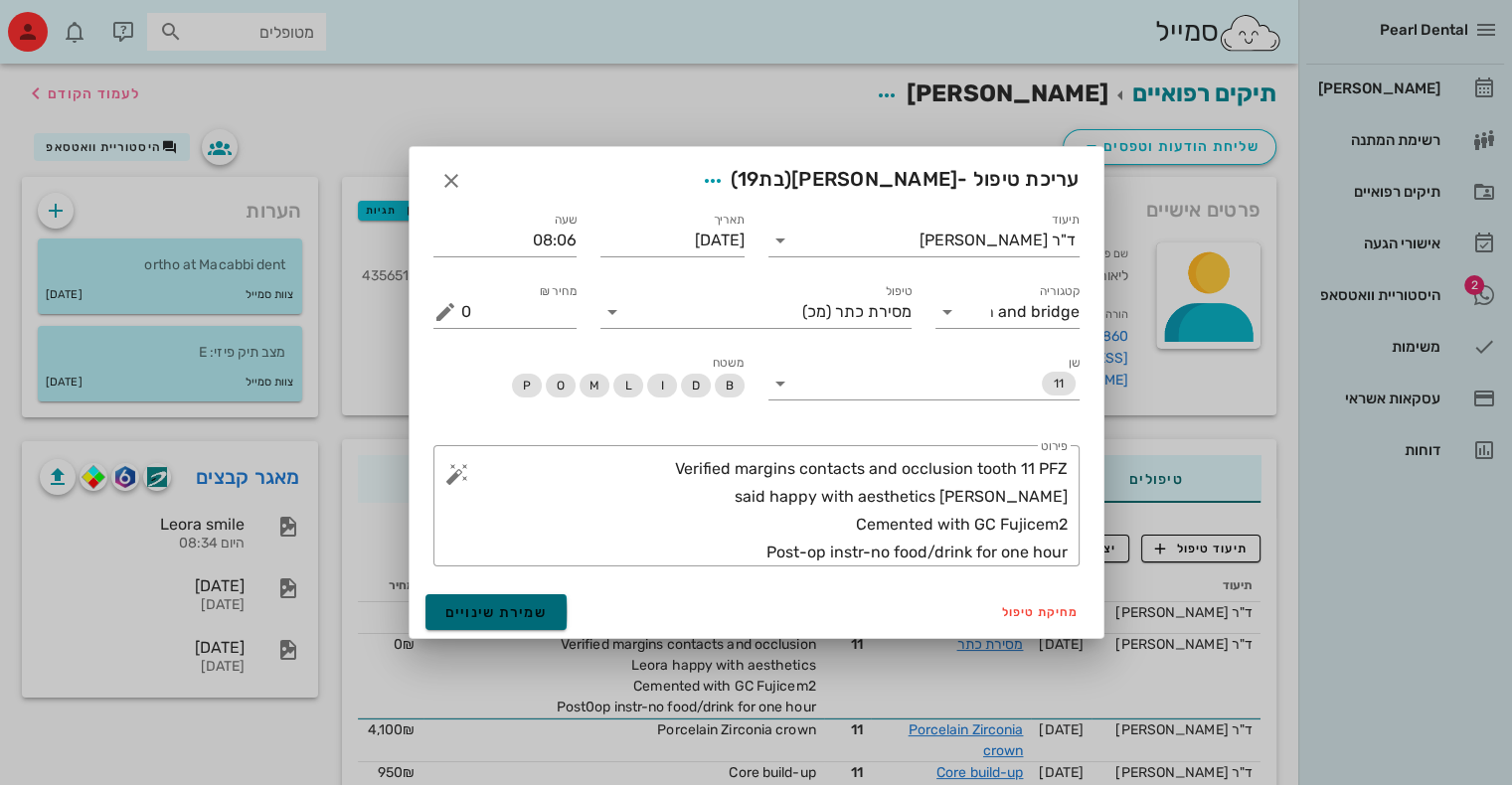 click on "שמירת שינויים" at bounding box center (496, 612) 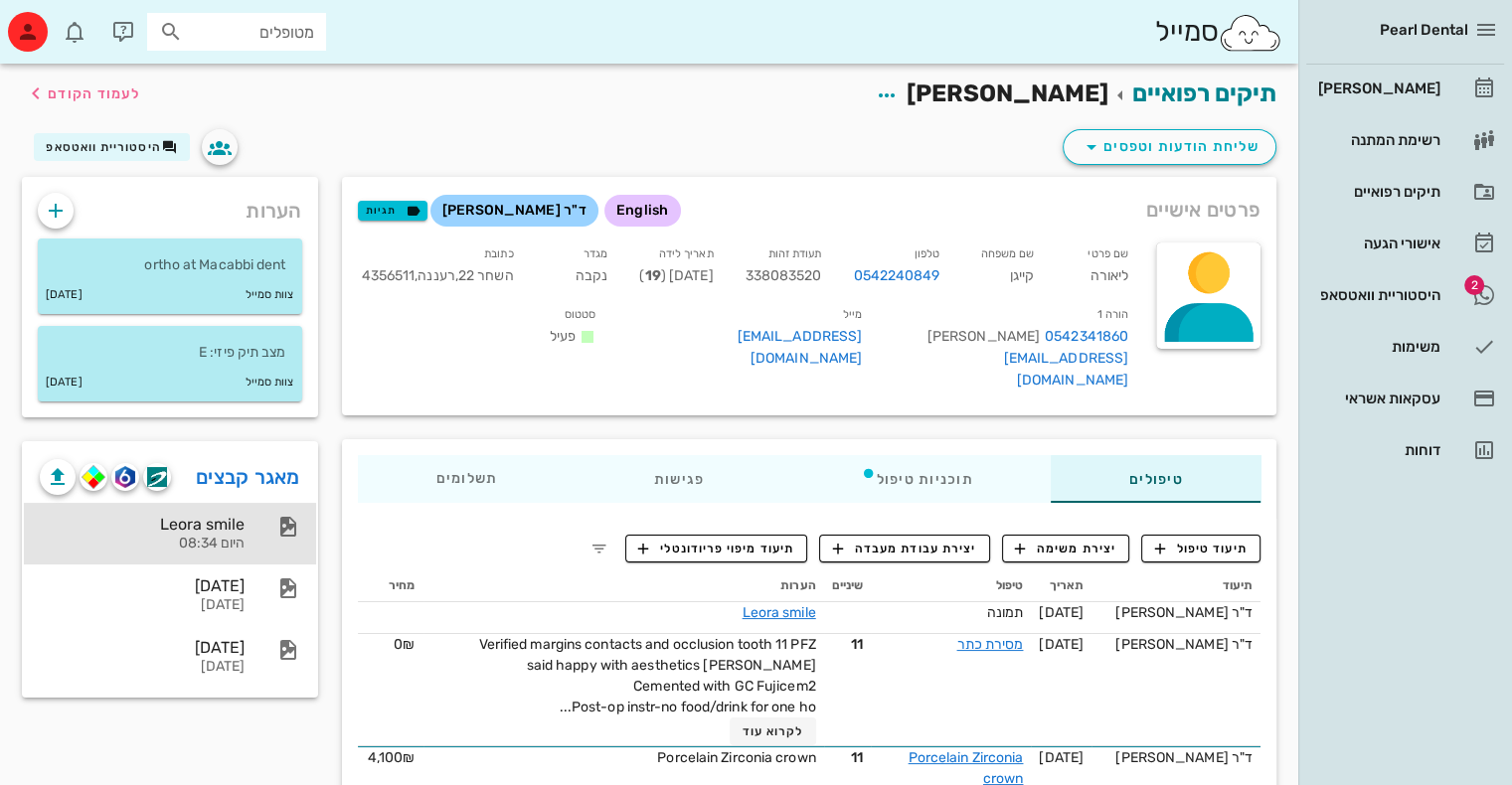 click on "היום 08:34" at bounding box center [142, 544] 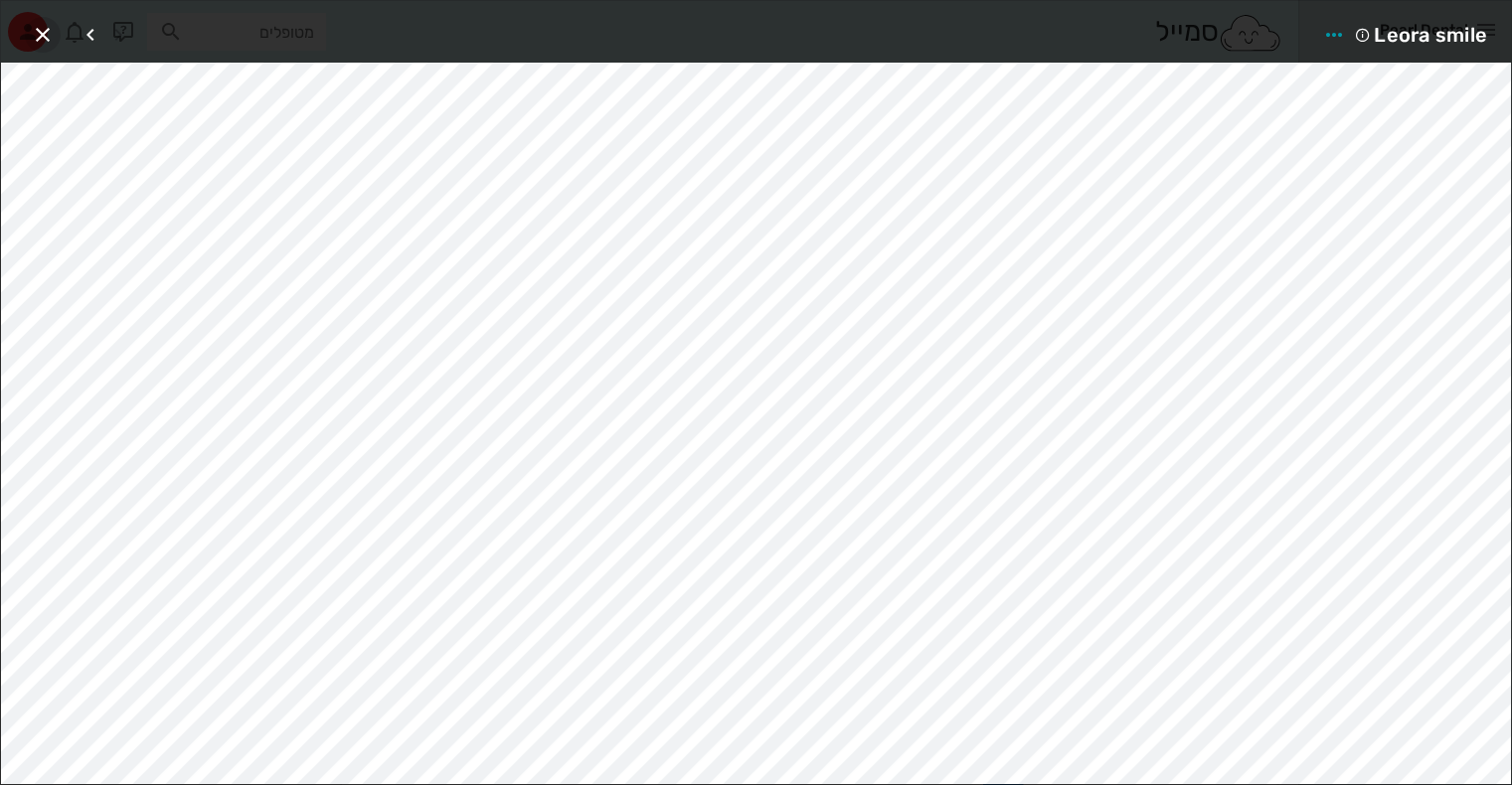 click at bounding box center (43, 35) 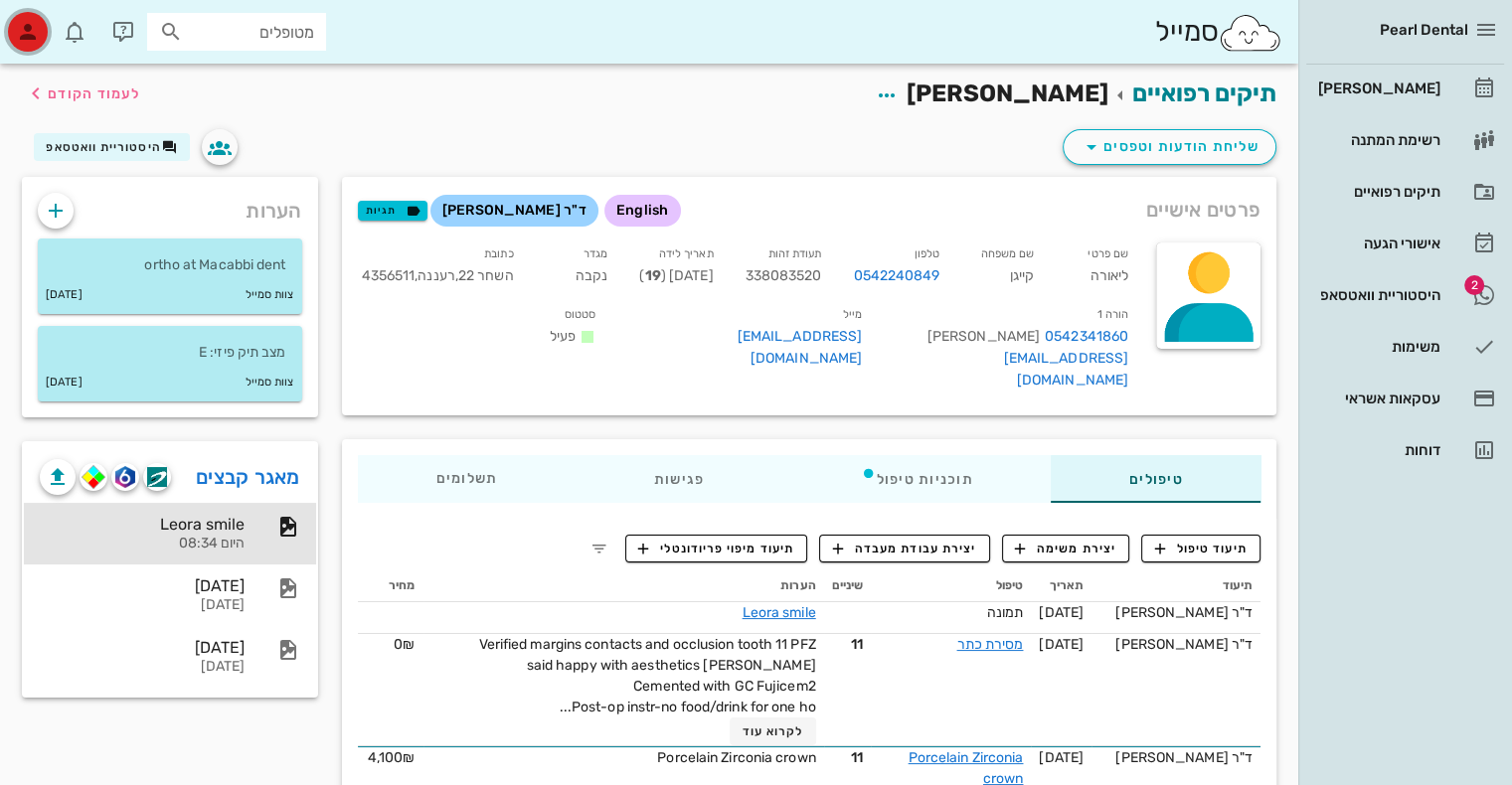 click at bounding box center (28, 32) 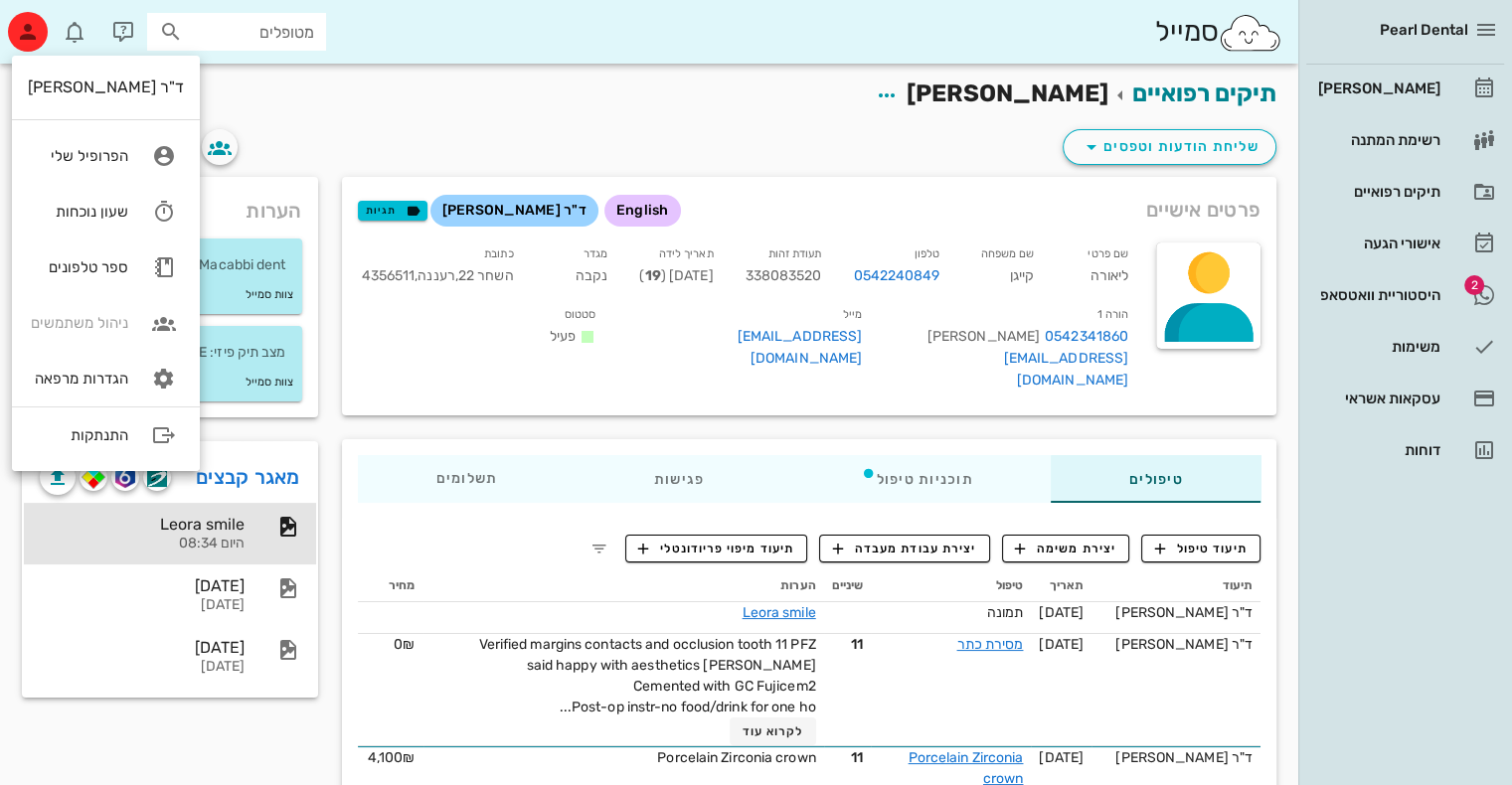 click on "תיקים רפואיים
ליאורה קייגן לעמוד הקודם" at bounding box center (649, 94) 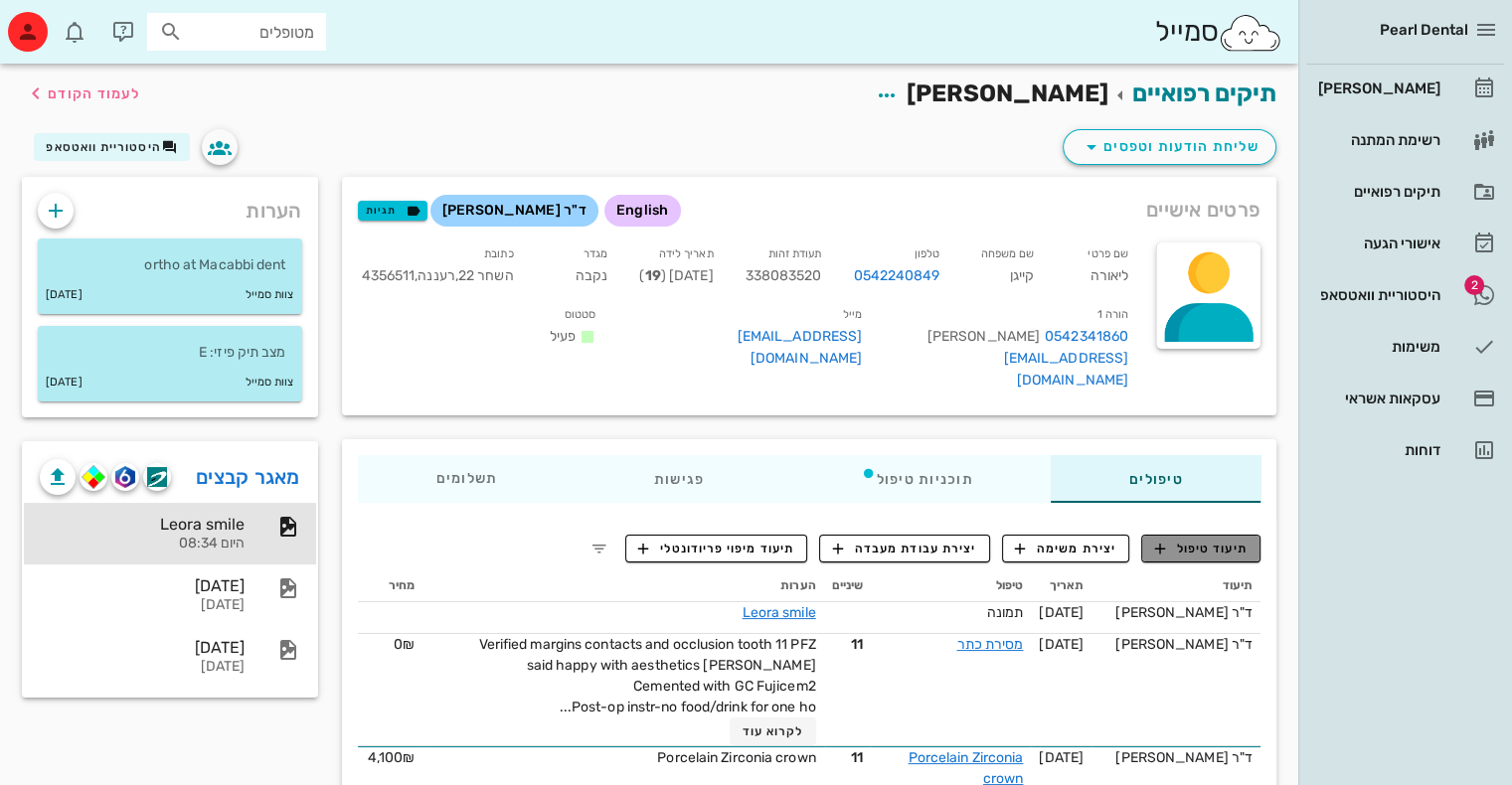 click on "תיעוד טיפול" at bounding box center [1201, 549] 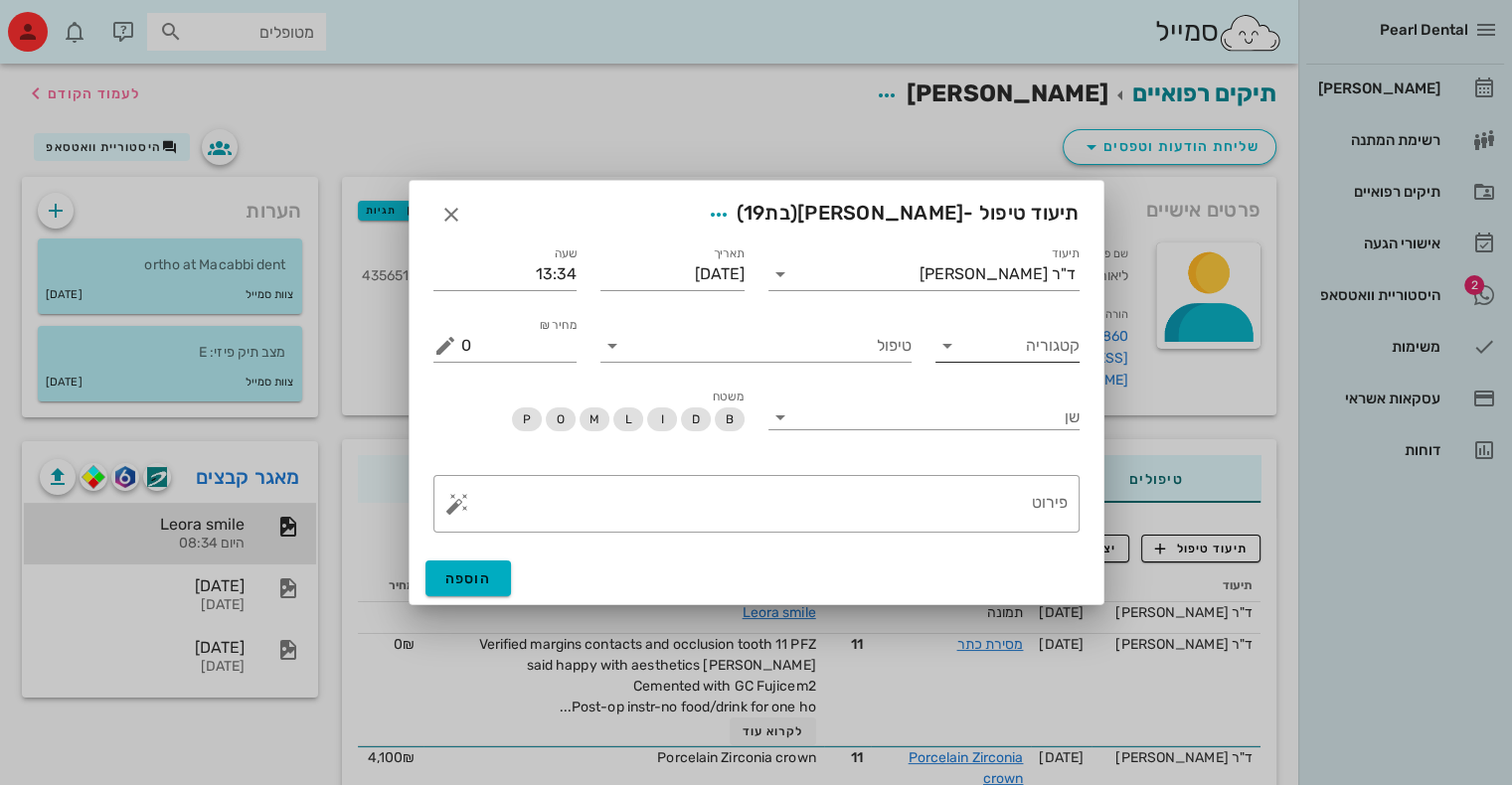 click at bounding box center [947, 346] 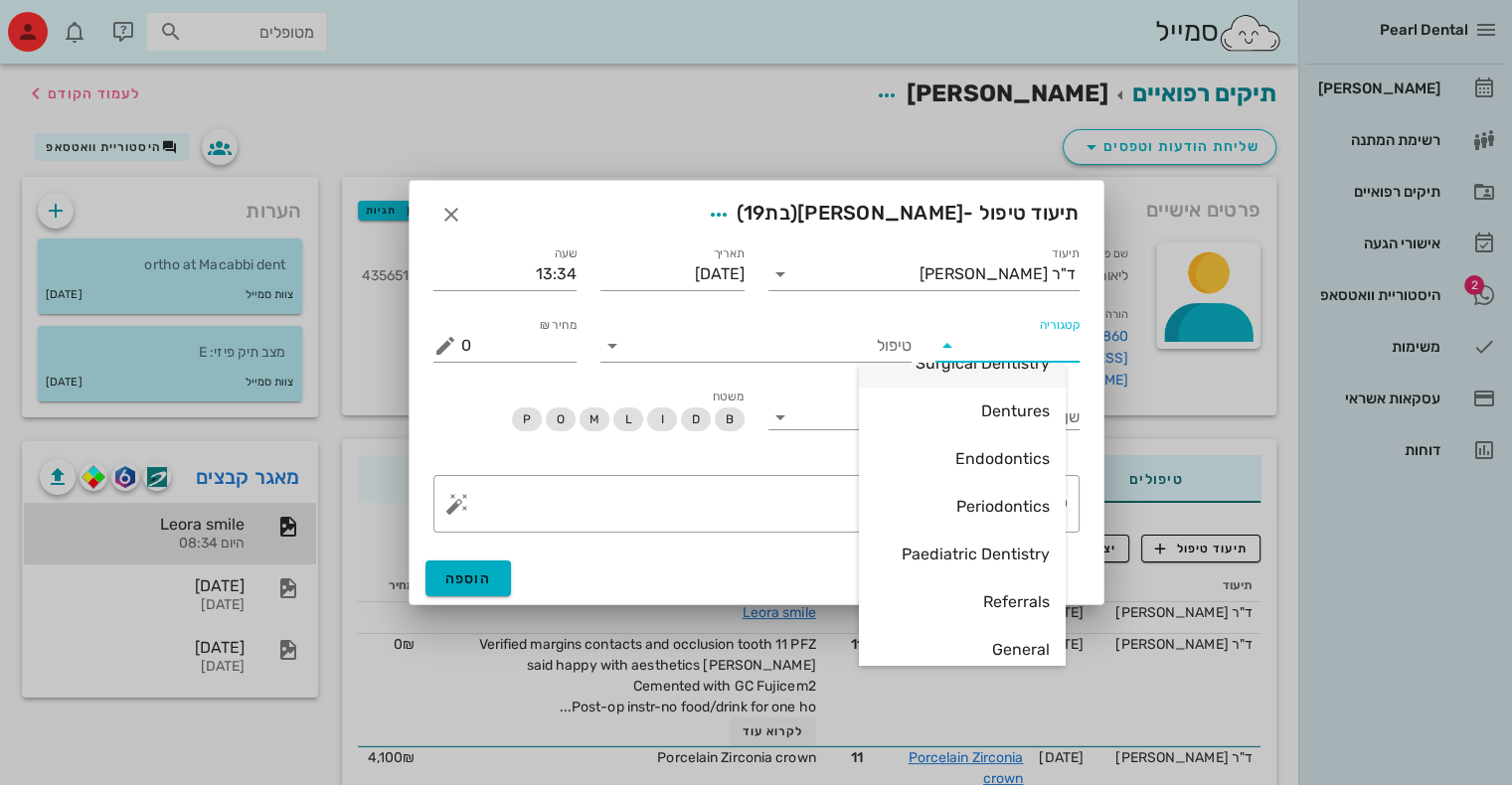 scroll, scrollTop: 182, scrollLeft: 0, axis: vertical 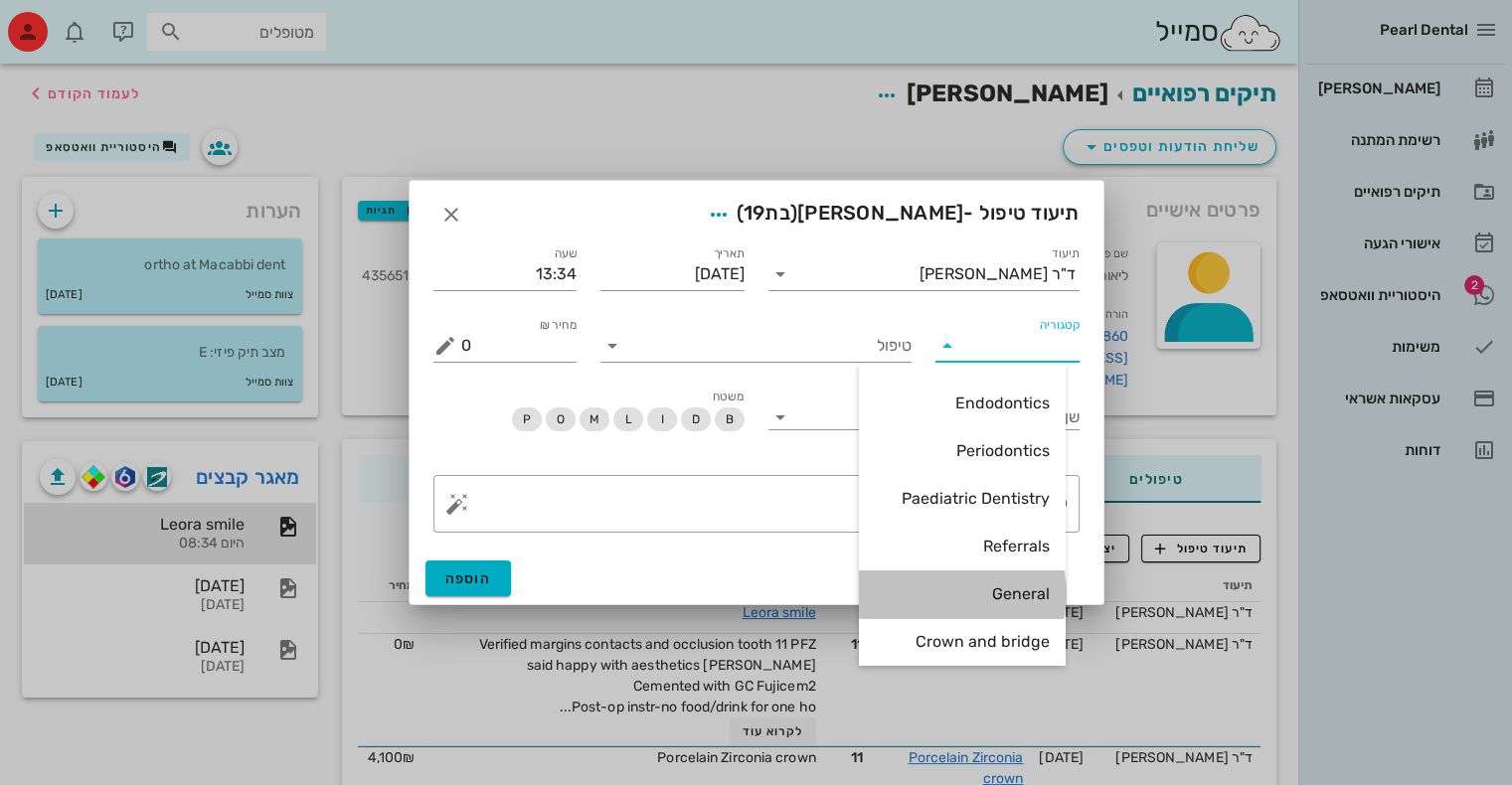 click on "General" at bounding box center (962, 593) 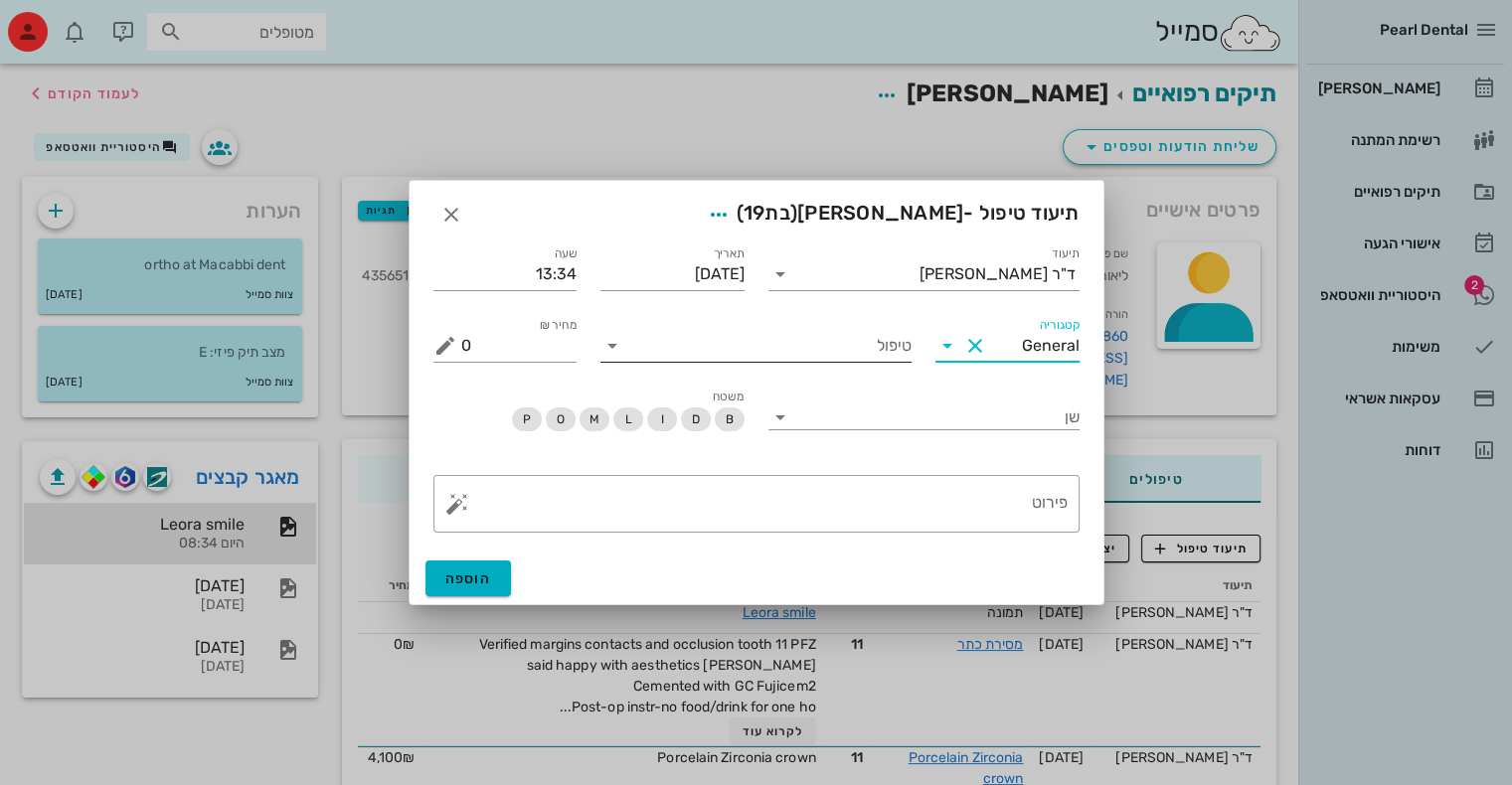 click on "טיפול" at bounding box center [769, 346] 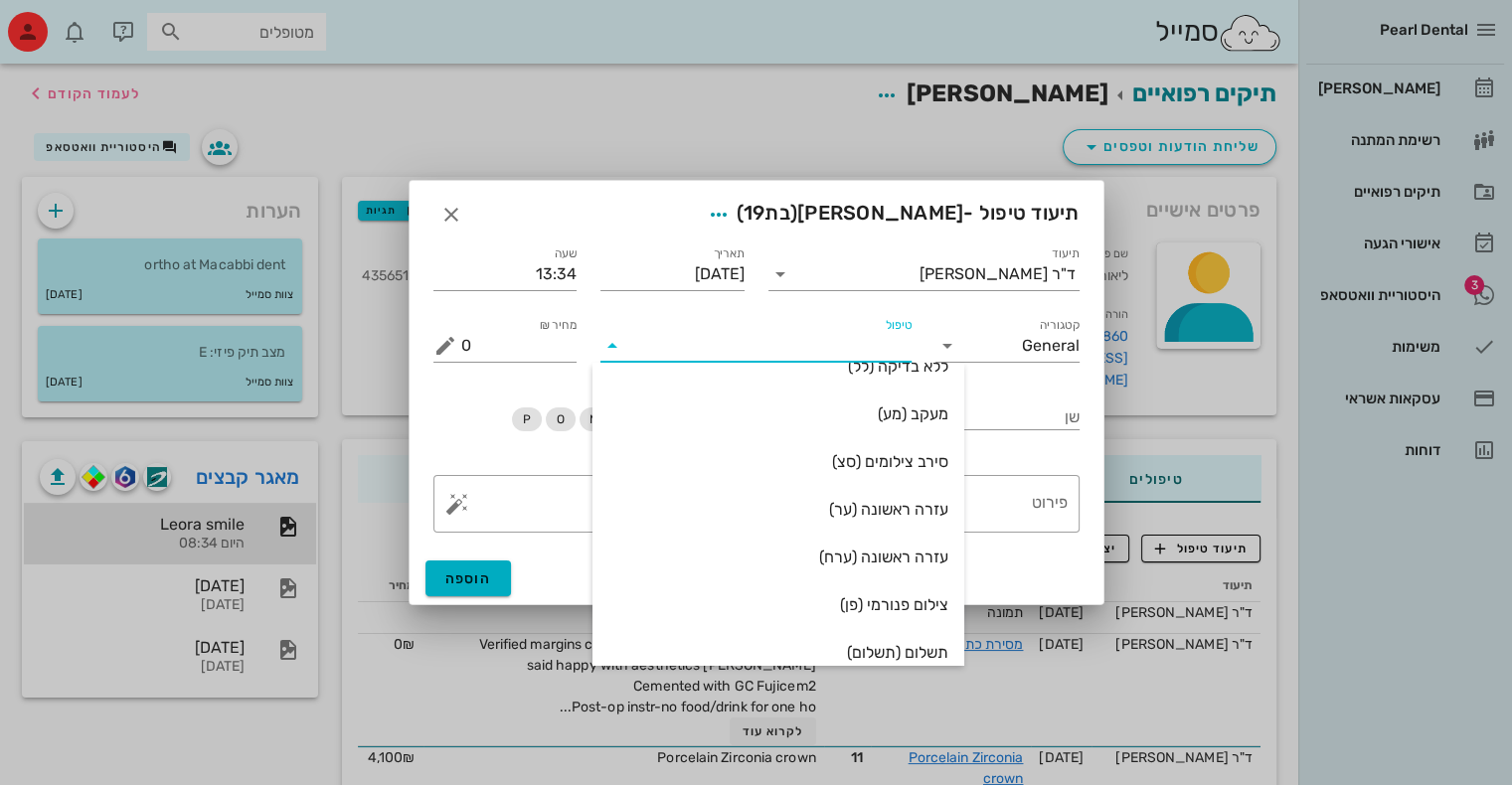 scroll, scrollTop: 1479, scrollLeft: 0, axis: vertical 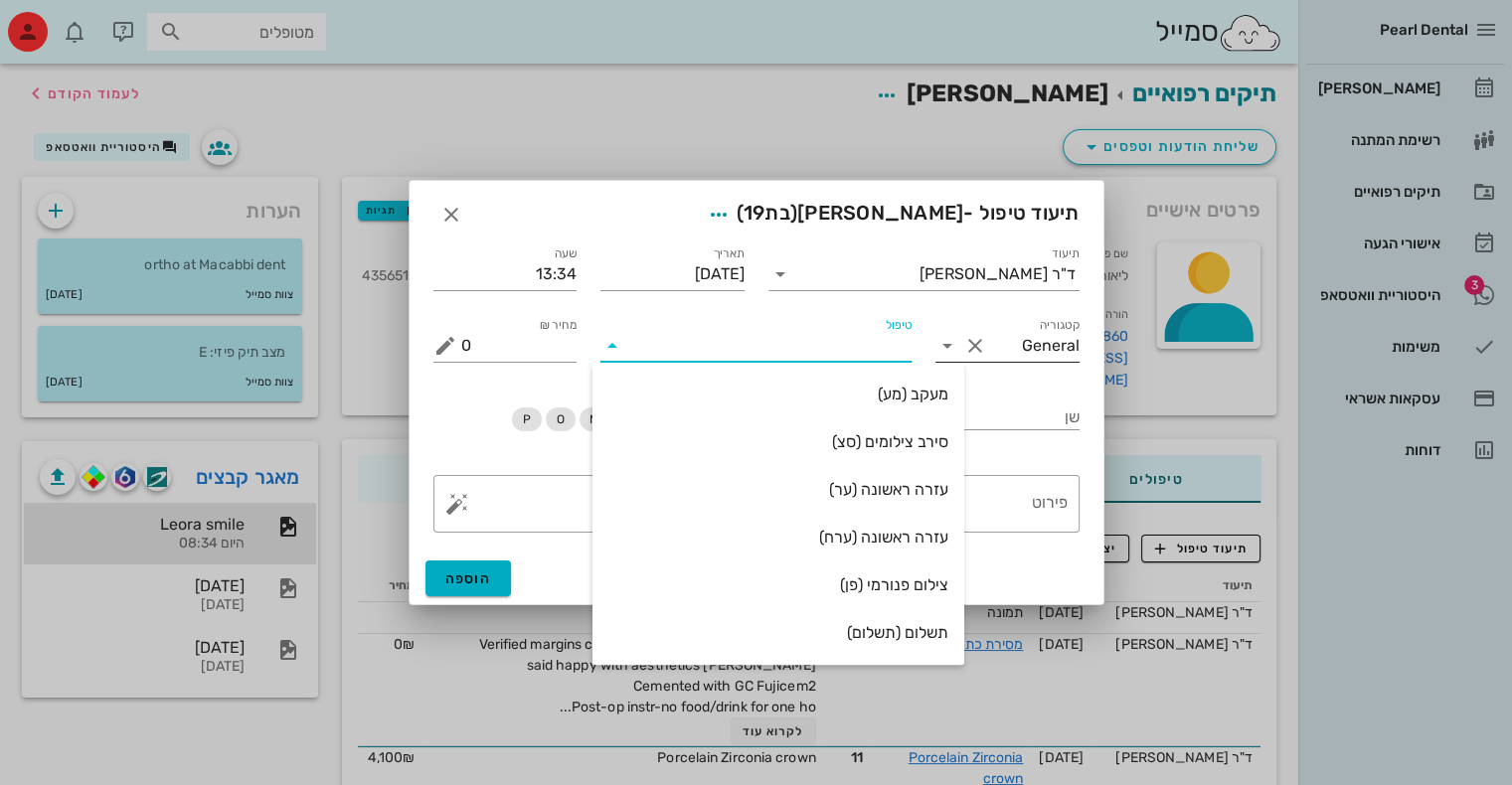 click at bounding box center [947, 346] 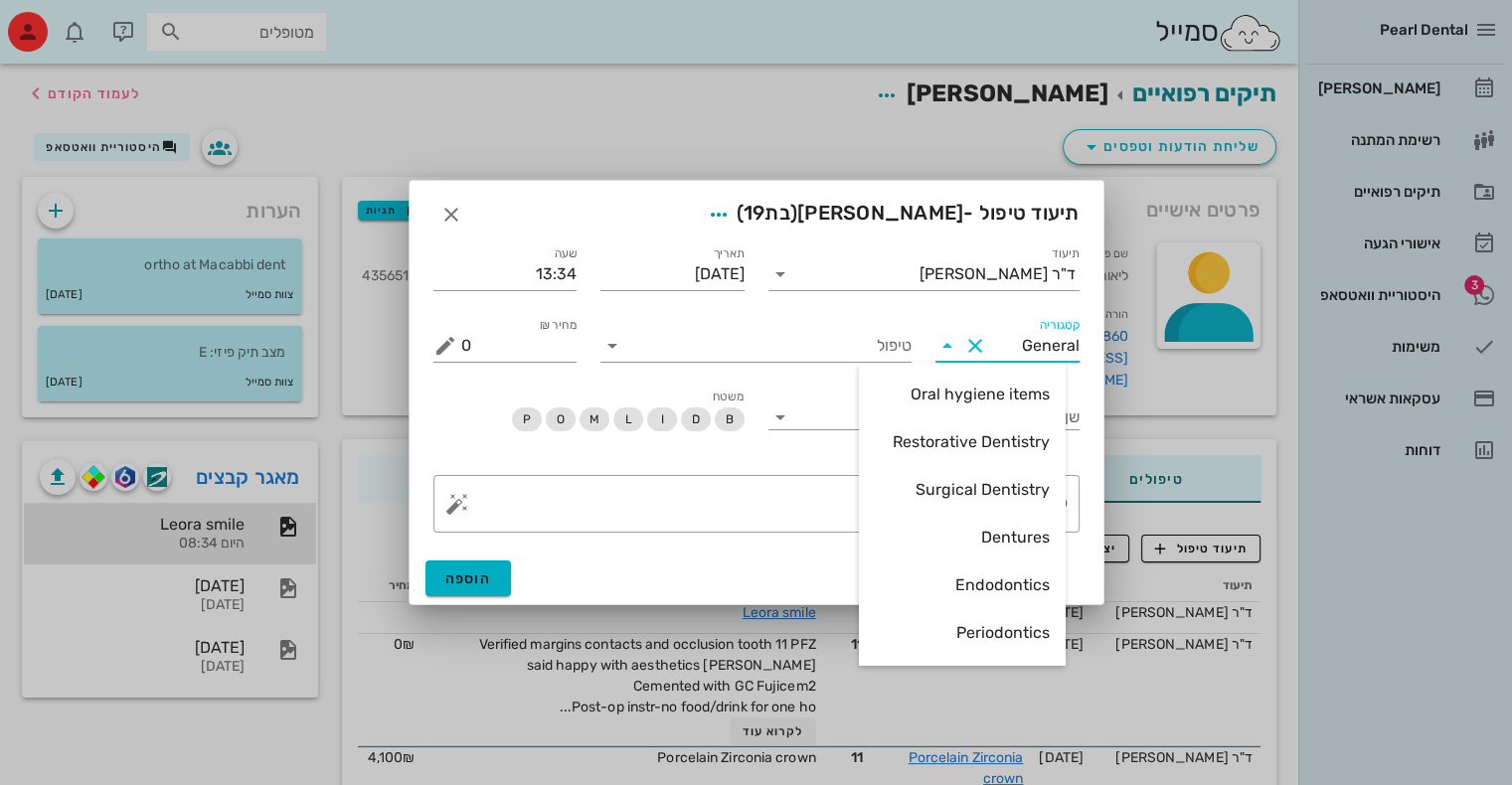 scroll, scrollTop: 10, scrollLeft: 0, axis: vertical 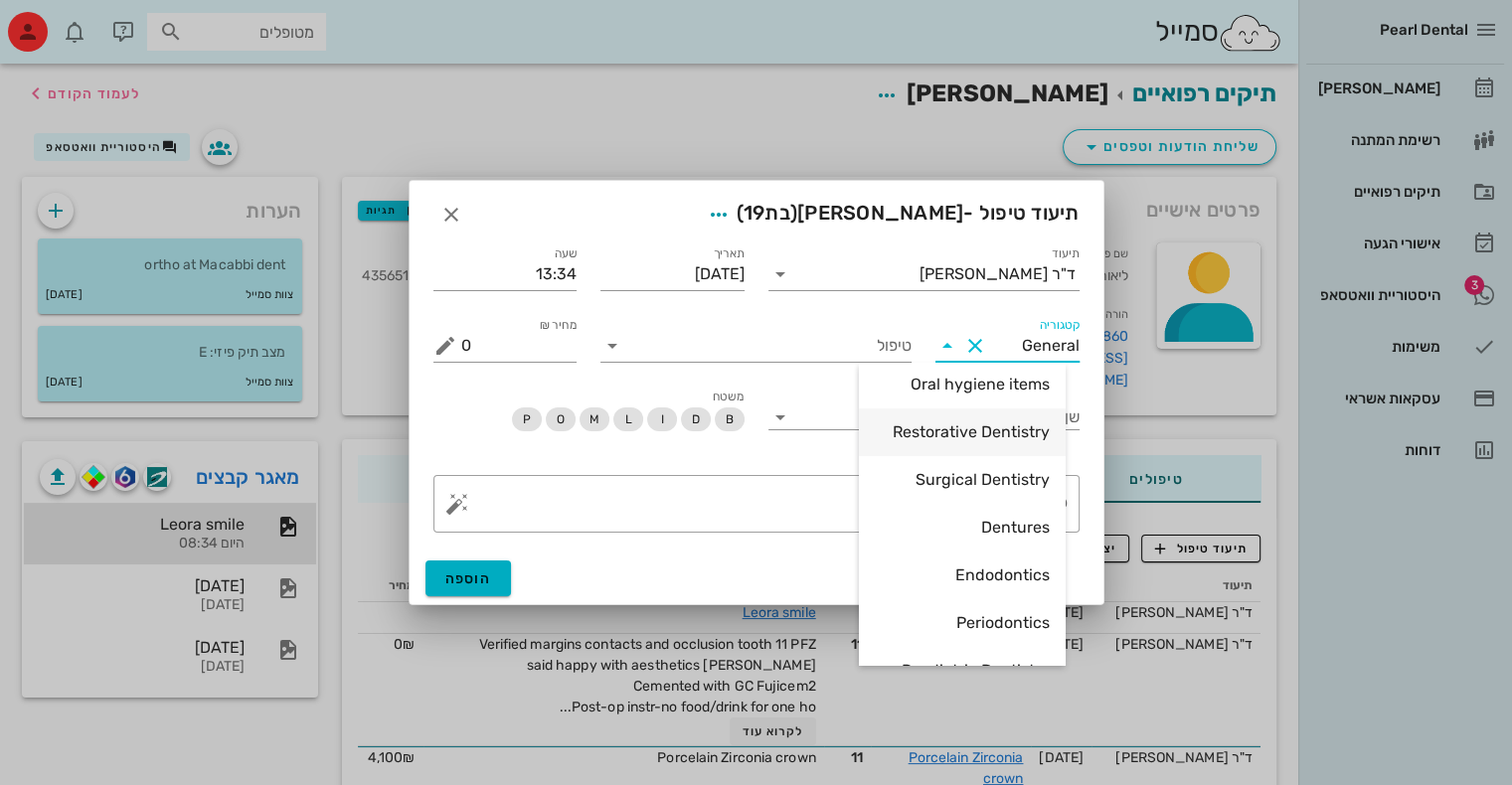 click on "Restorative Dentistry" at bounding box center [962, 431] 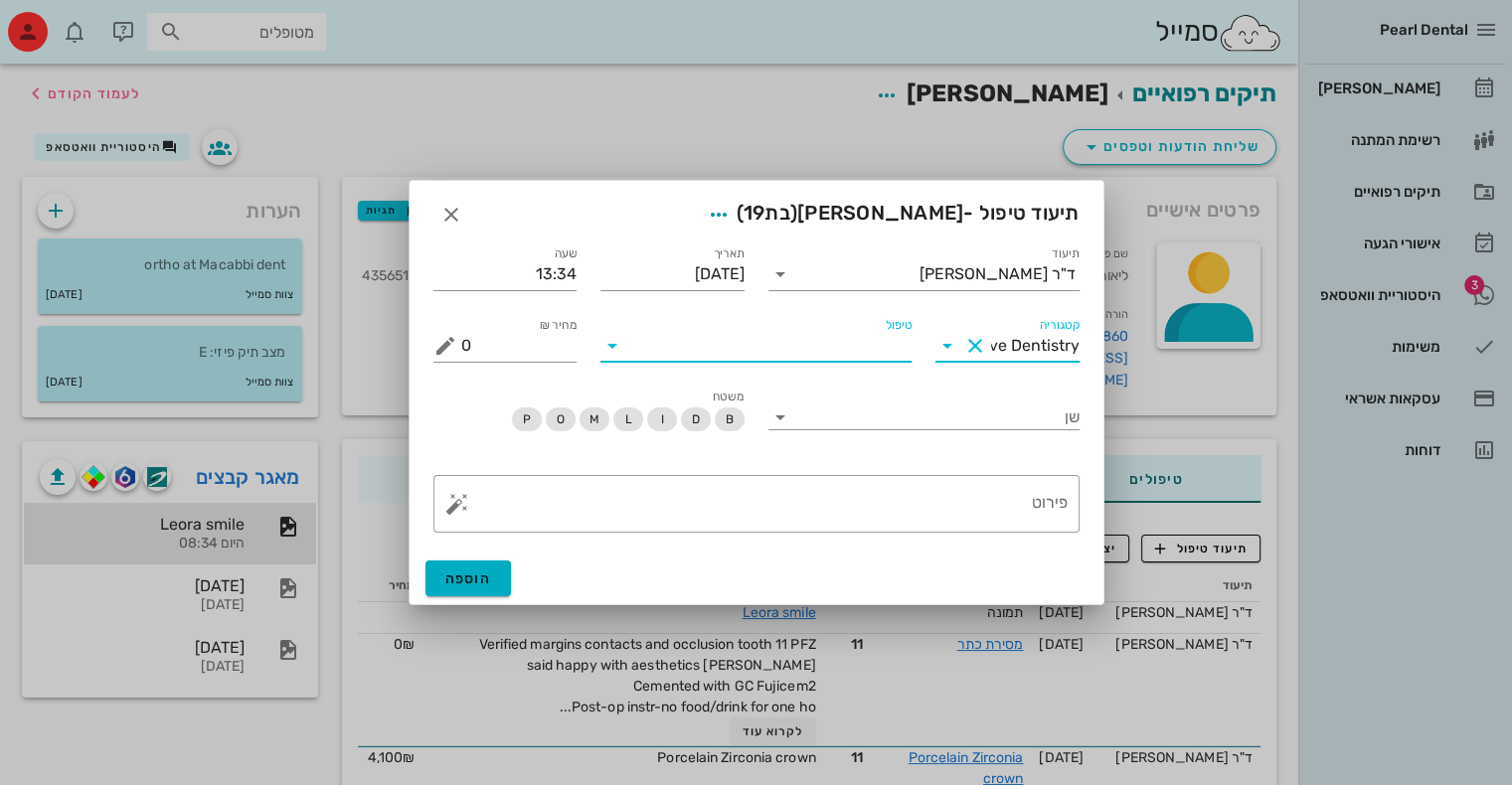click on "טיפול" at bounding box center [769, 346] 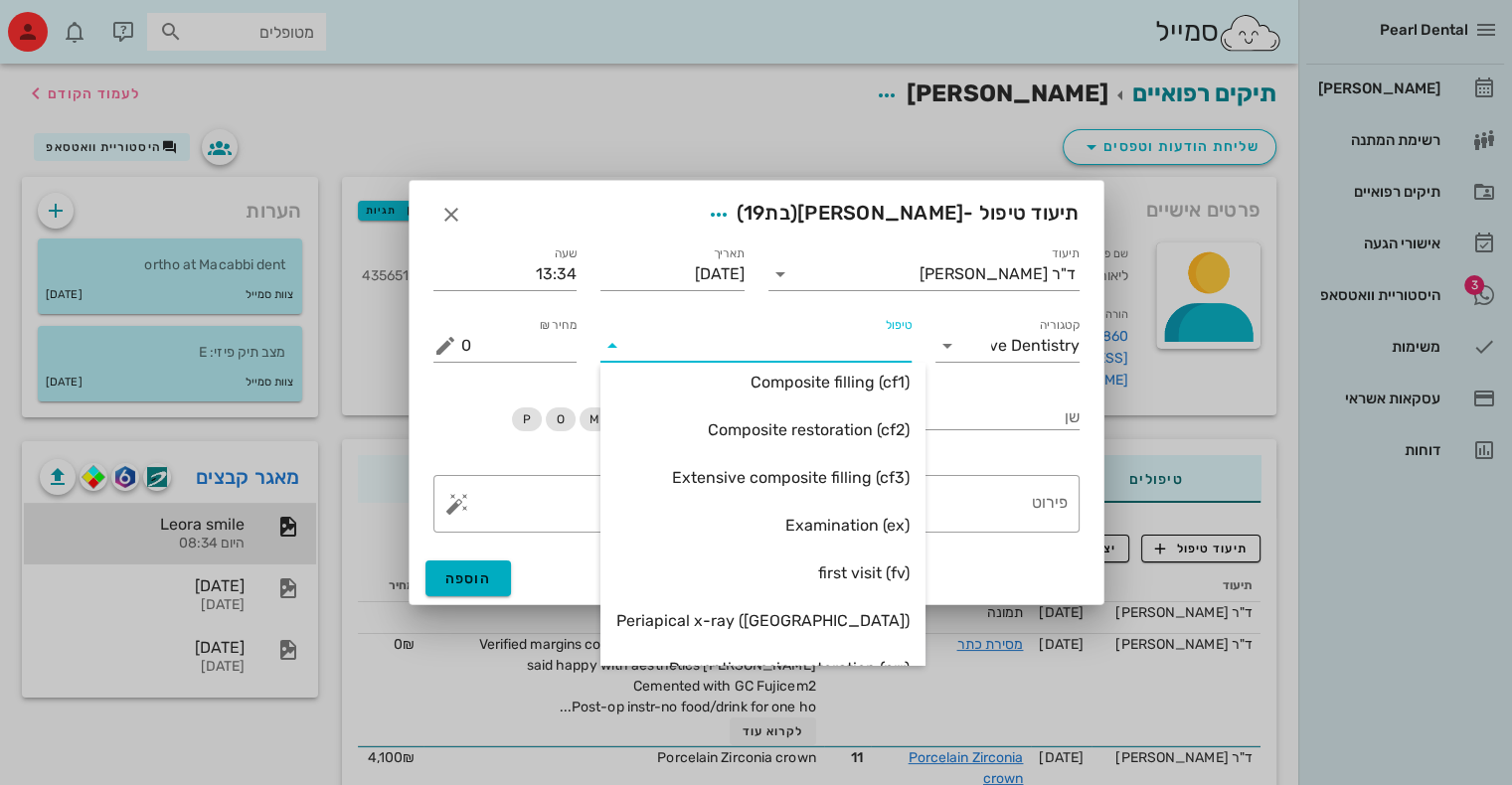 scroll, scrollTop: 0, scrollLeft: 0, axis: both 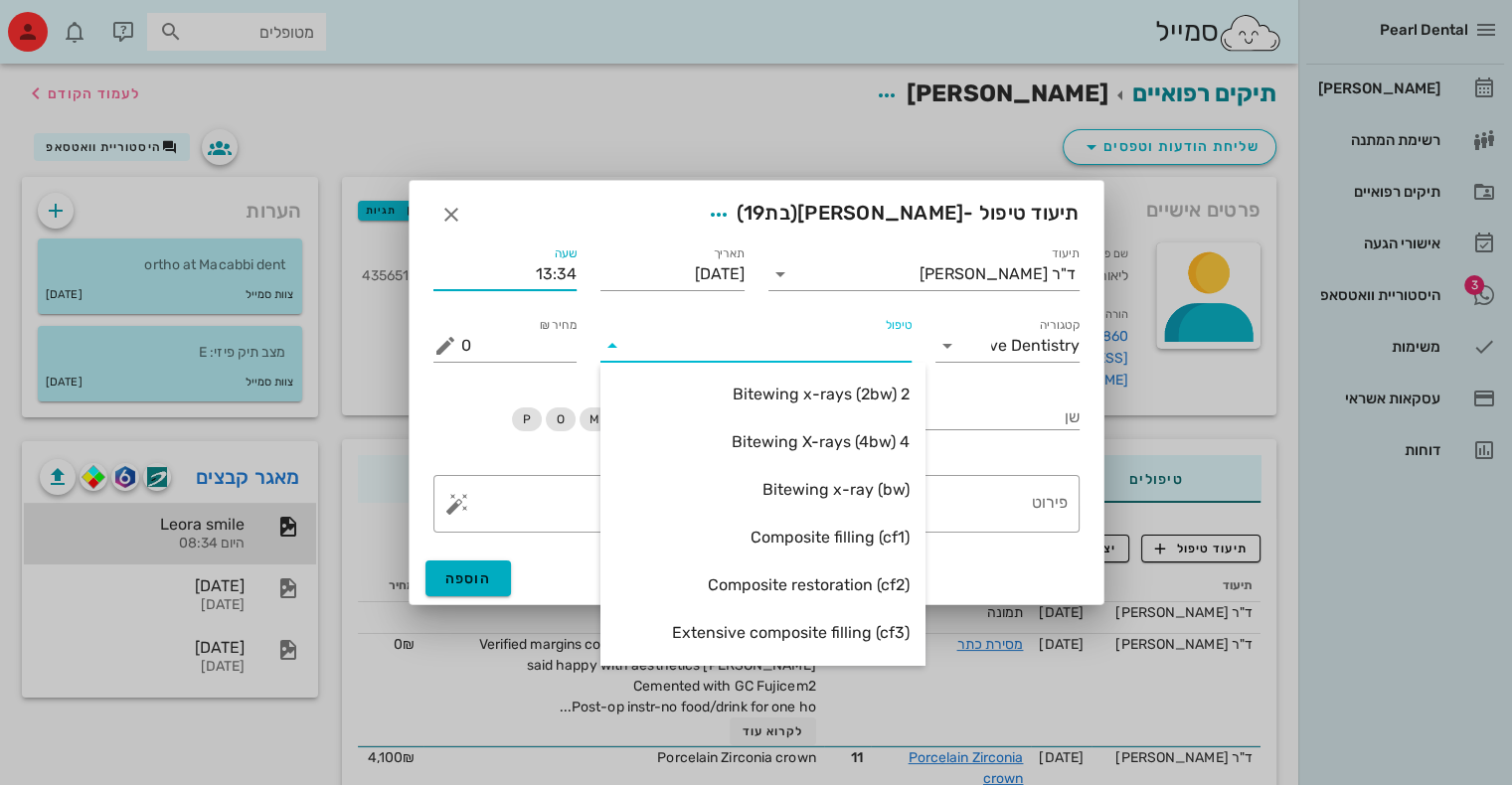 click on "13:34" at bounding box center (505, 274) 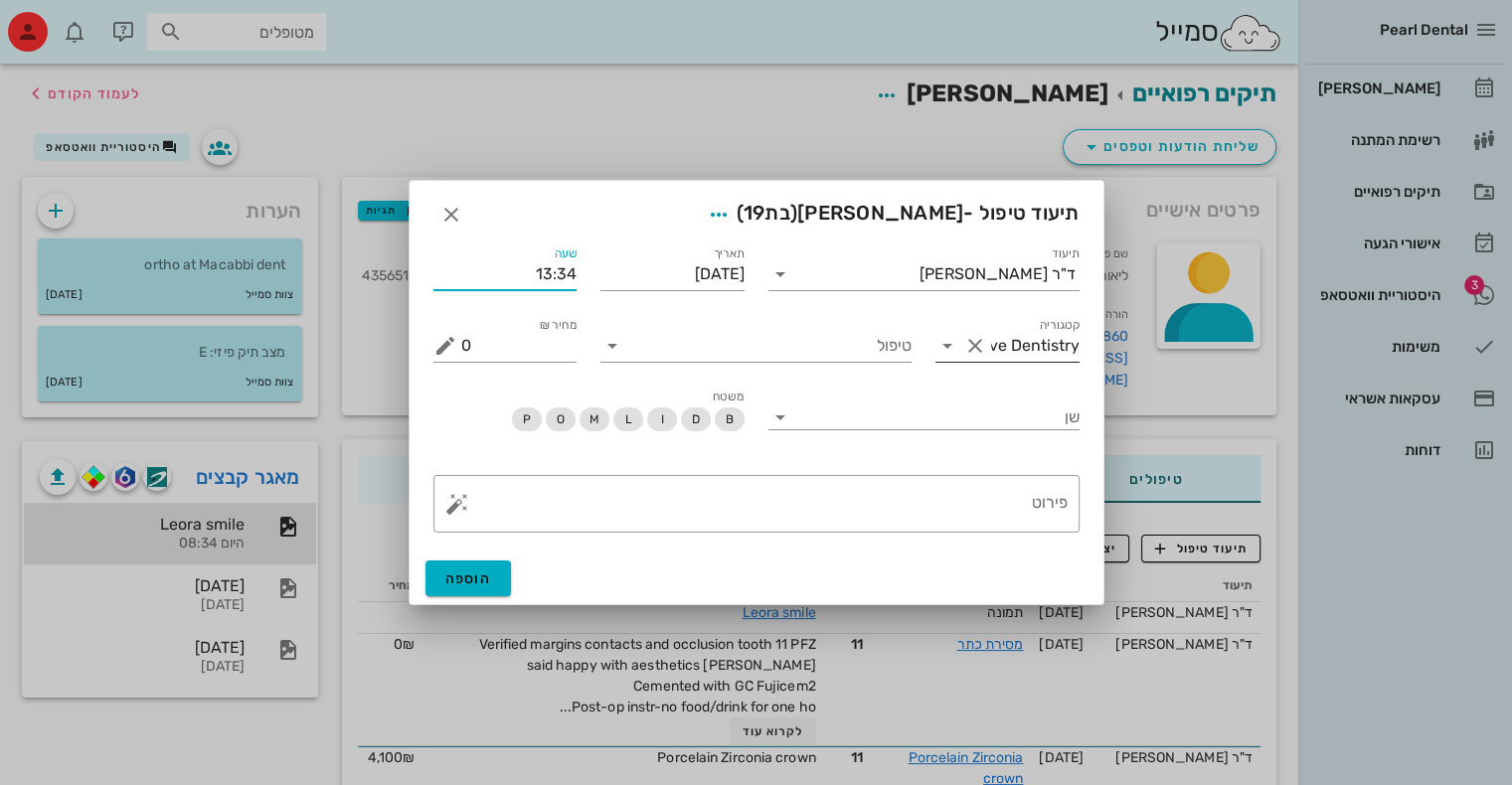 click at bounding box center (947, 346) 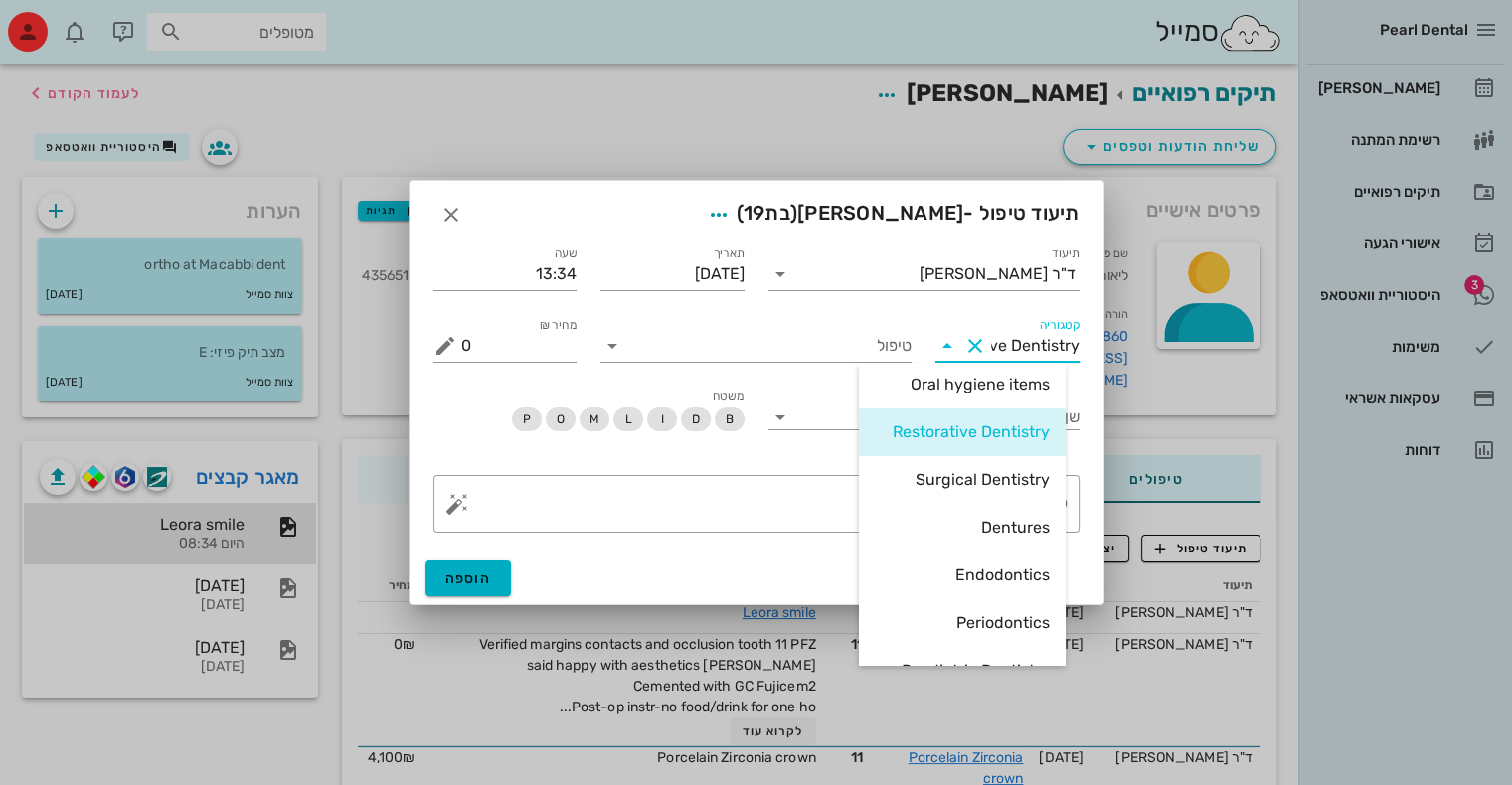 scroll, scrollTop: 0, scrollLeft: -69, axis: horizontal 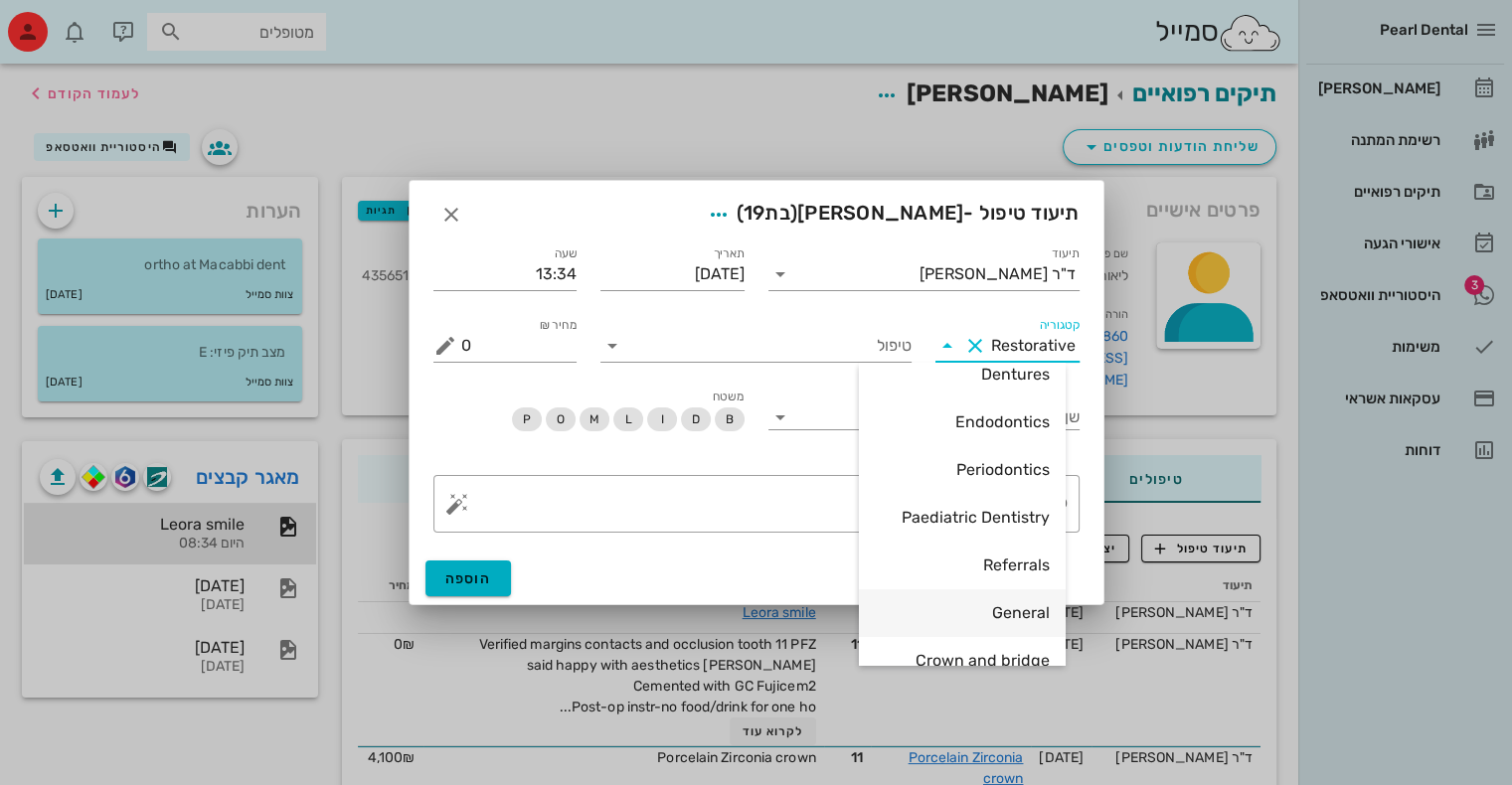 click on "General" at bounding box center [962, 612] 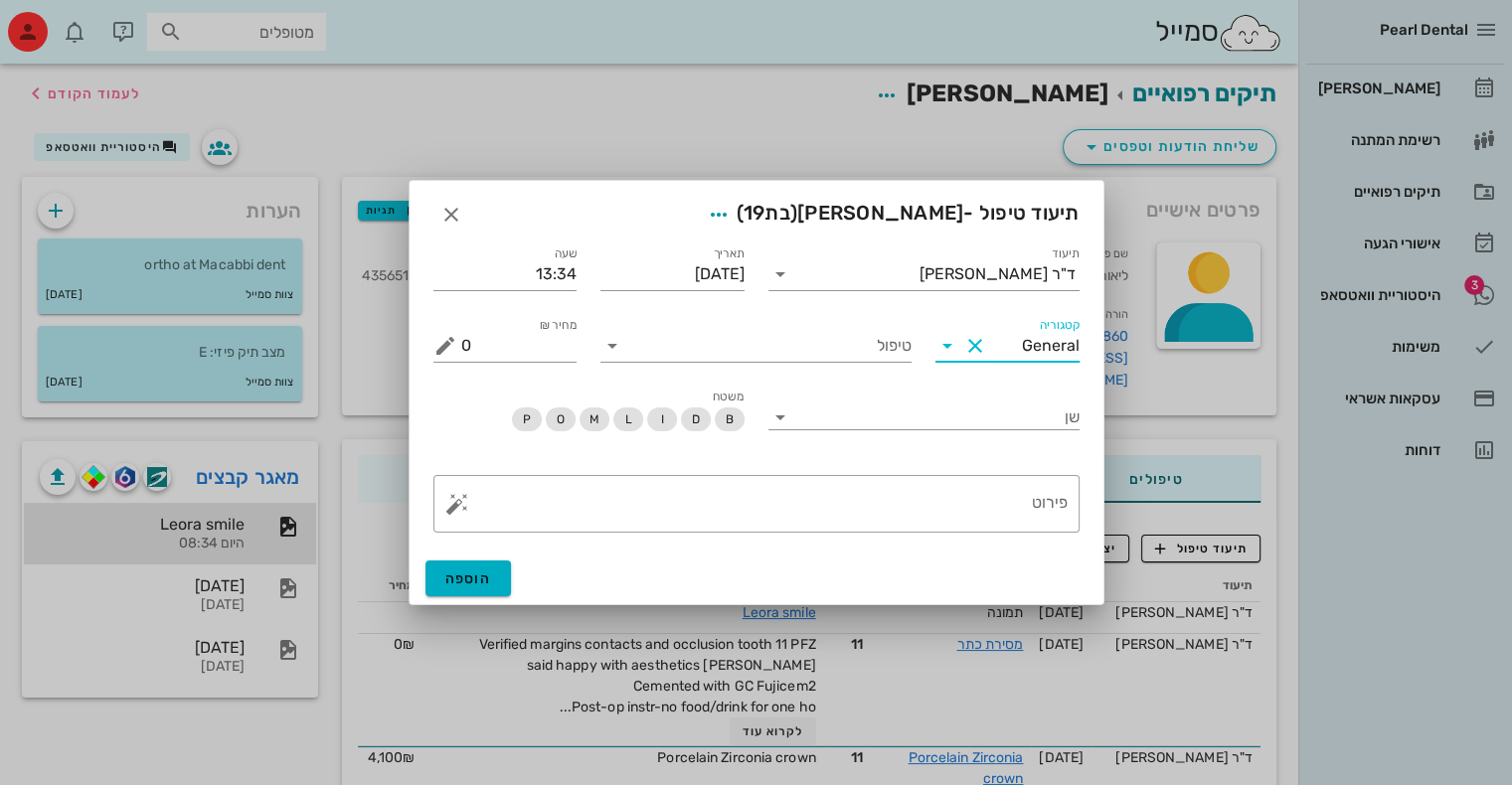 scroll, scrollTop: 0, scrollLeft: 0, axis: both 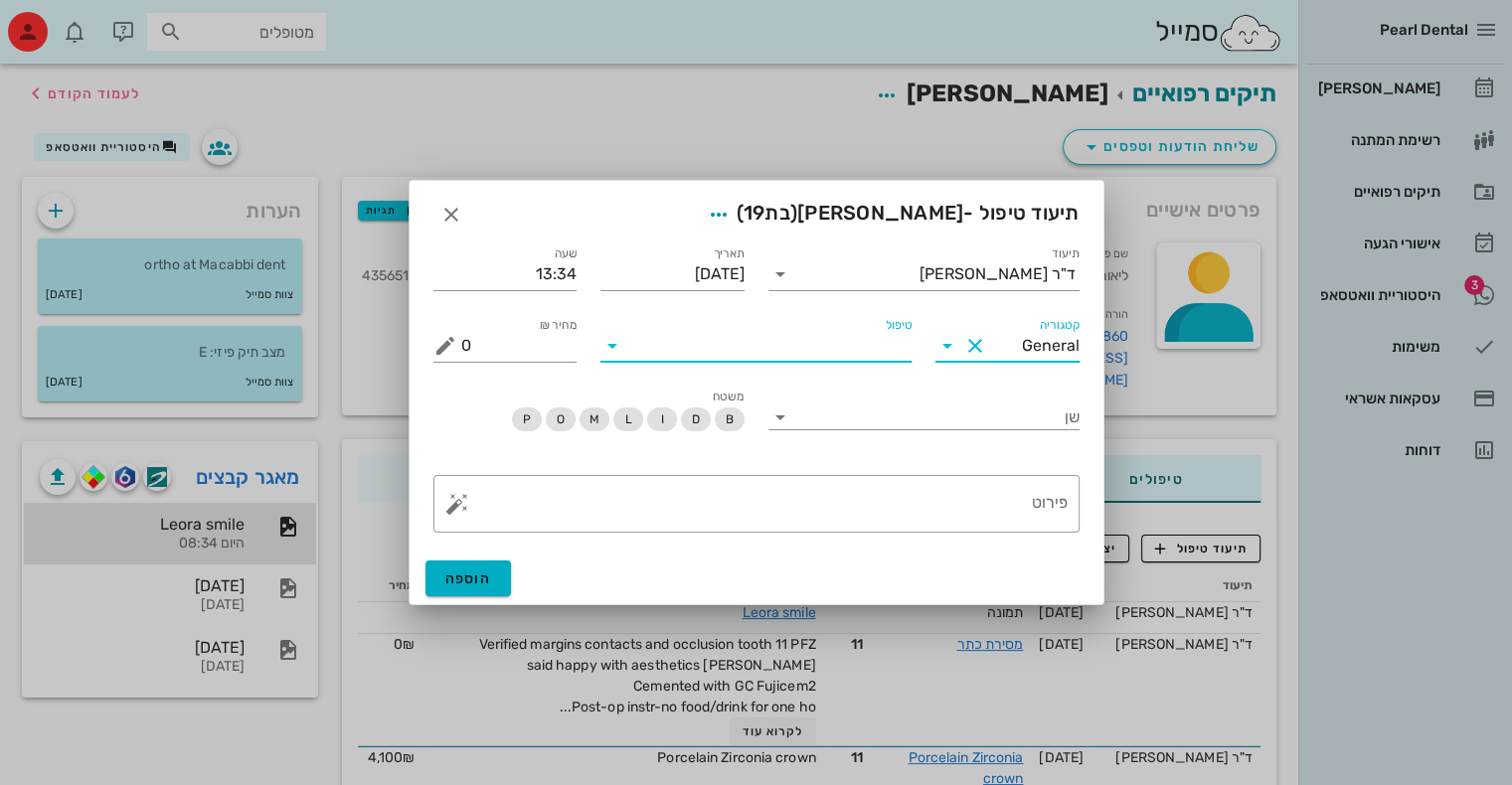 click on "טיפול" at bounding box center (769, 346) 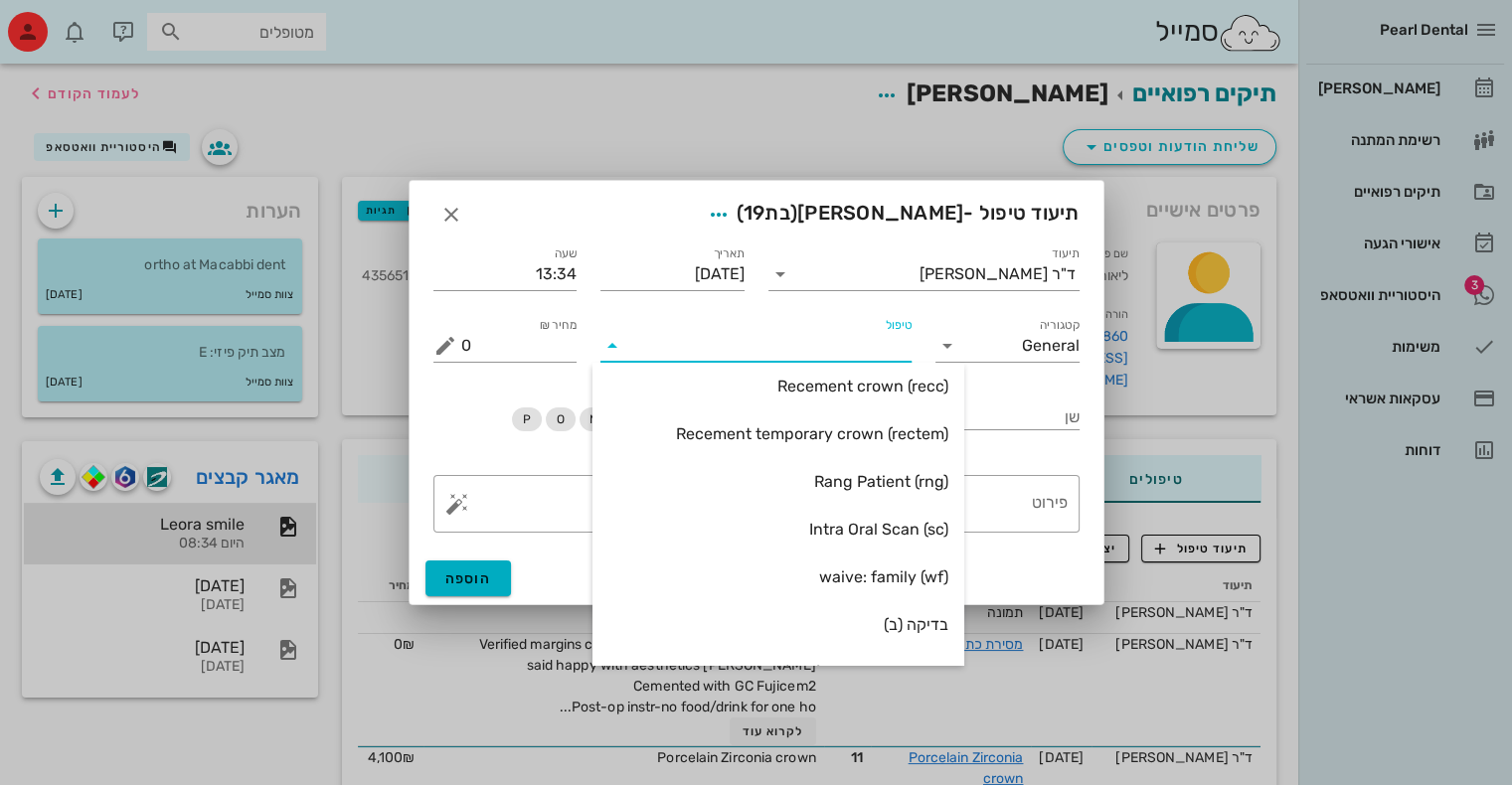scroll, scrollTop: 738, scrollLeft: 0, axis: vertical 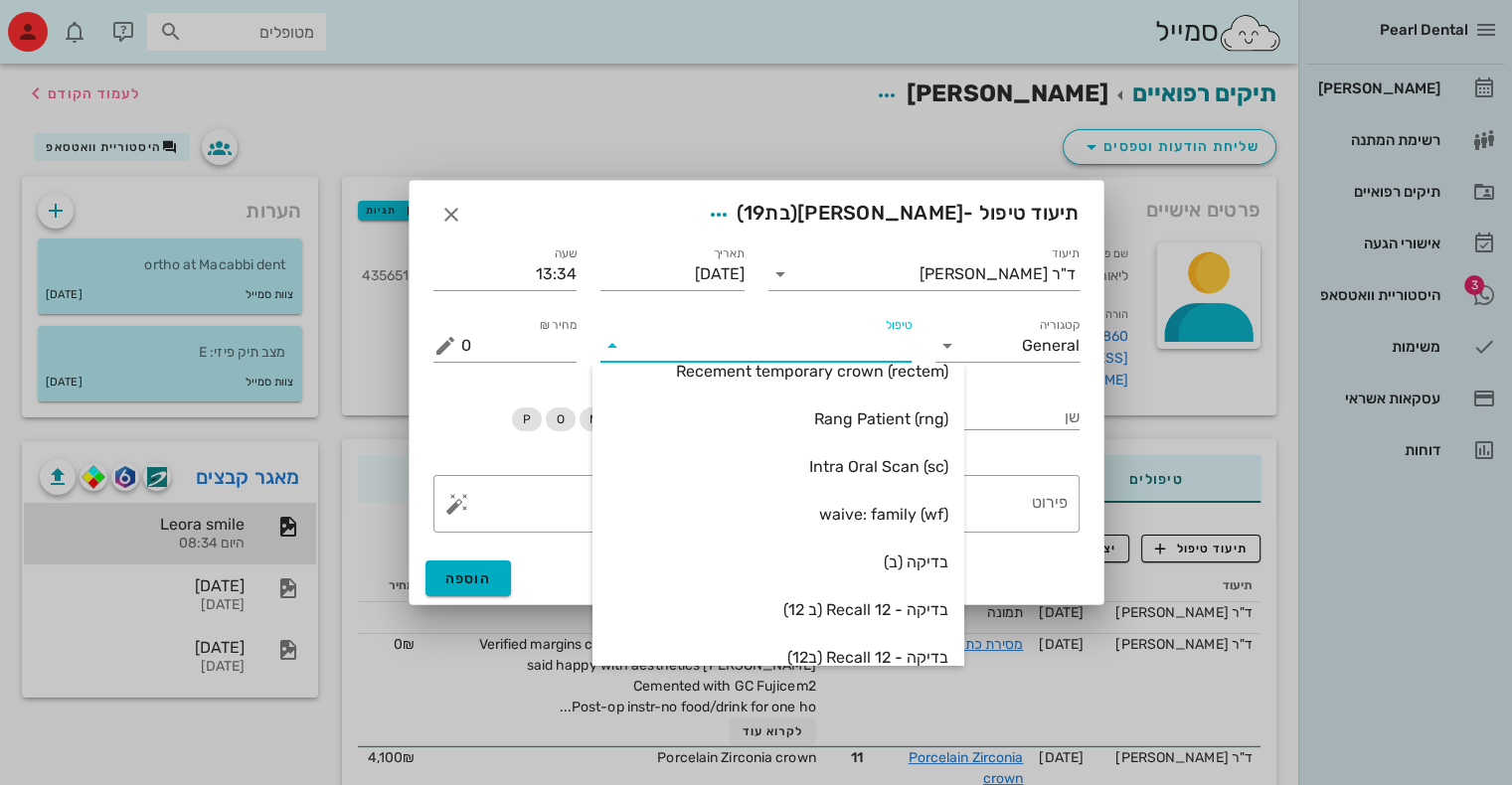 click on "טיפול" at bounding box center (769, 346) 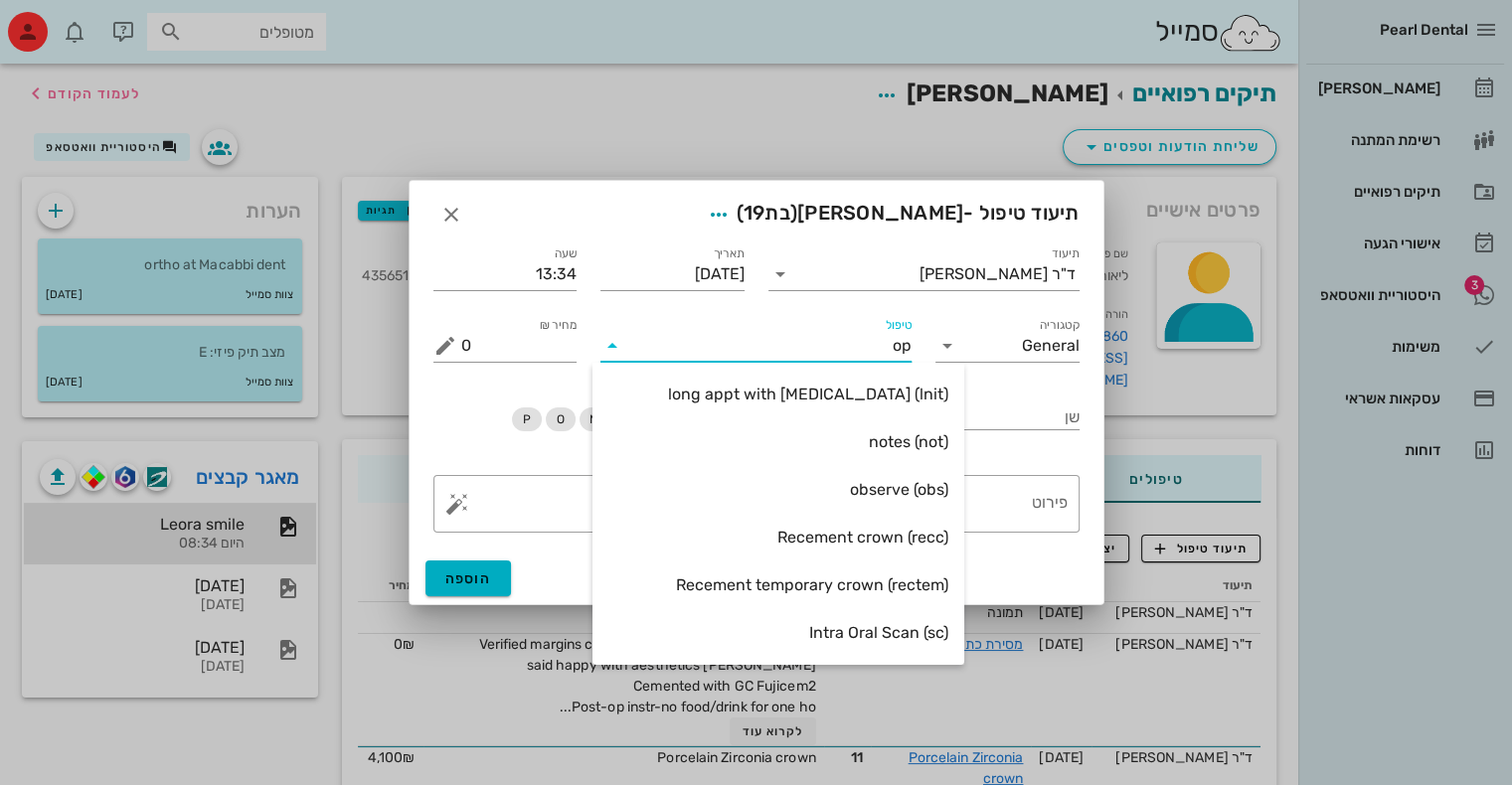 scroll, scrollTop: 0, scrollLeft: 0, axis: both 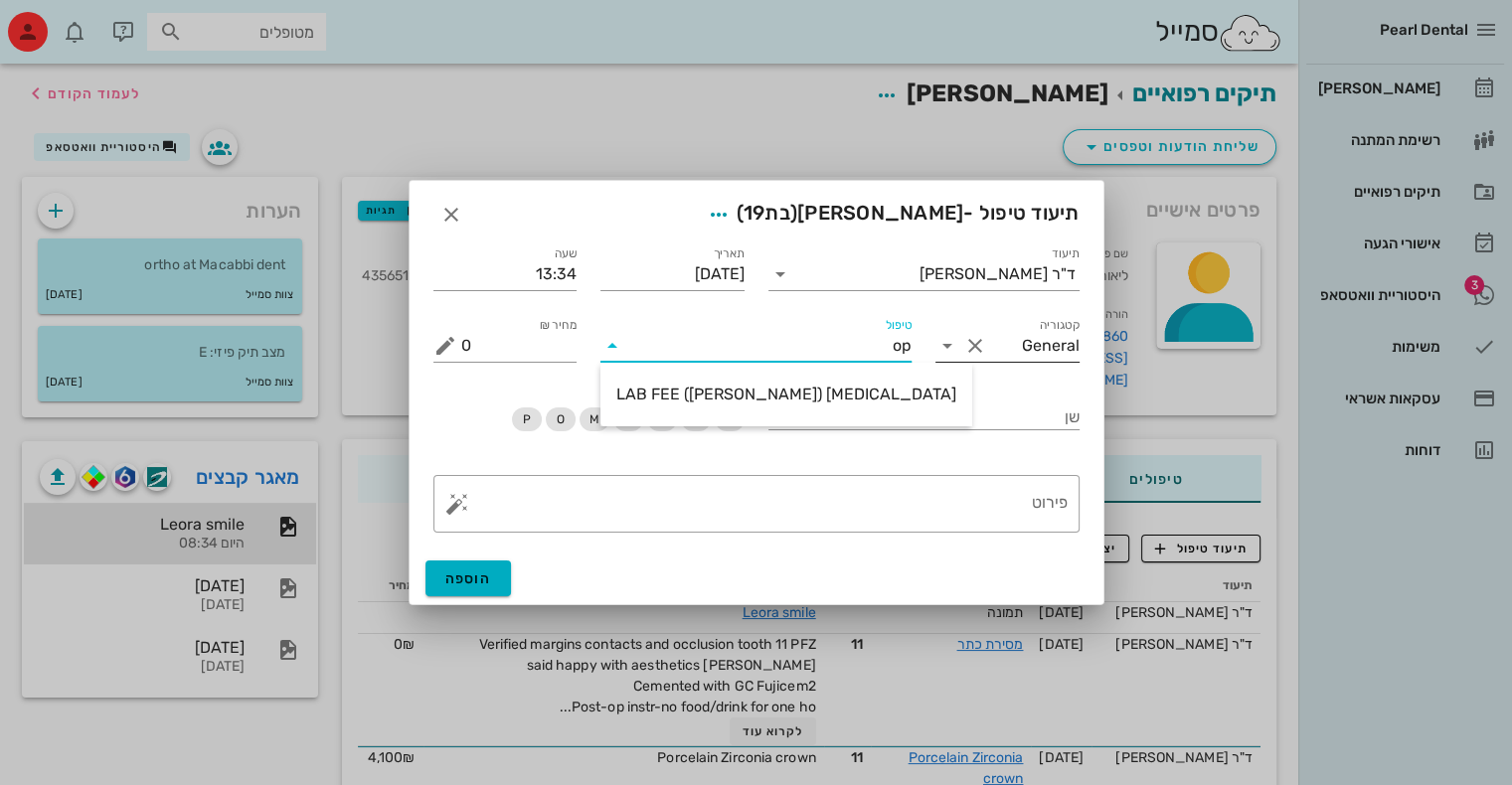 type on "op" 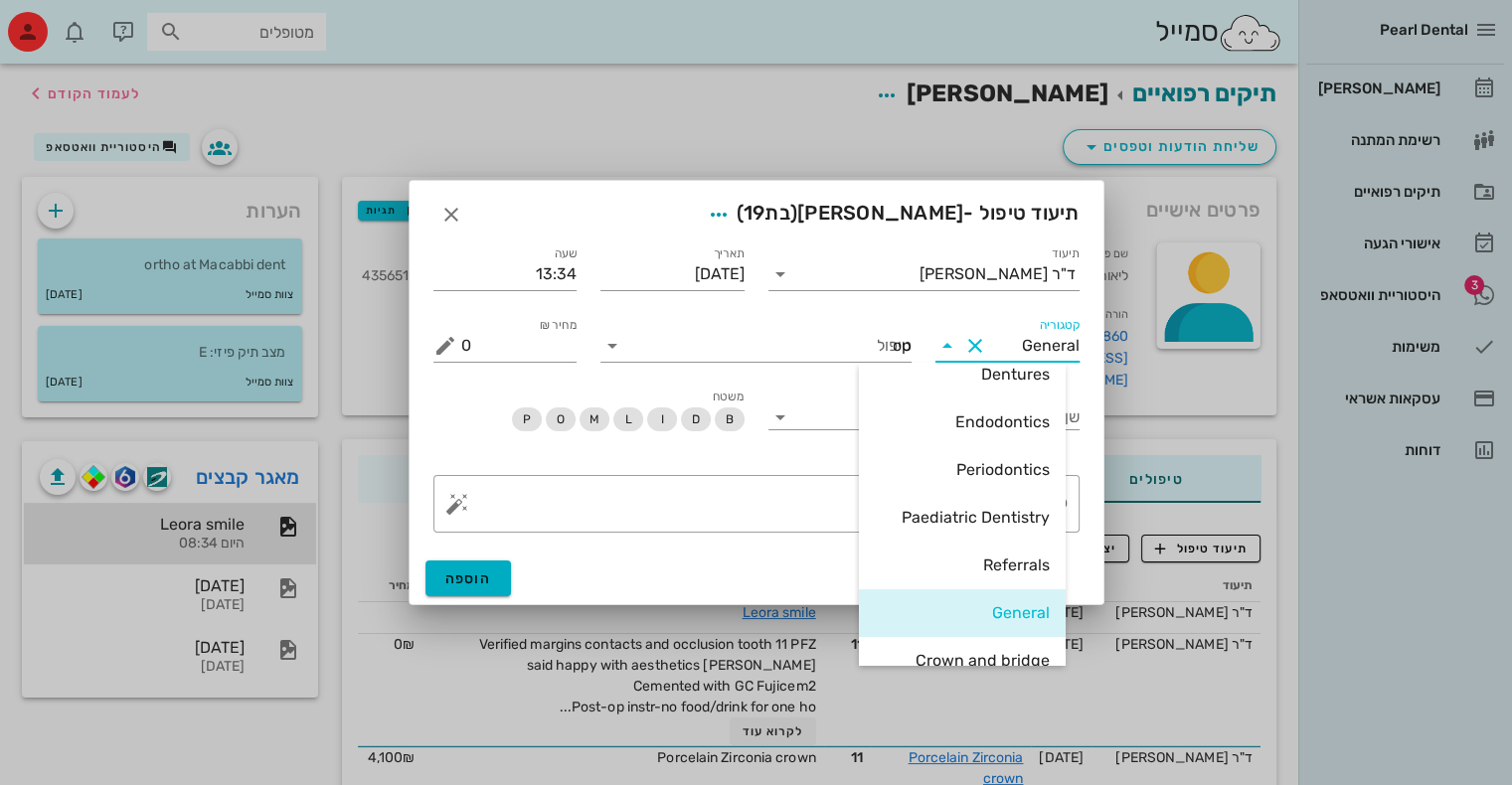 type 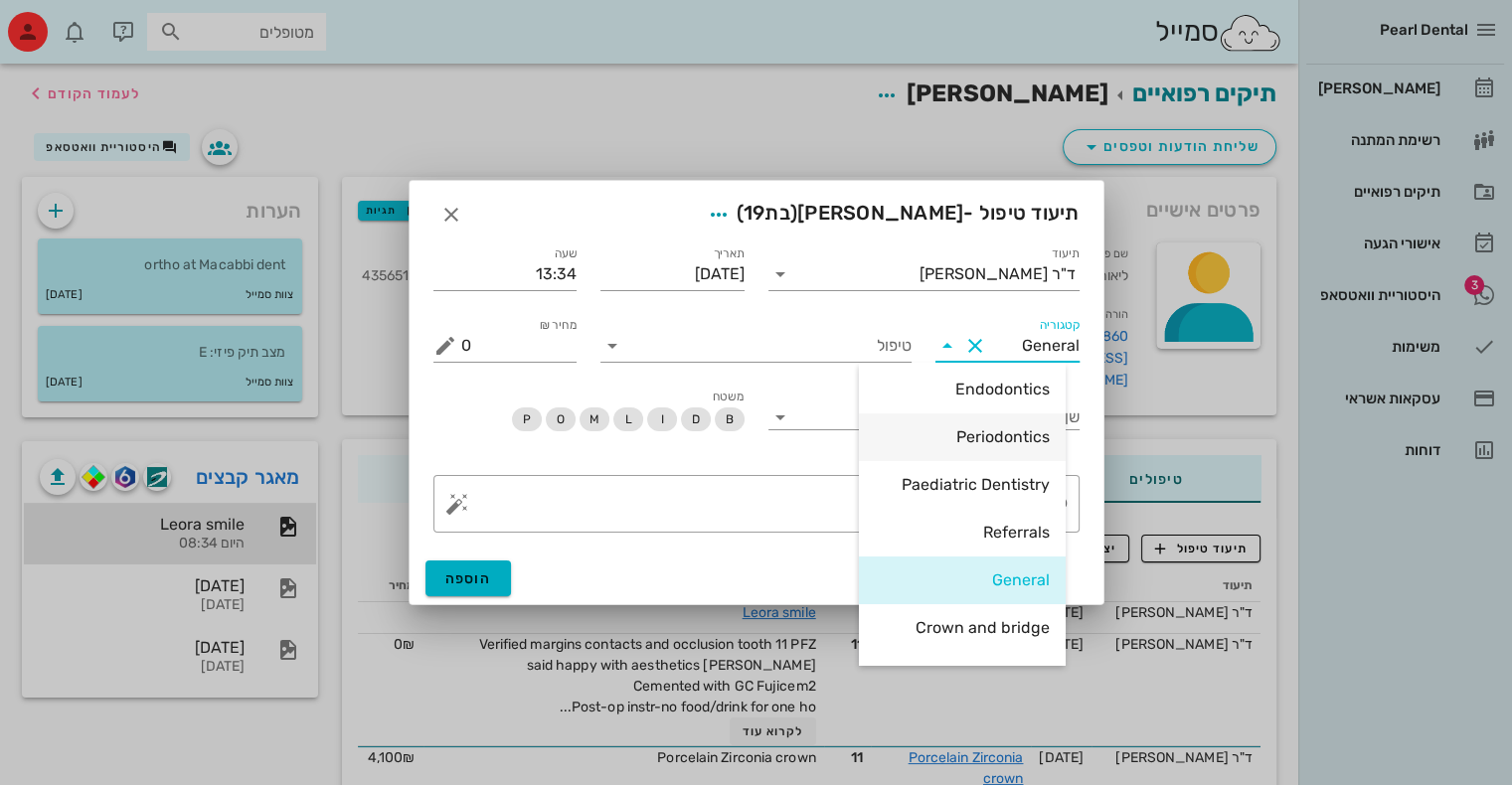 scroll, scrollTop: 199, scrollLeft: 0, axis: vertical 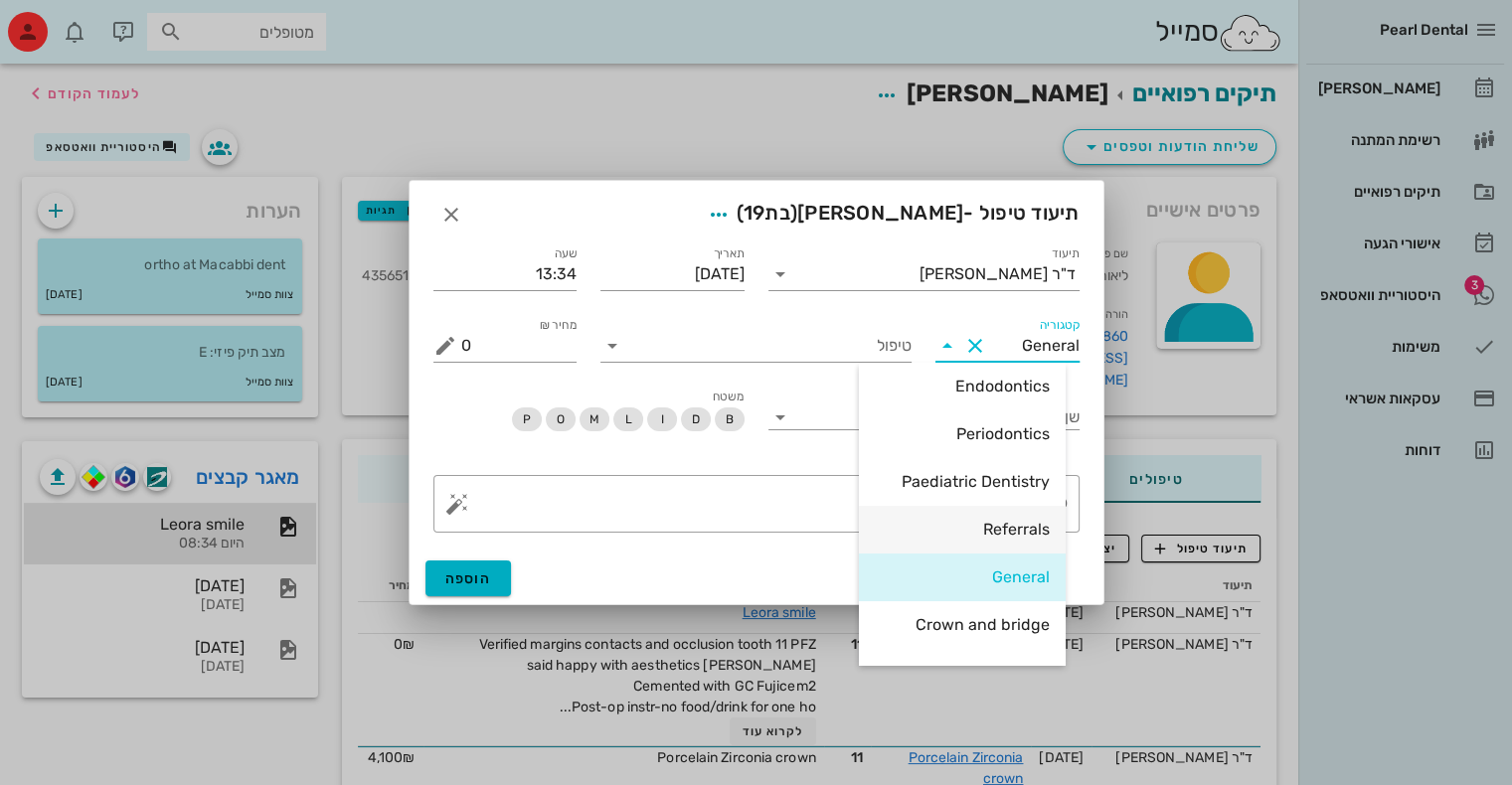 click on "Referrals" at bounding box center (962, 529) 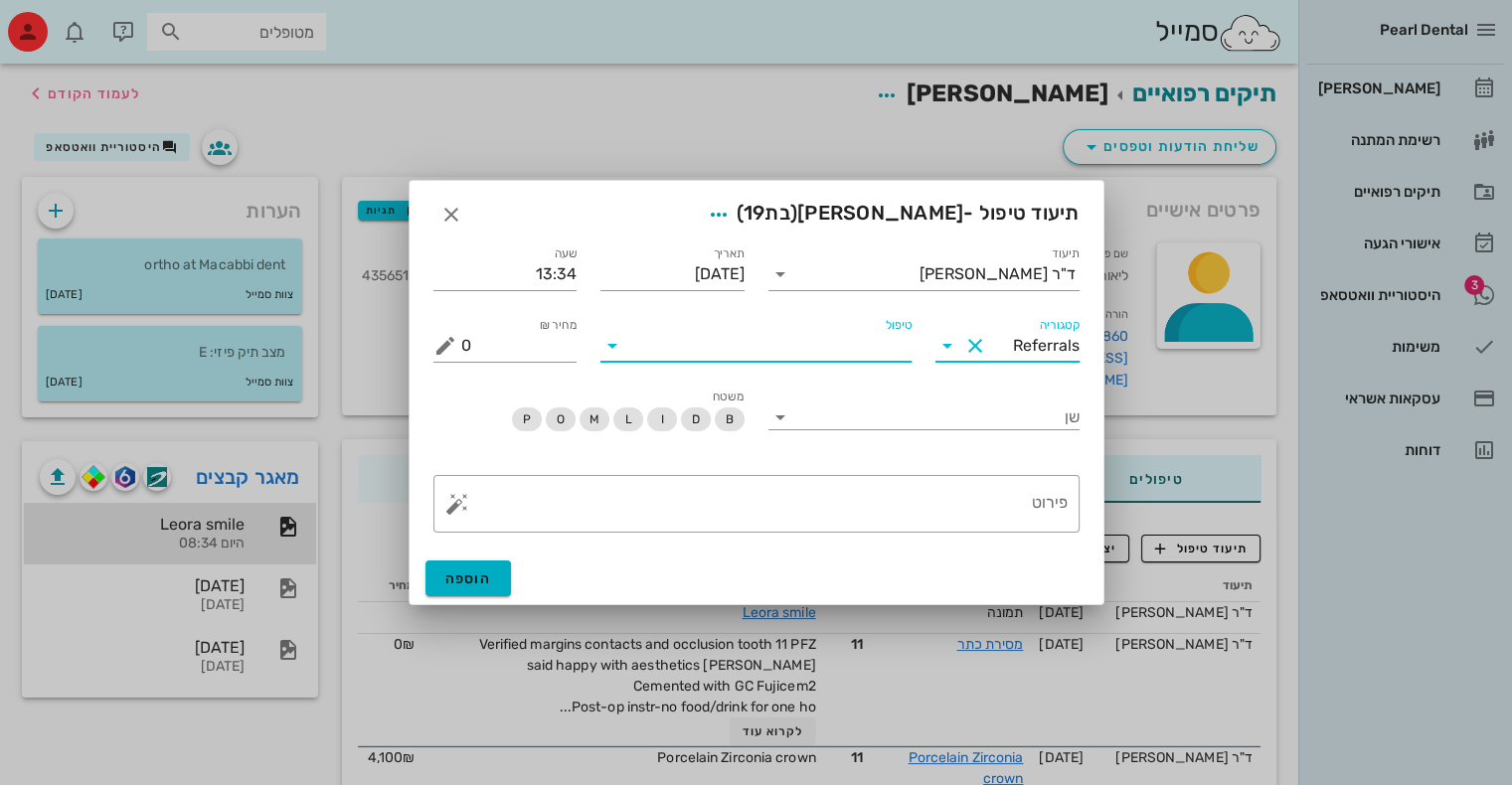 click on "טיפול" at bounding box center (769, 346) 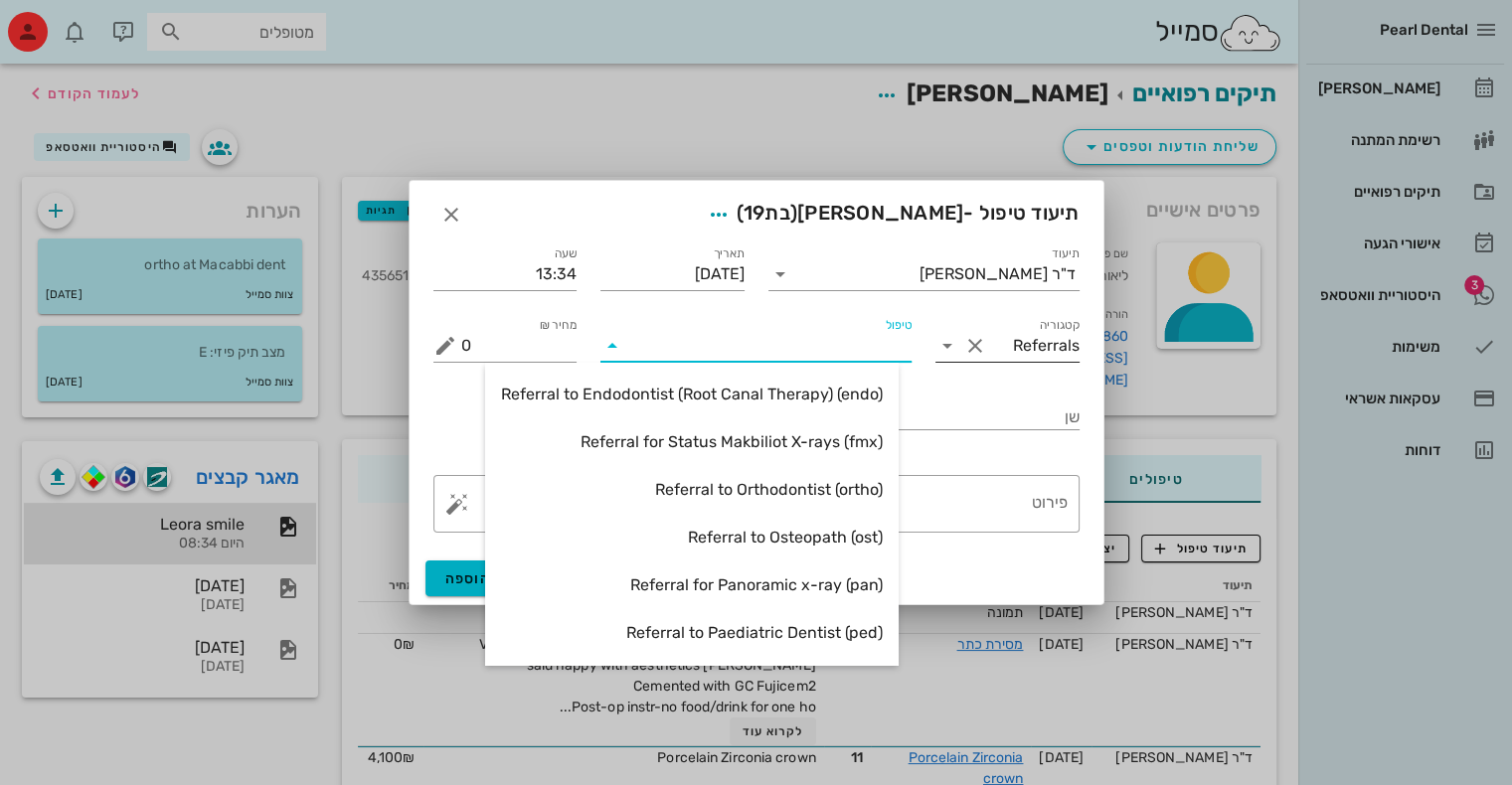 click at bounding box center (975, 346) 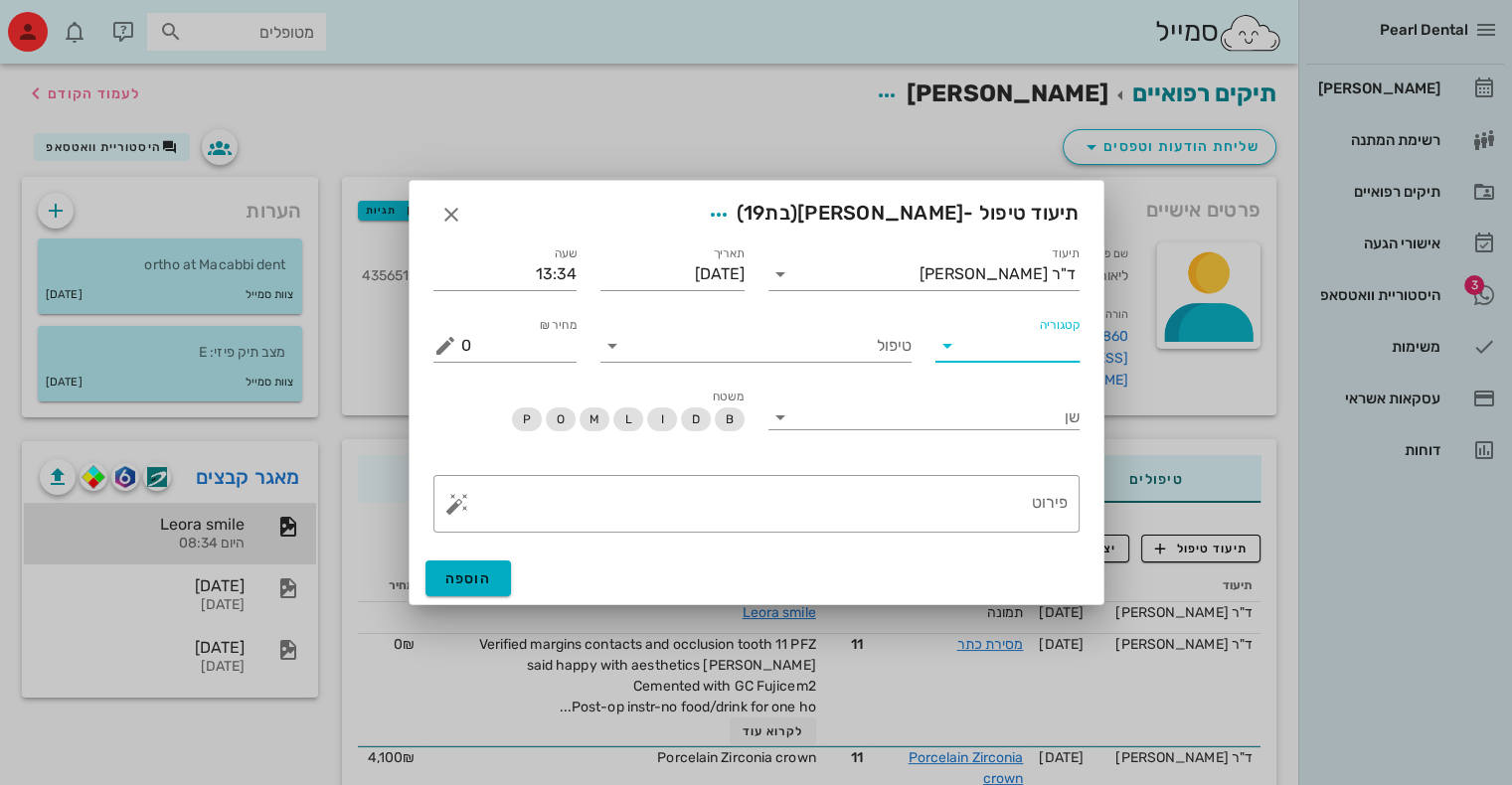 click at bounding box center [947, 346] 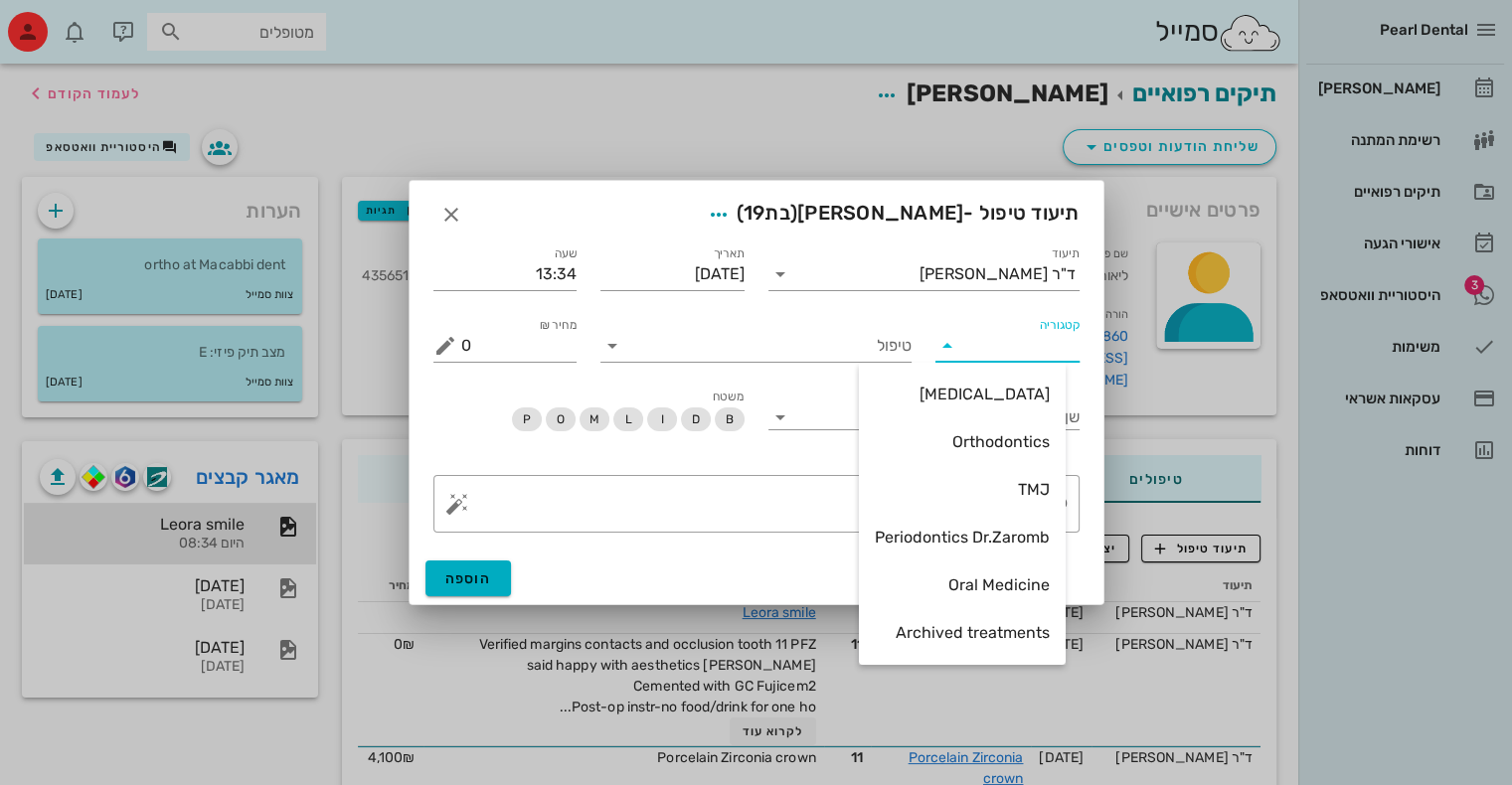 scroll, scrollTop: 524, scrollLeft: 0, axis: vertical 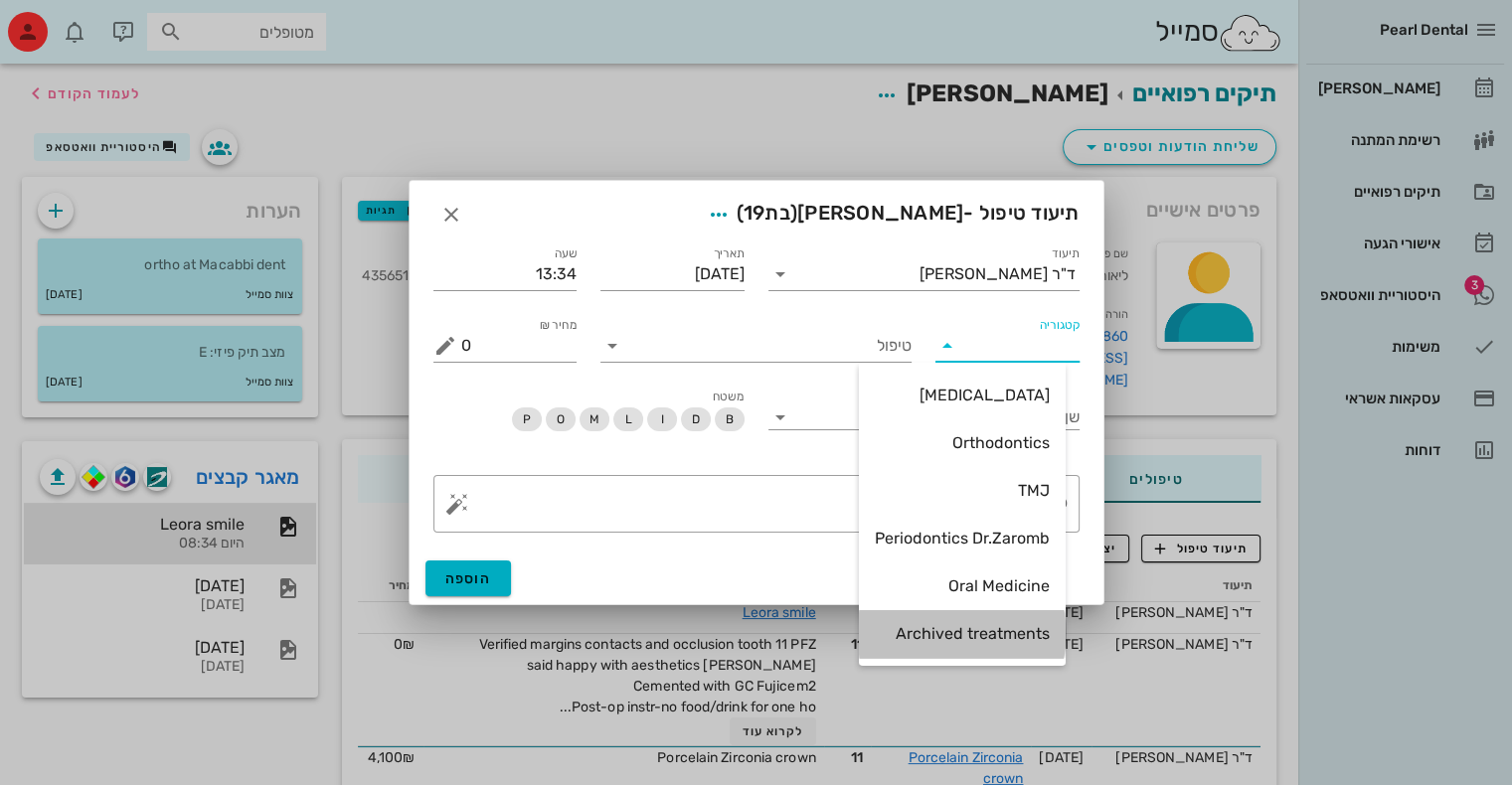 click on "Archived treatments" at bounding box center (962, 633) 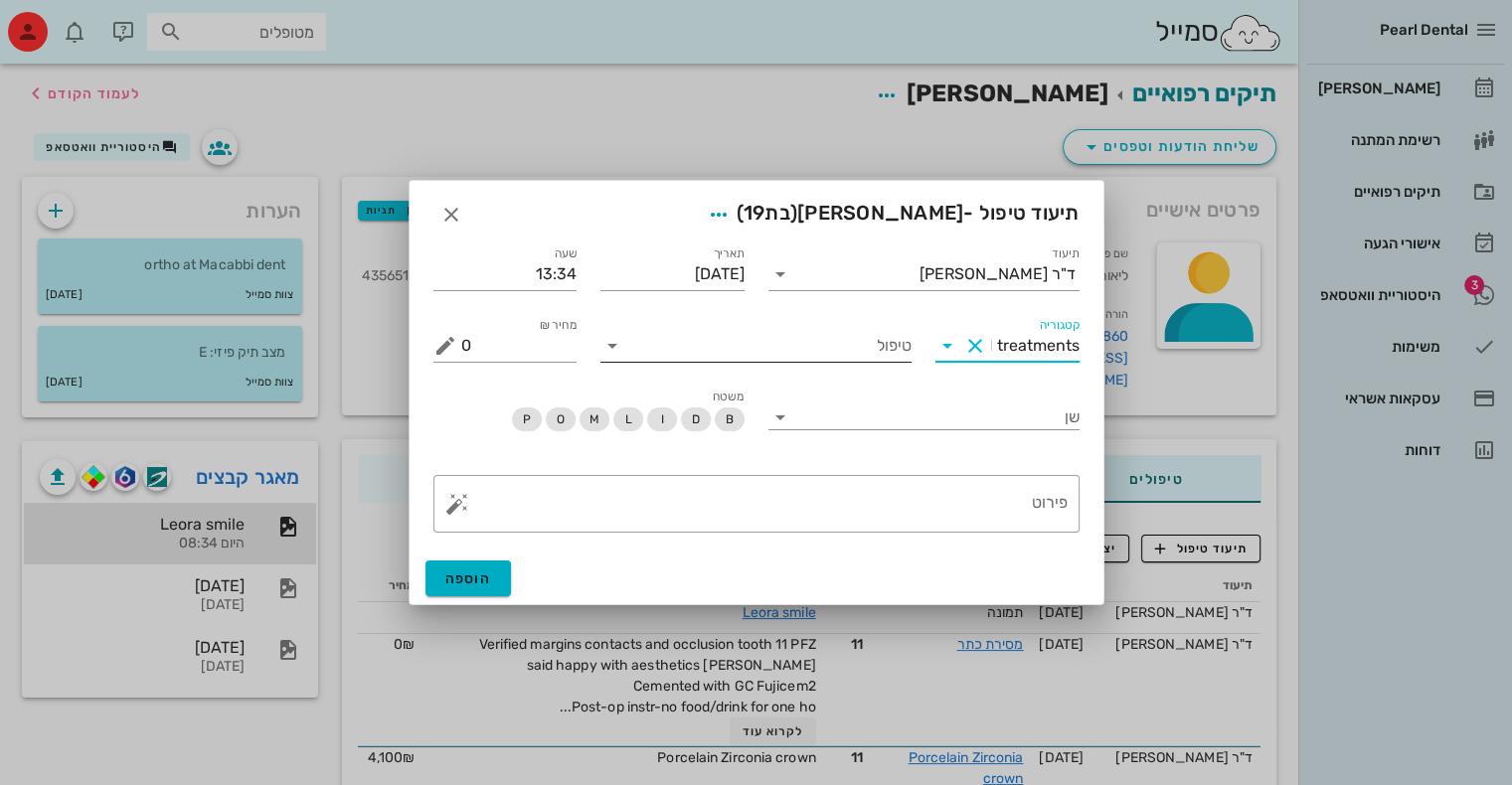 click on "טיפול" at bounding box center [769, 346] 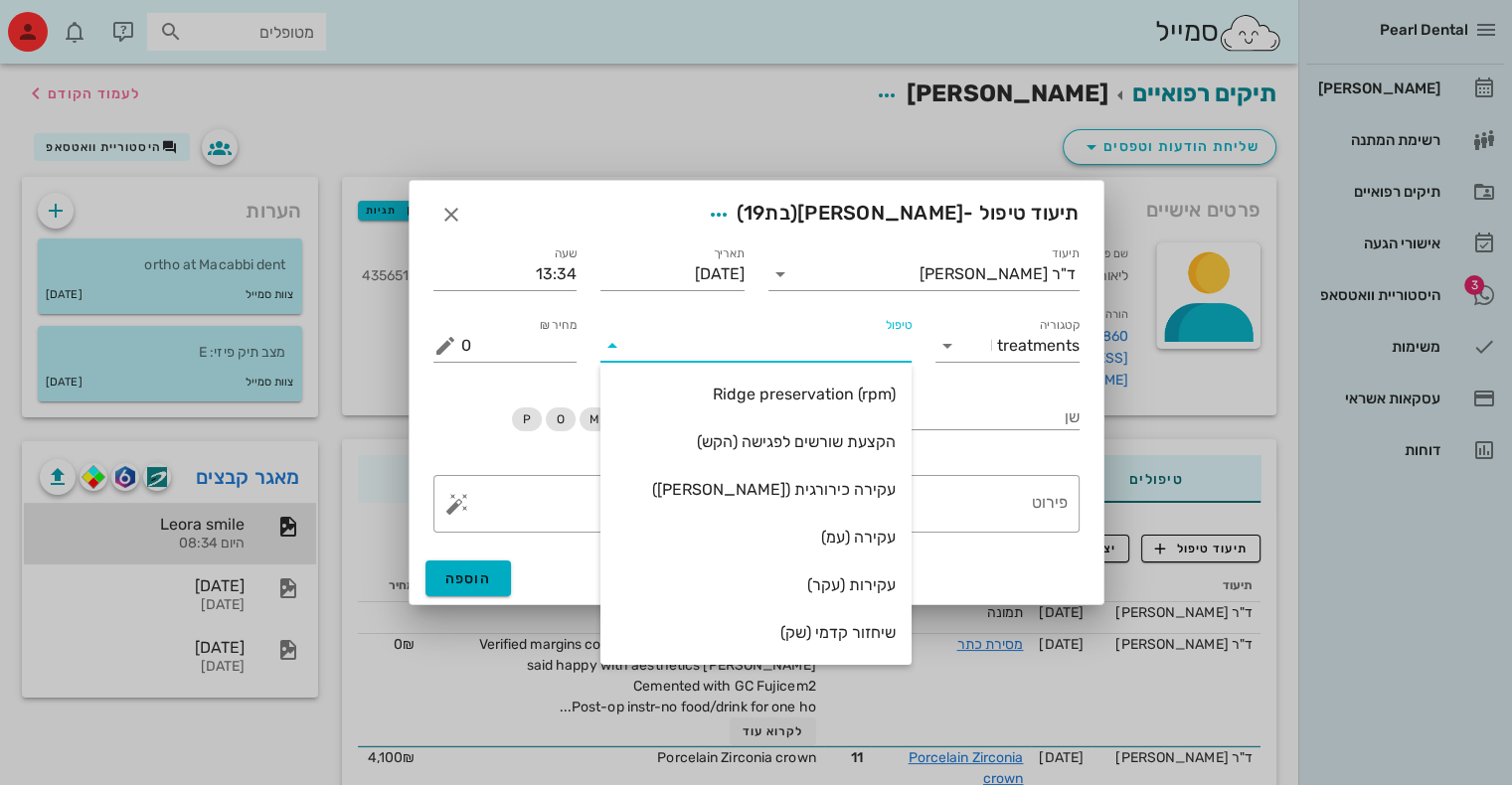 scroll, scrollTop: 0, scrollLeft: 0, axis: both 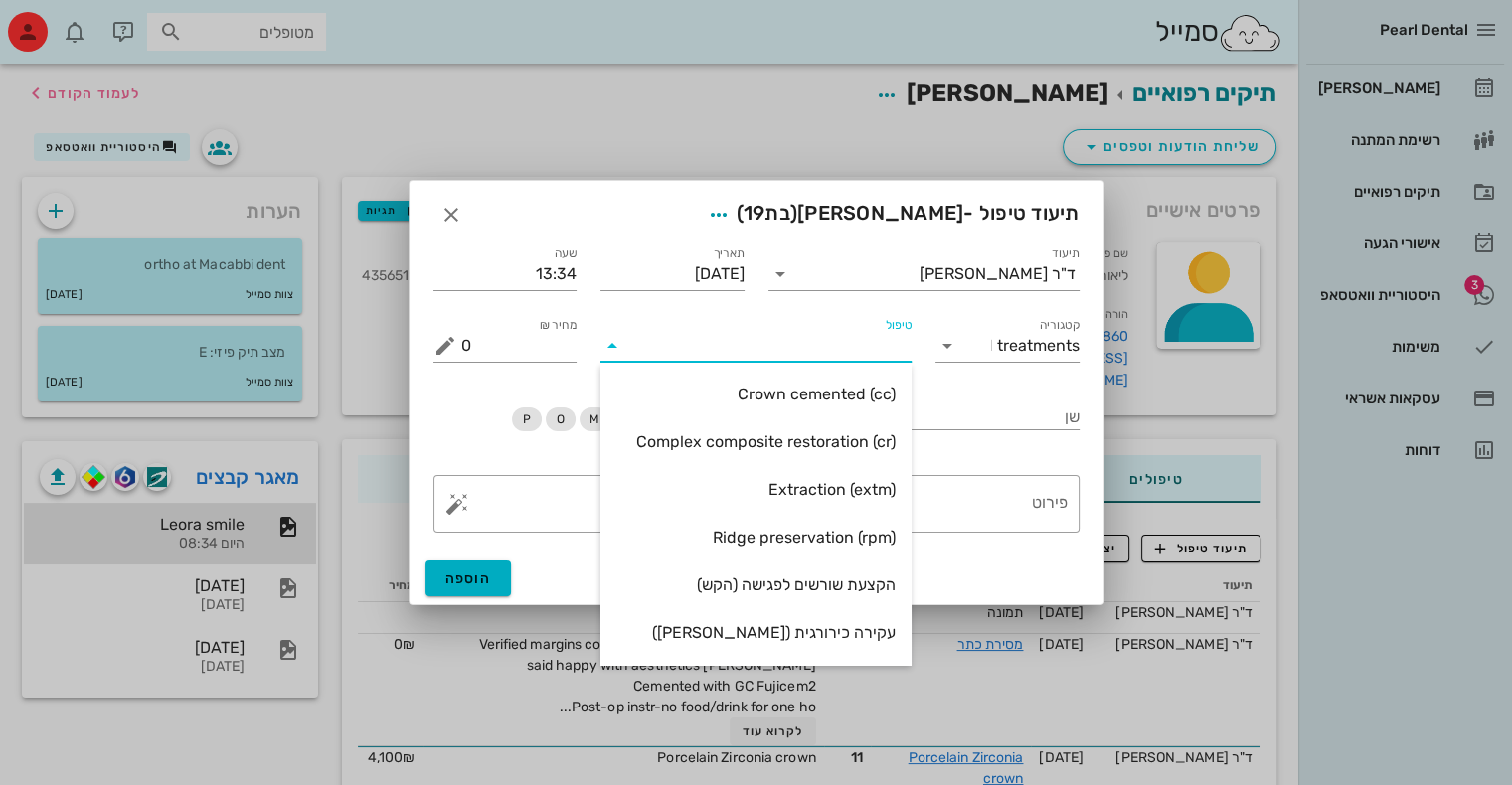click on "שעה 13:34" at bounding box center (505, 266) 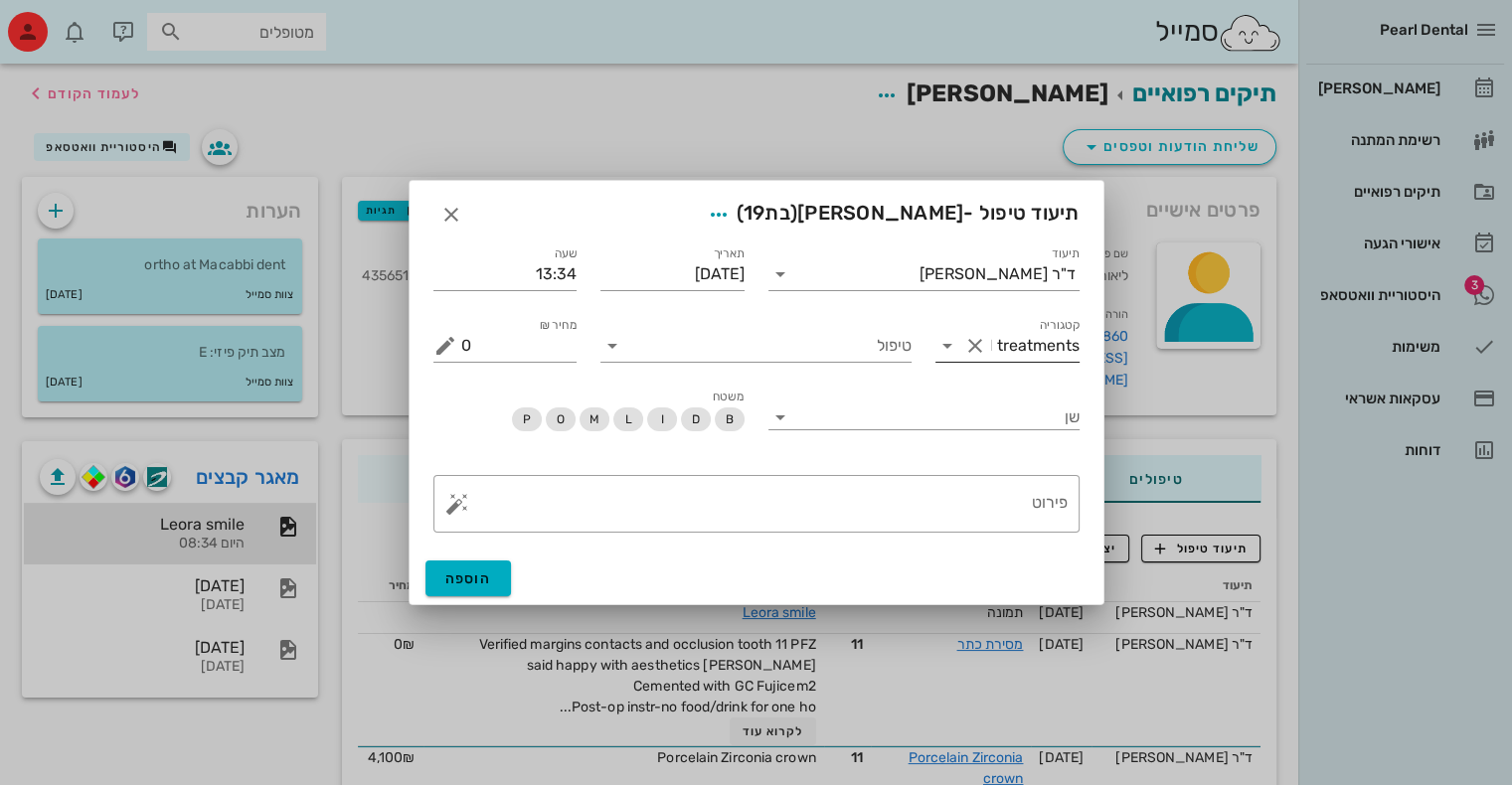 click at bounding box center [947, 346] 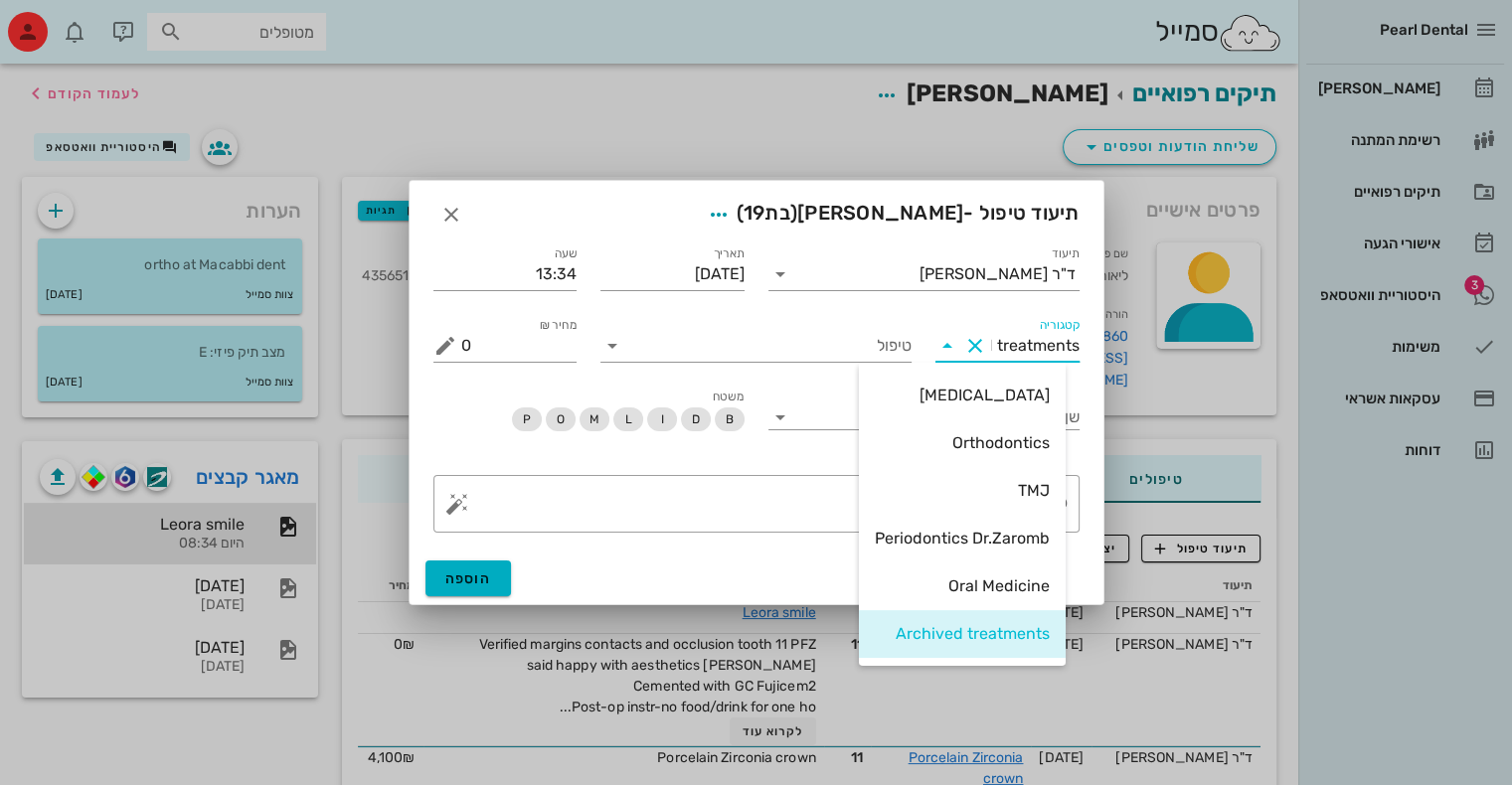 scroll, scrollTop: 0, scrollLeft: -64, axis: horizontal 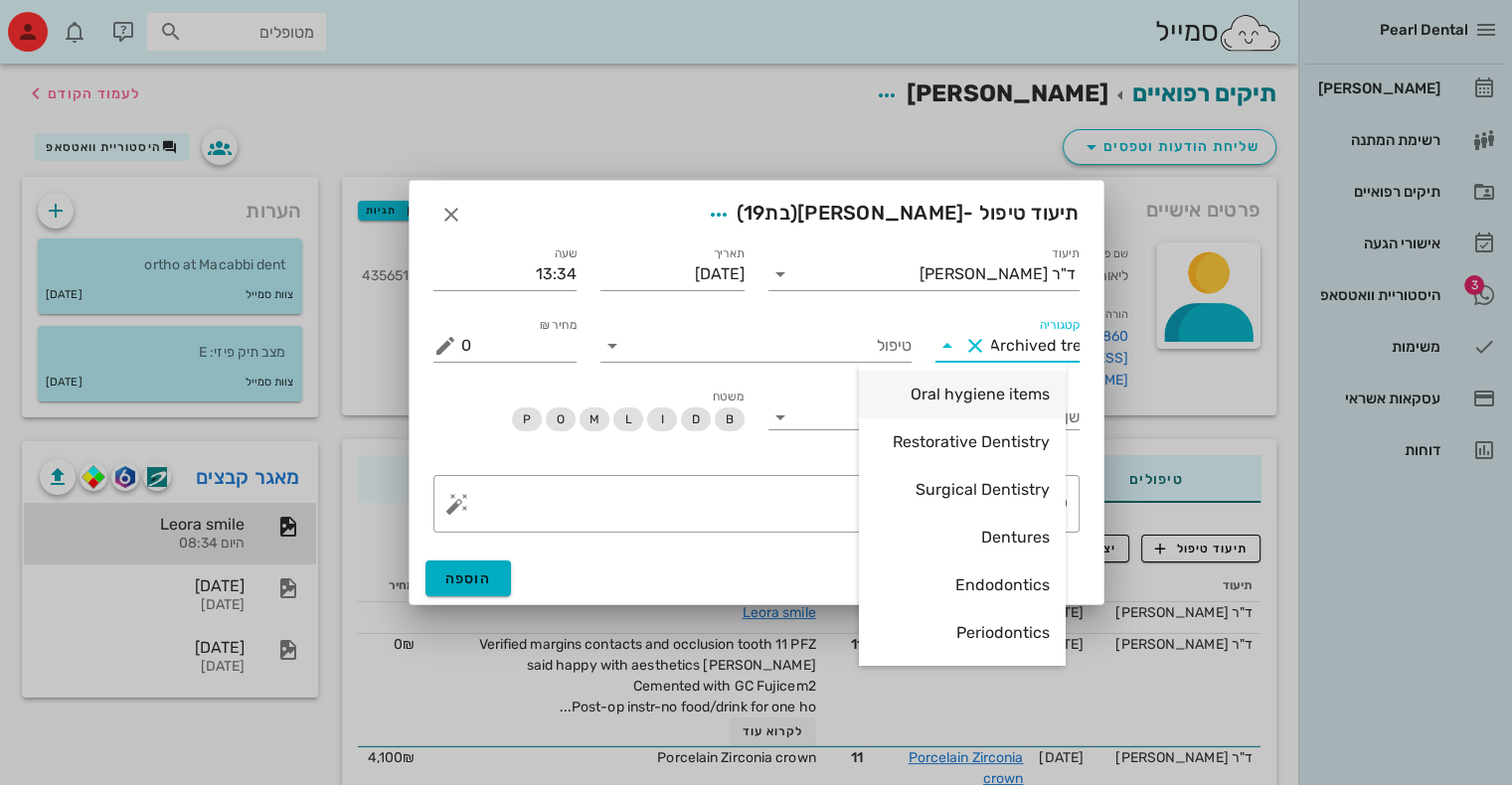click on "Oral hygiene items" at bounding box center [962, 393] 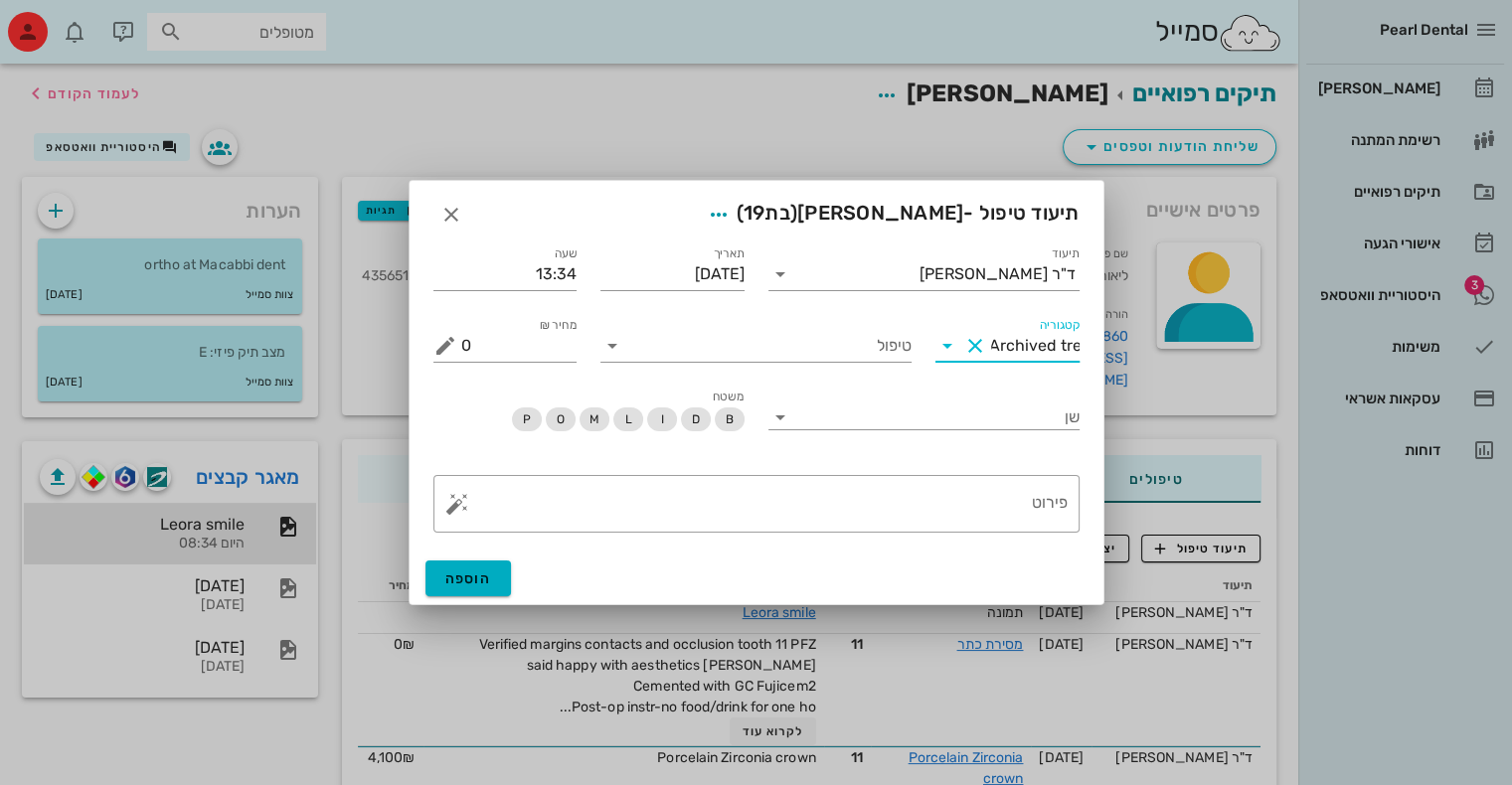 type on "Oral hygiene items" 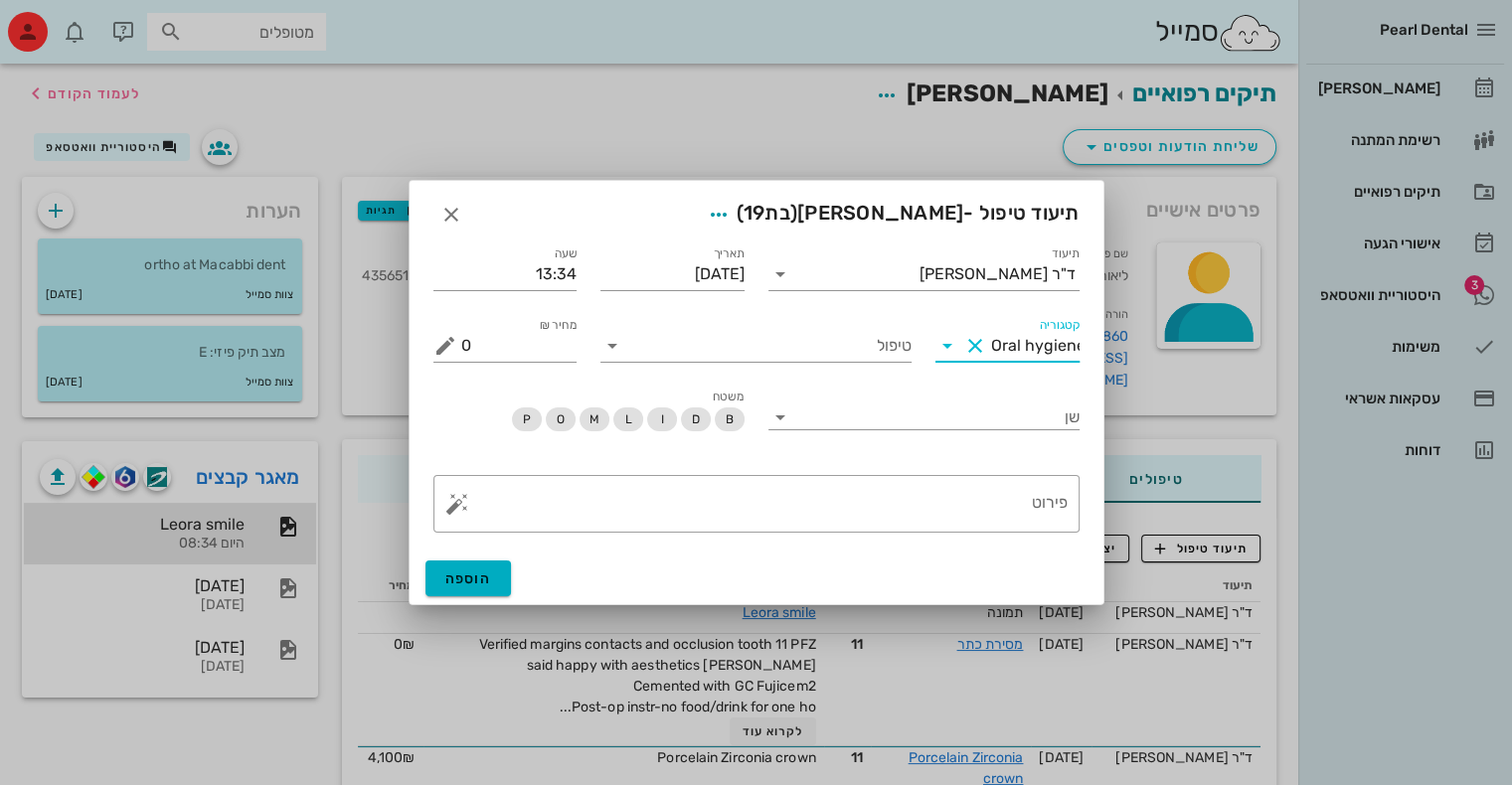 scroll, scrollTop: 0, scrollLeft: -48, axis: horizontal 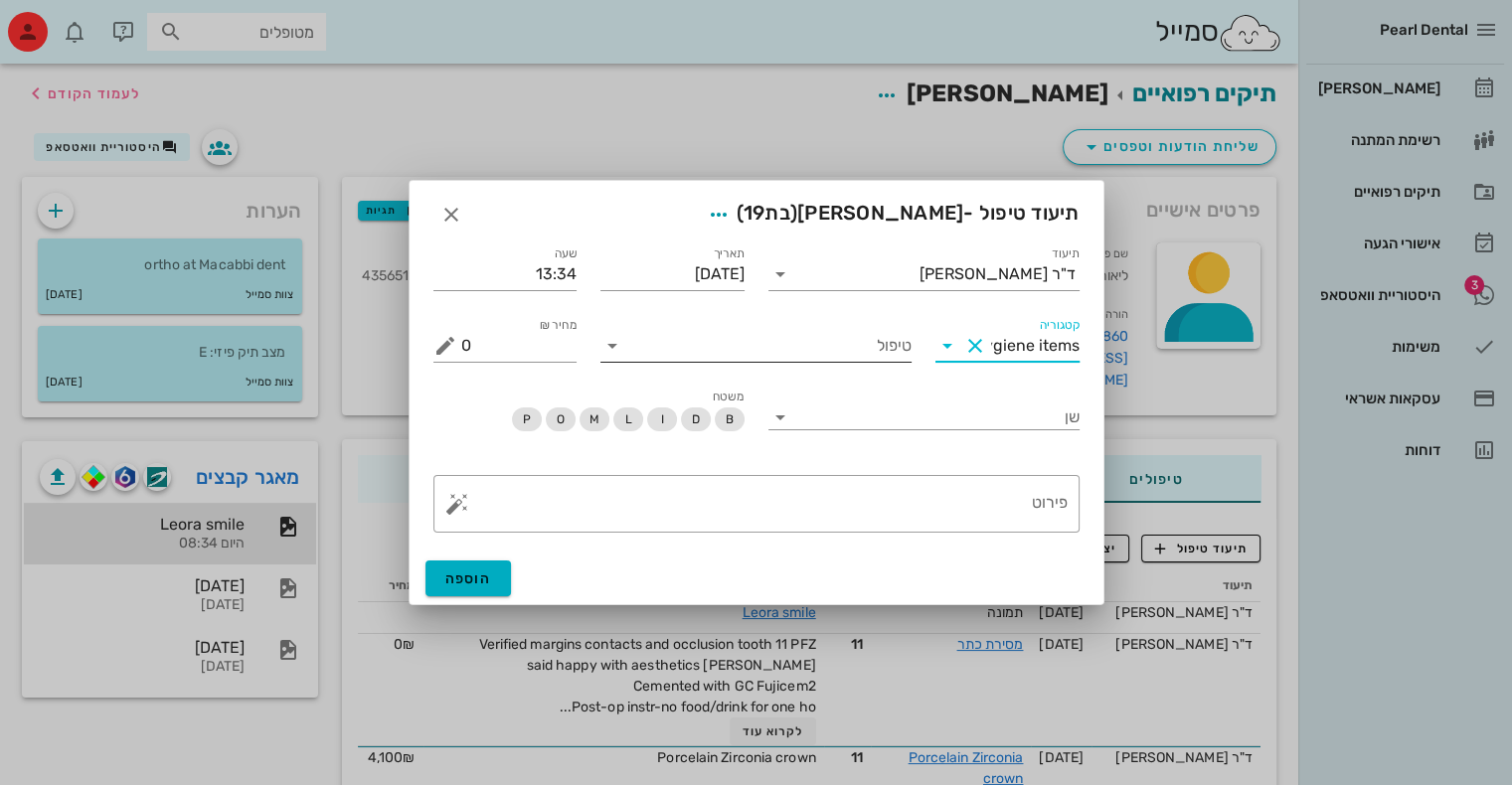 click on "טיפול" at bounding box center (769, 346) 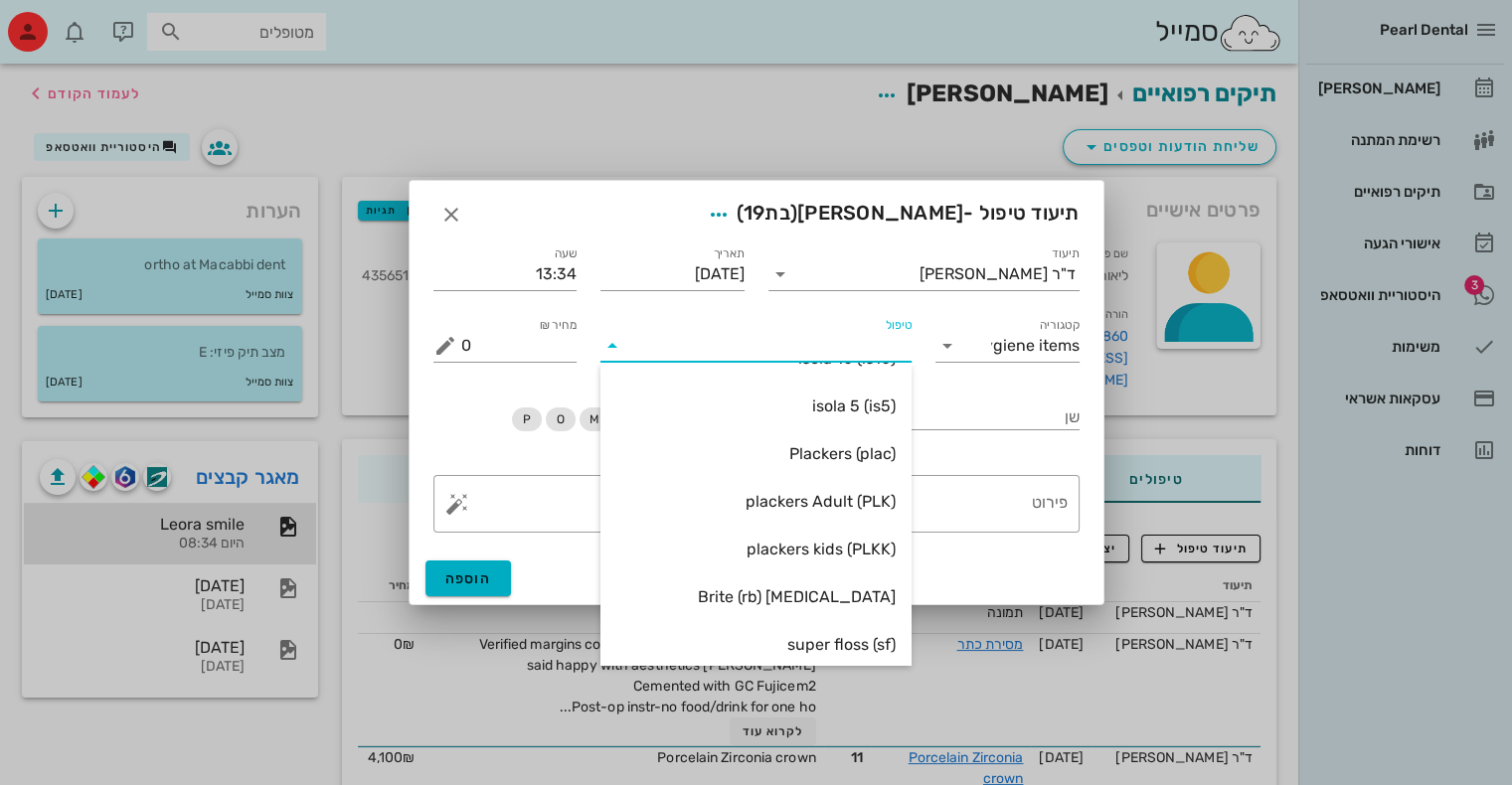 scroll, scrollTop: 572, scrollLeft: 0, axis: vertical 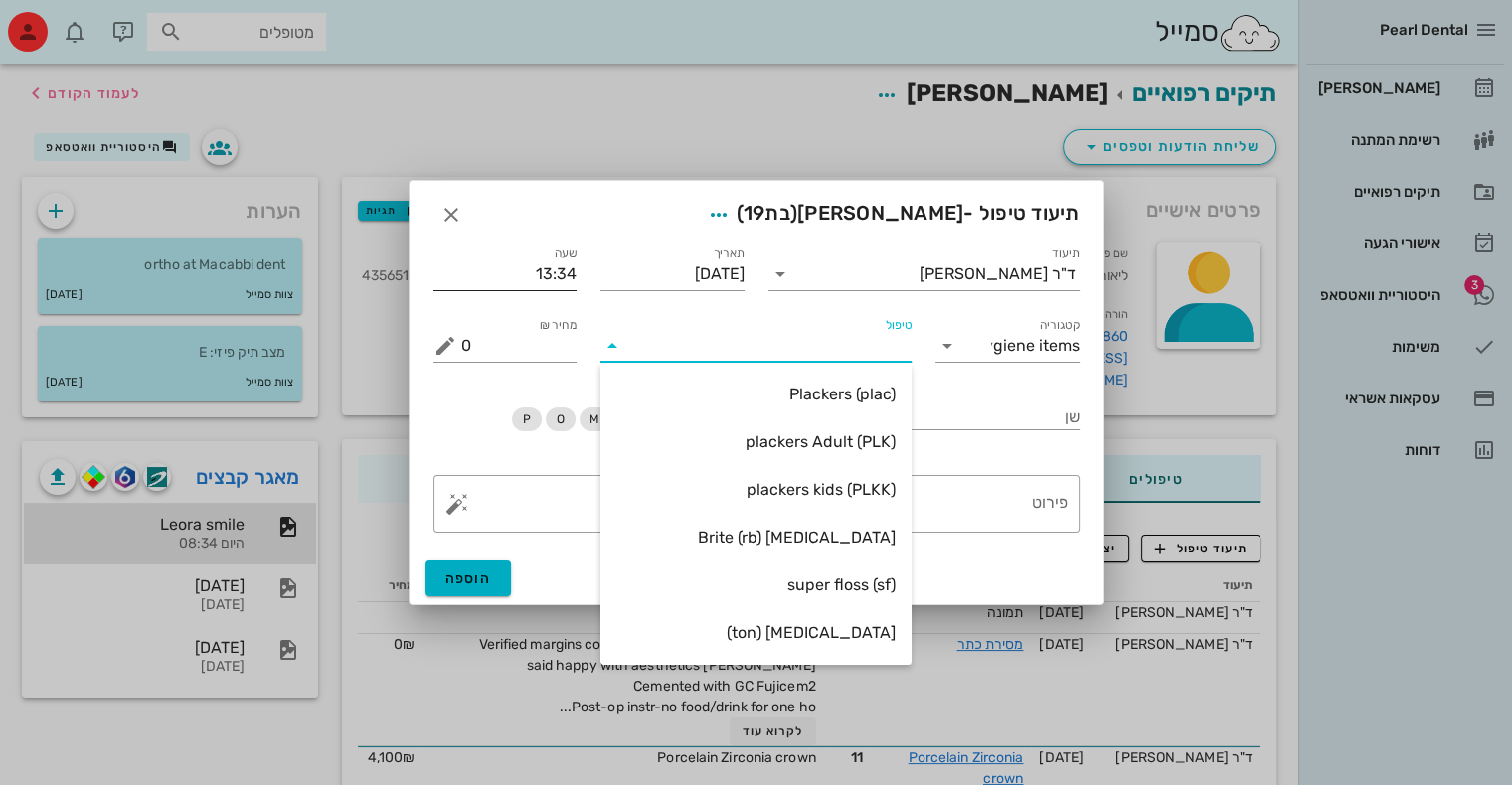click on "שעה 13:34" at bounding box center [505, 268] 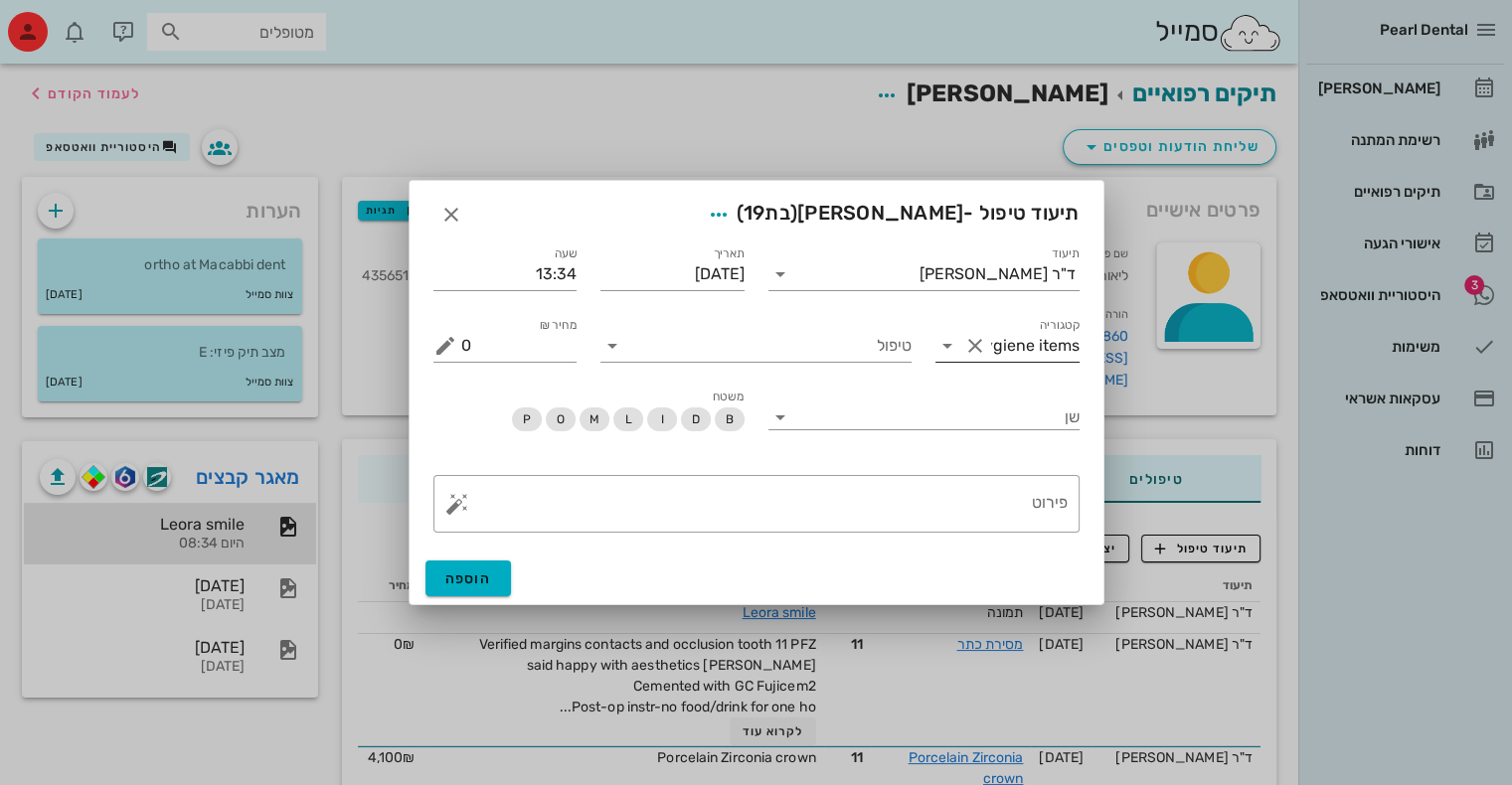 click at bounding box center (947, 346) 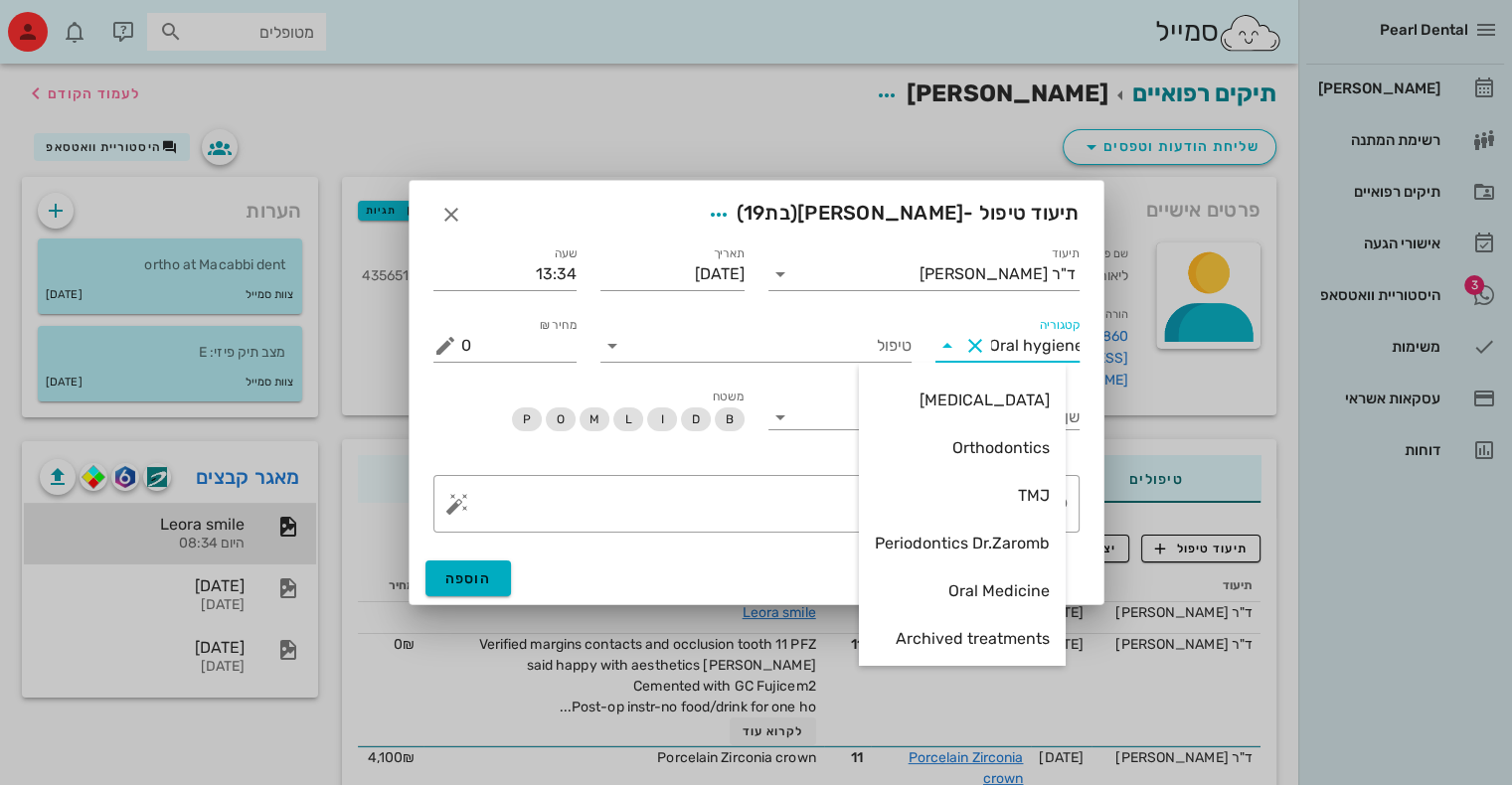 scroll, scrollTop: 519, scrollLeft: 0, axis: vertical 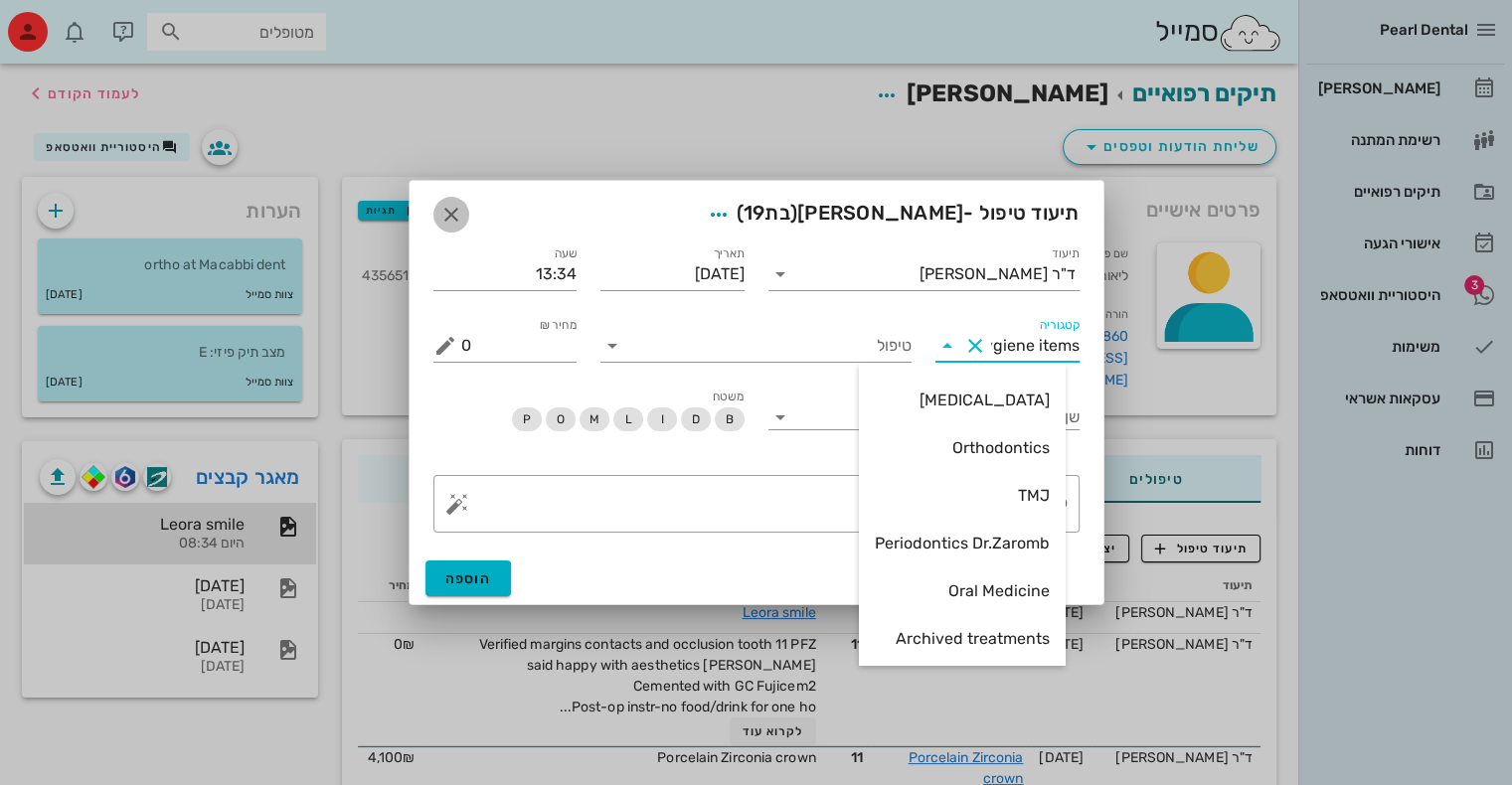 click at bounding box center (451, 215) 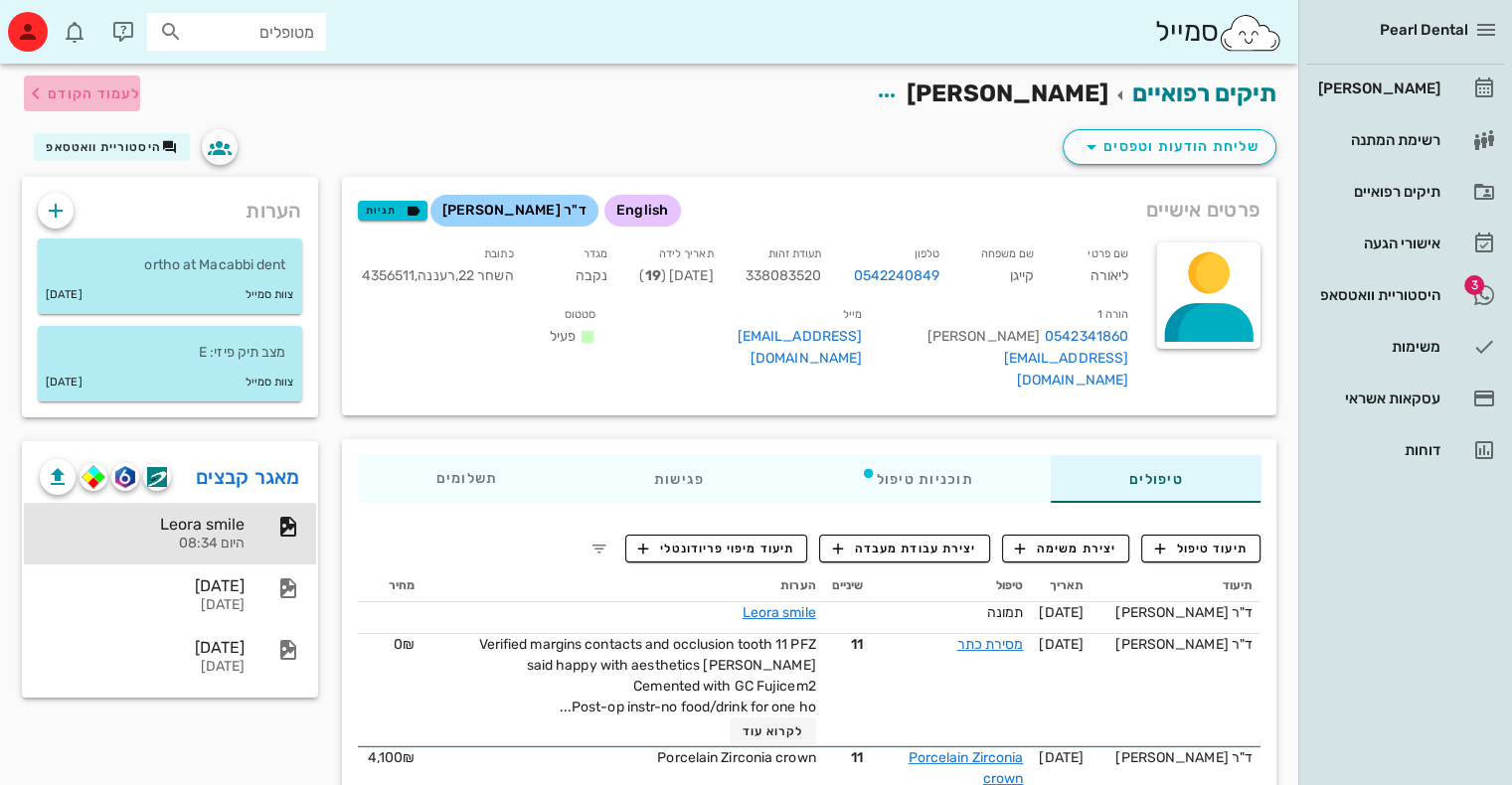 click on "לעמוד הקודם" at bounding box center [93, 93] 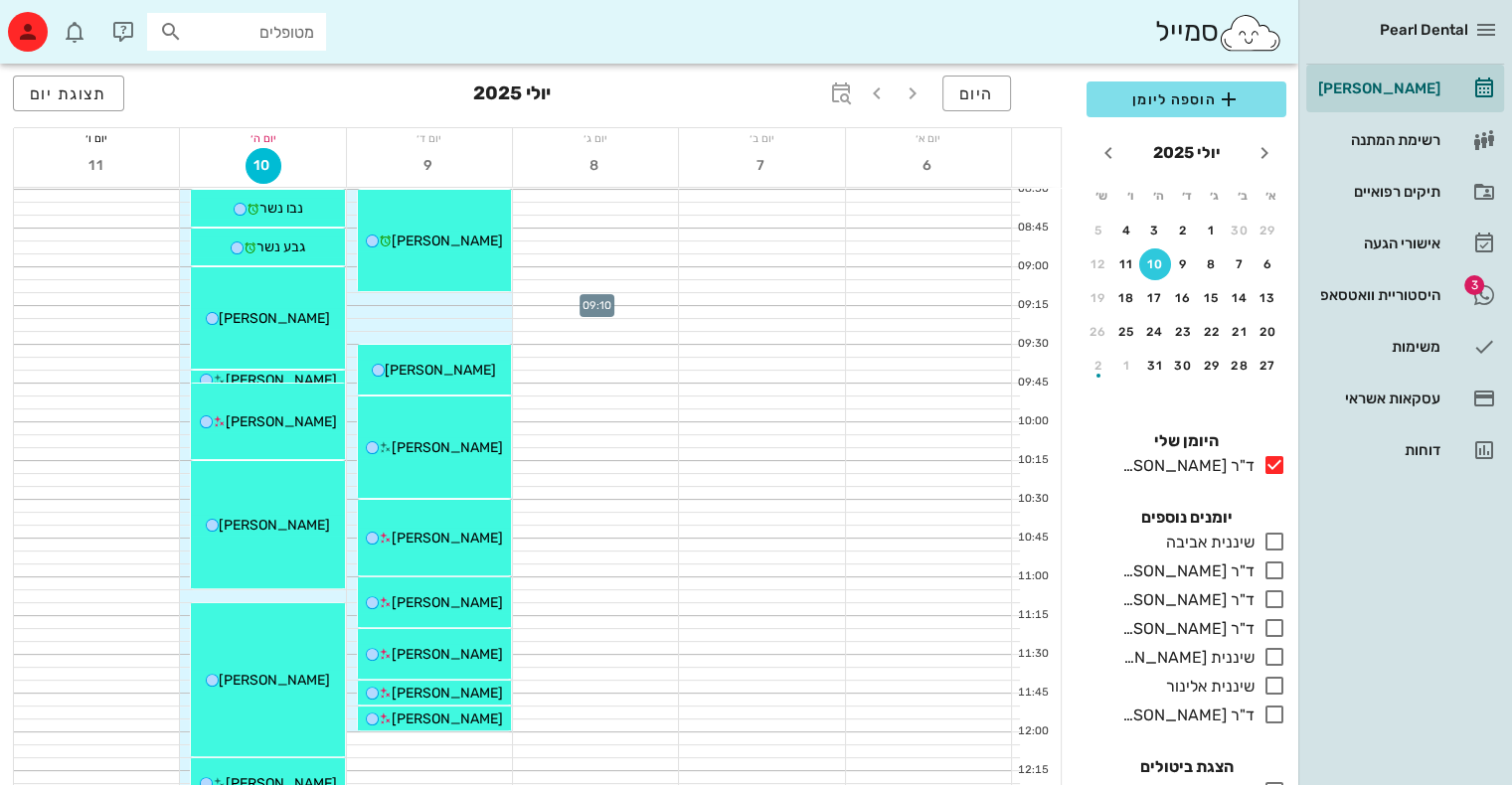 scroll, scrollTop: 386, scrollLeft: 0, axis: vertical 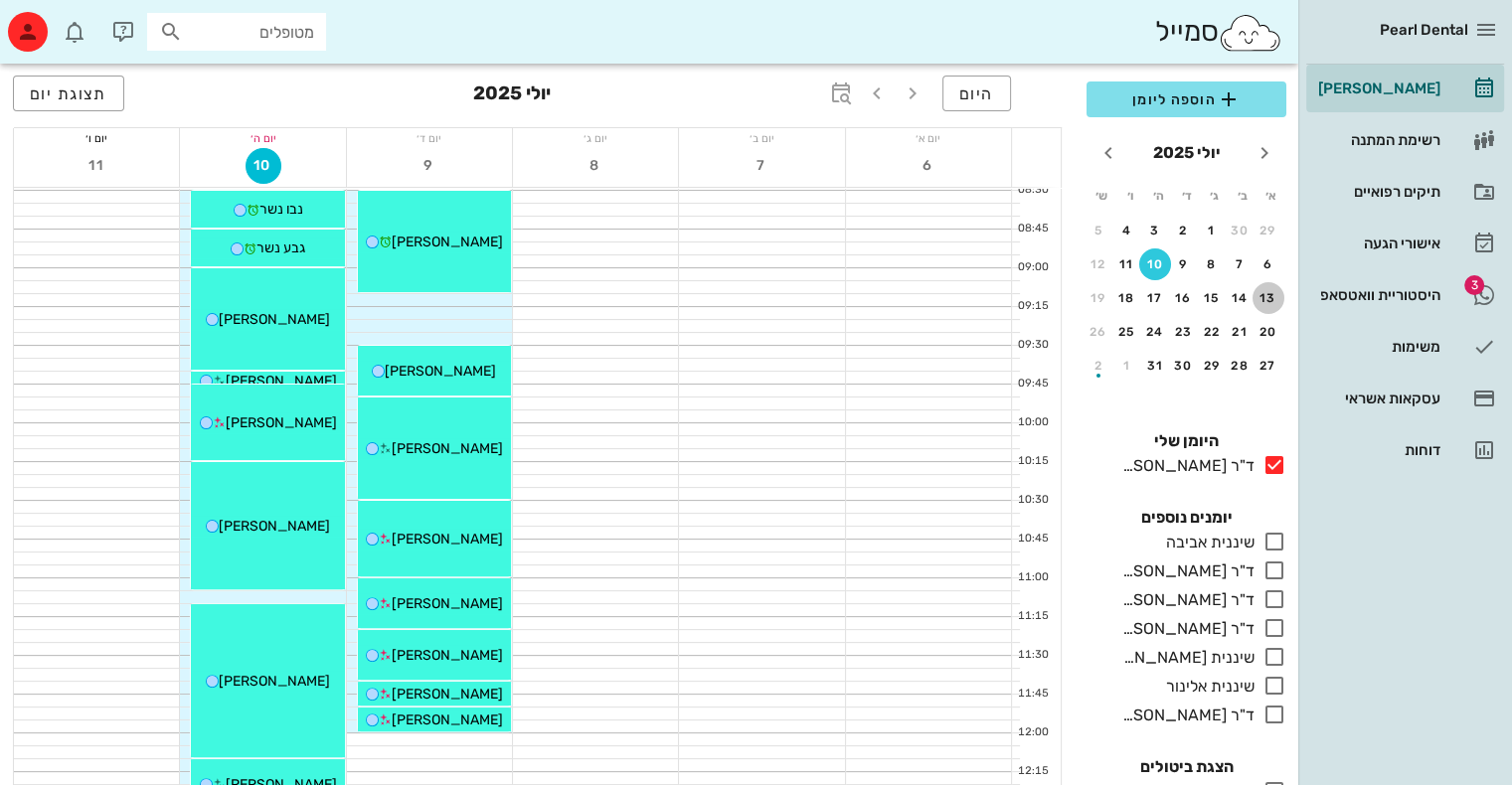 click on "13" at bounding box center (1268, 298) 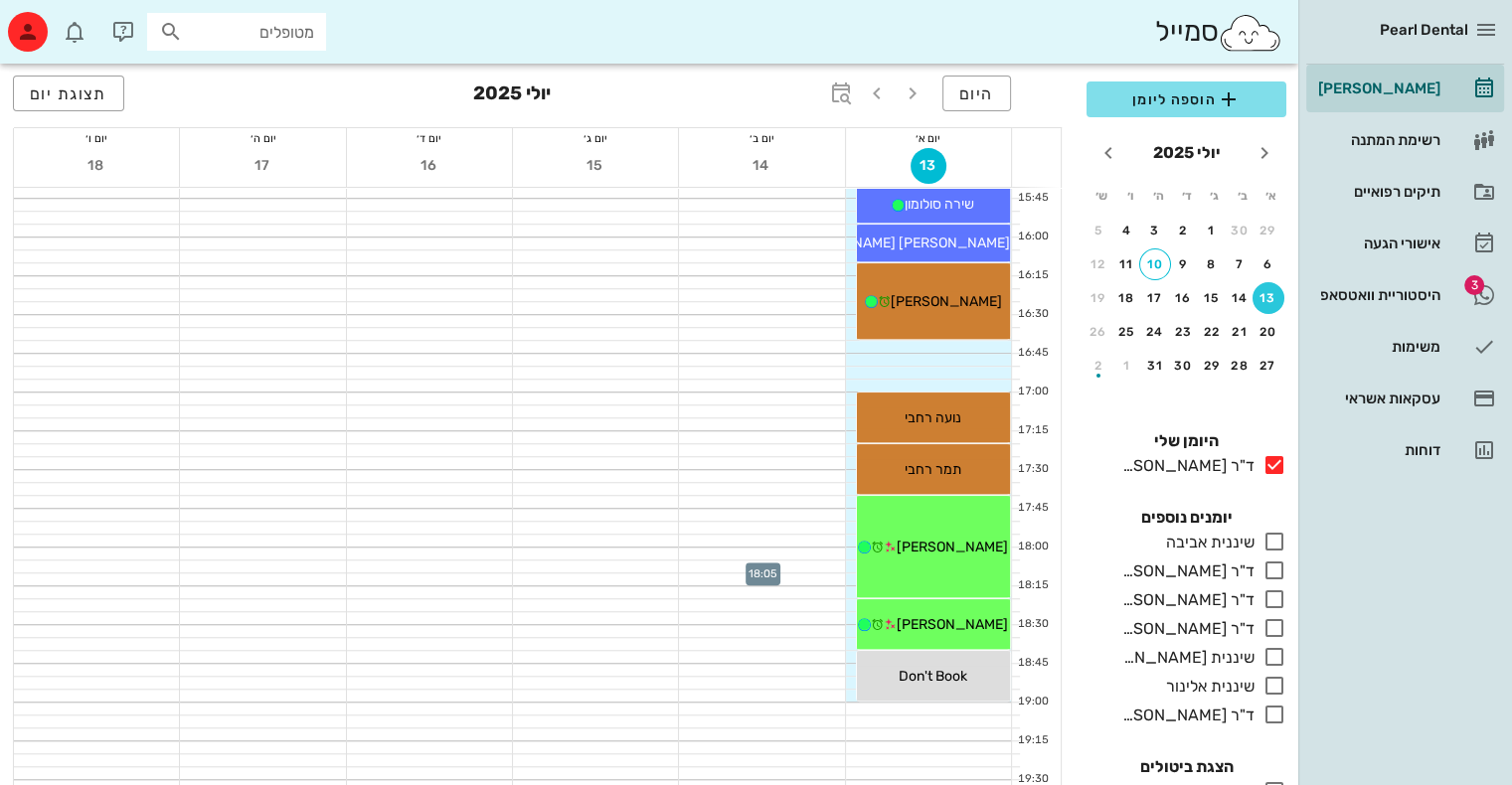scroll, scrollTop: 1500, scrollLeft: 0, axis: vertical 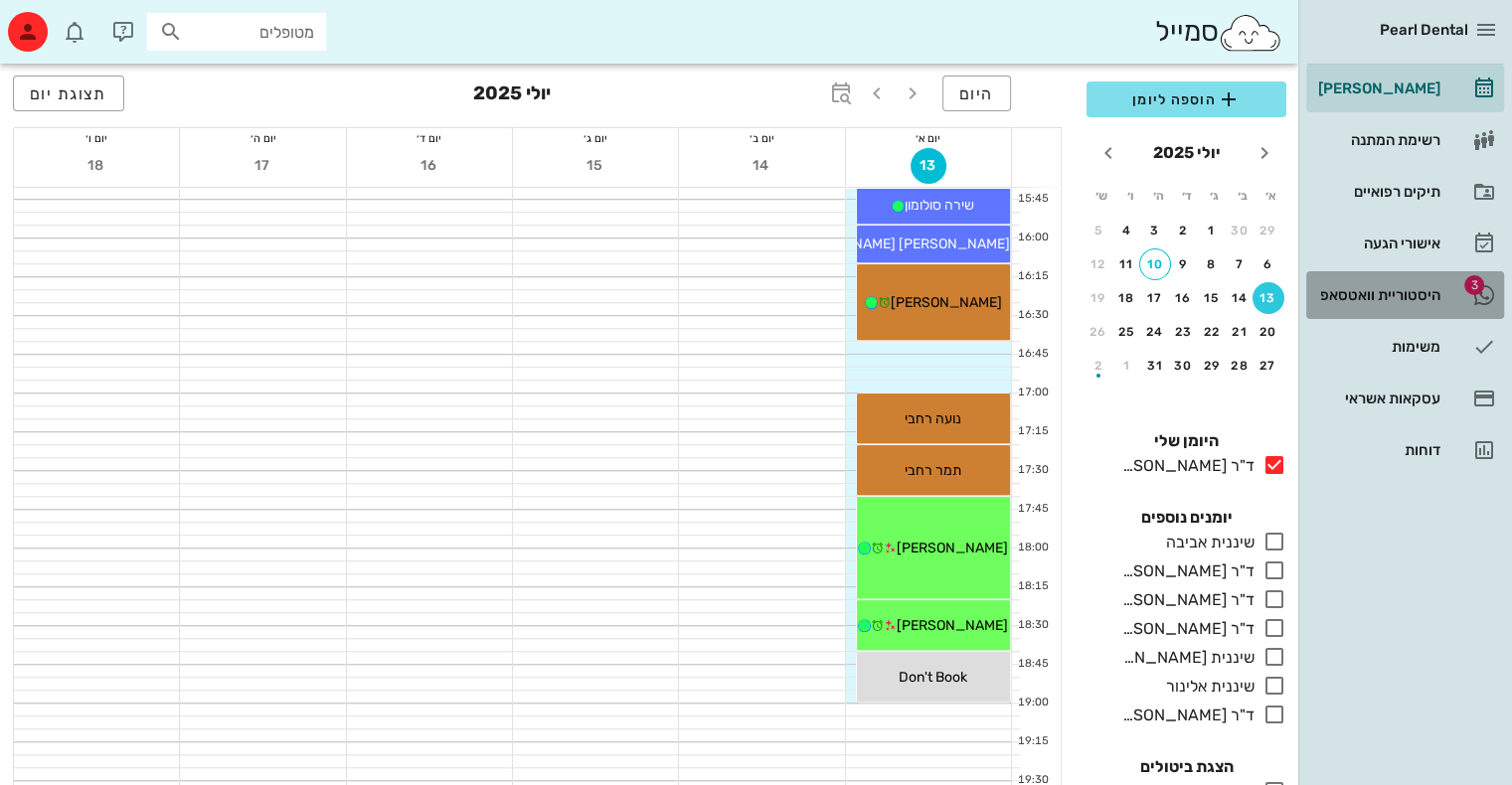 click on "היסטוריית וואטסאפ" at bounding box center (1377, 295) 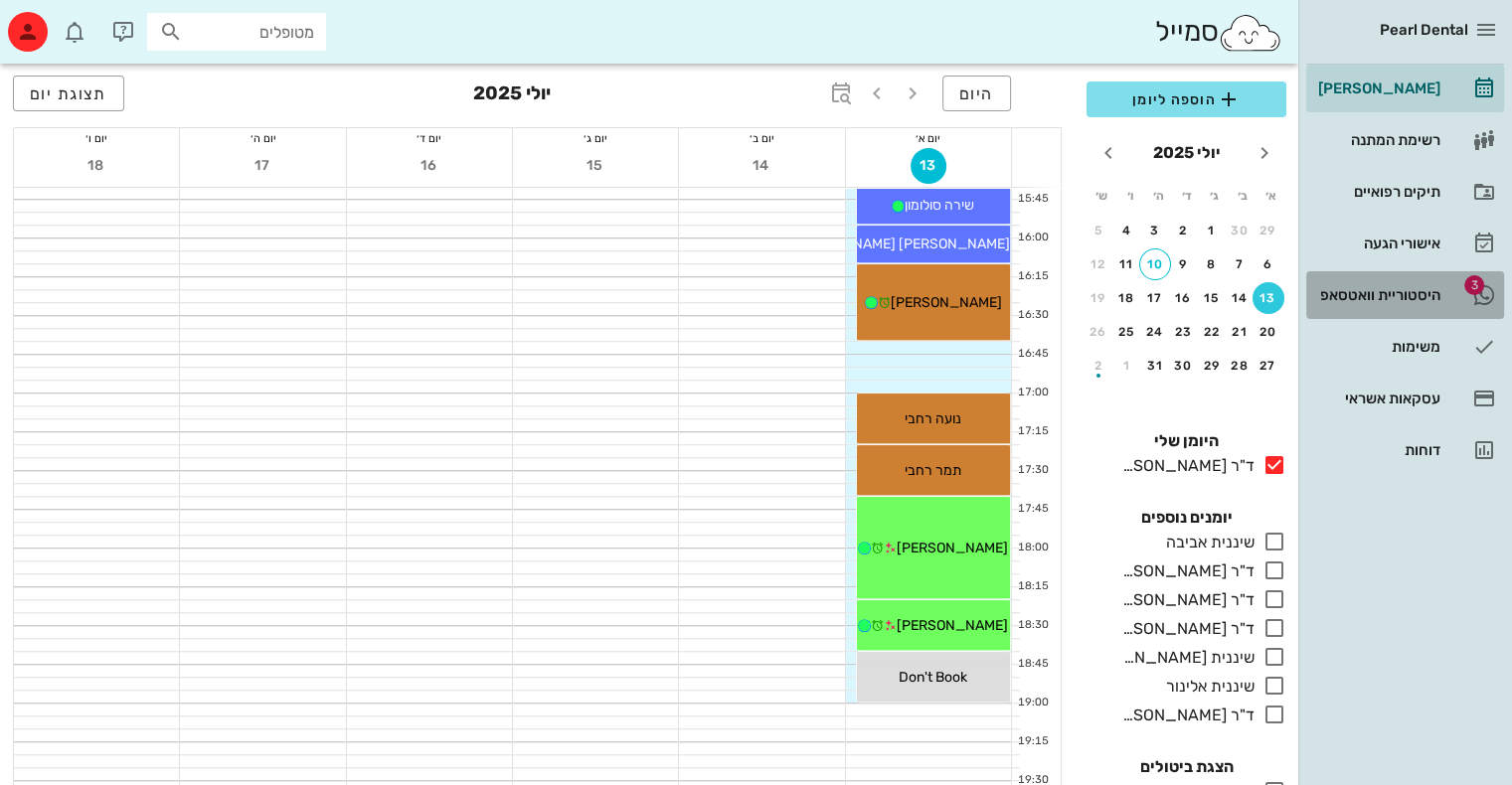 click on "היסטוריית וואטסאפ" at bounding box center (1377, 295) 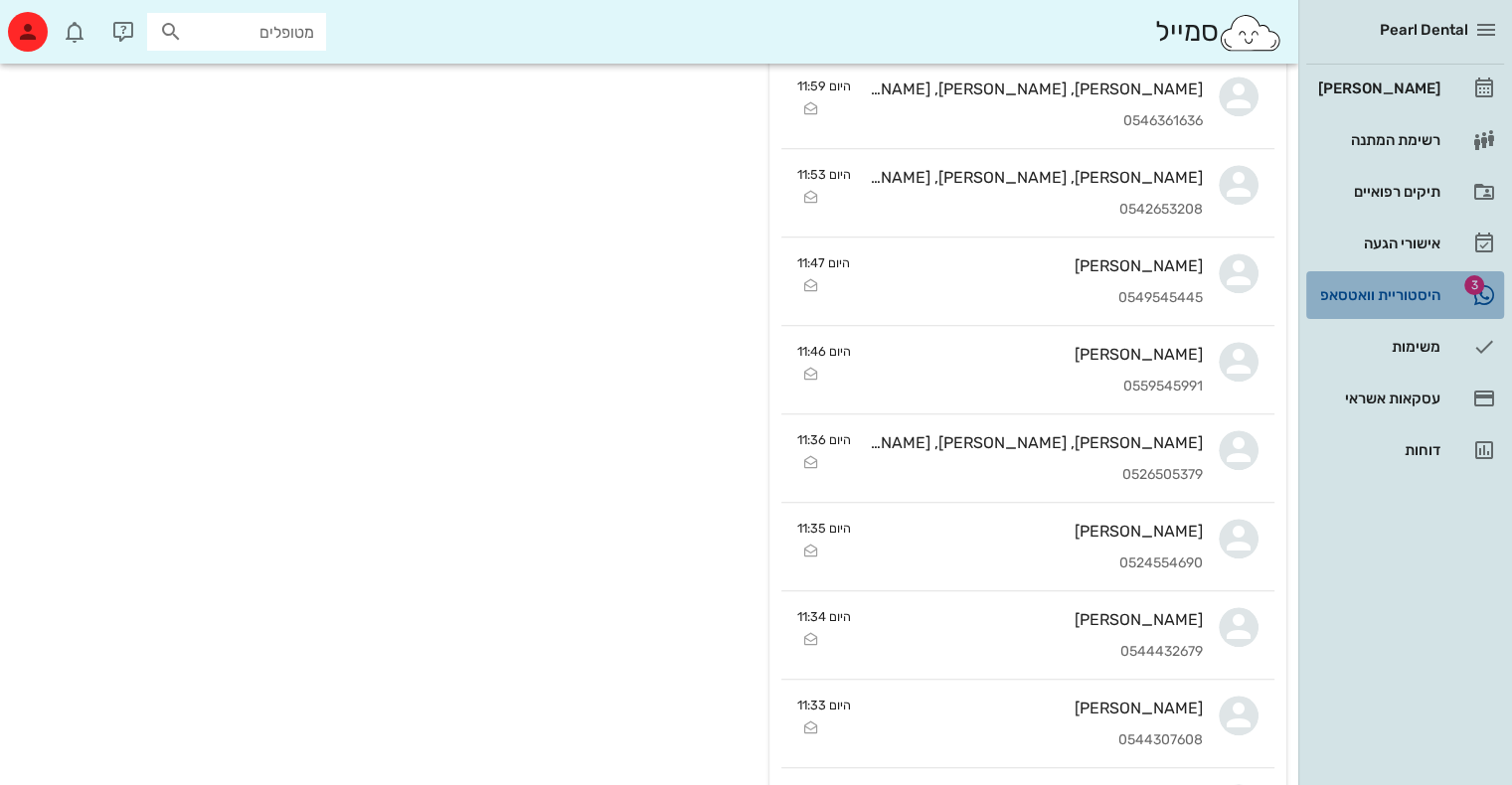 scroll, scrollTop: 0, scrollLeft: 0, axis: both 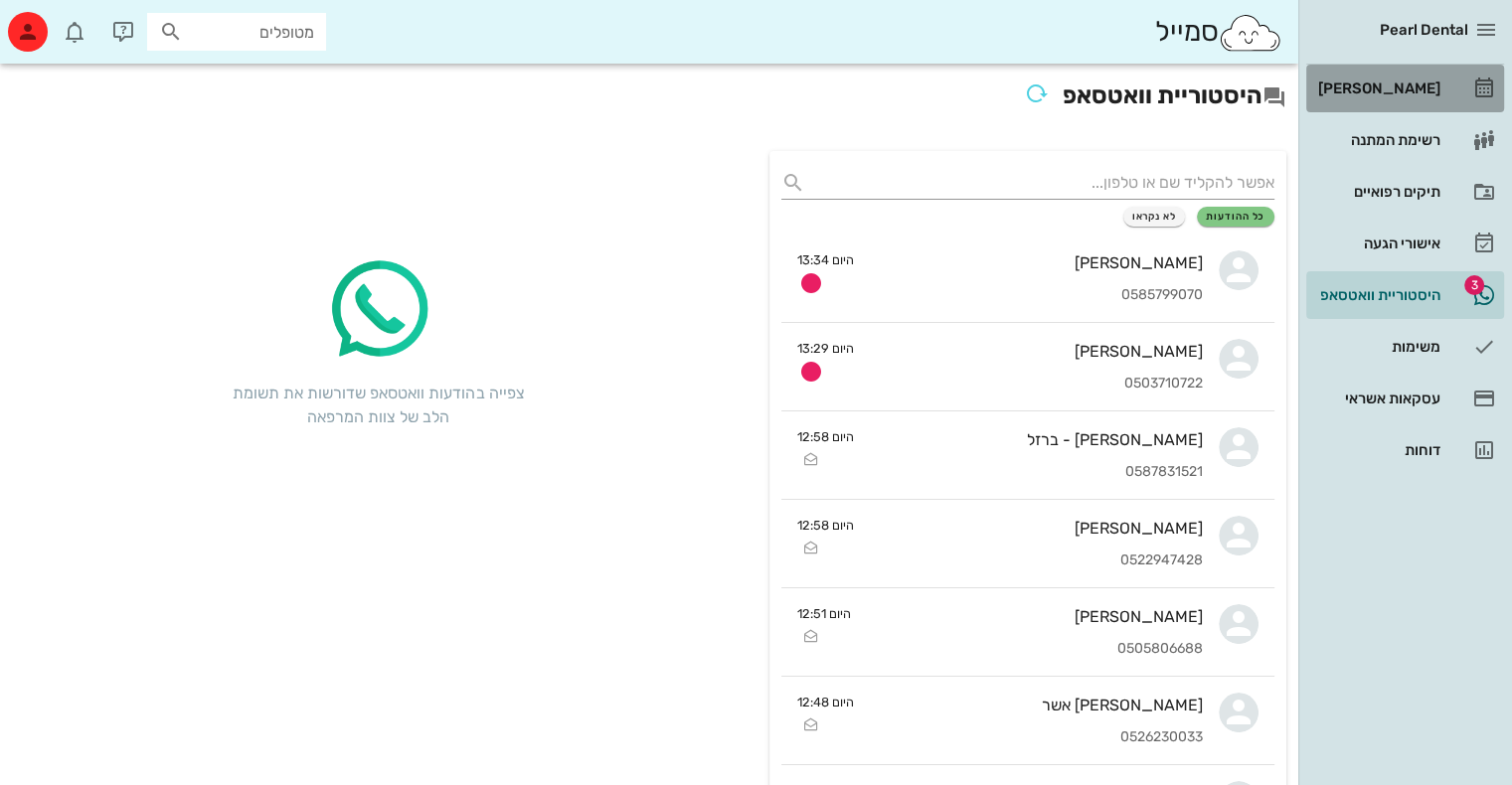 click on "[PERSON_NAME]" at bounding box center [1377, 88] 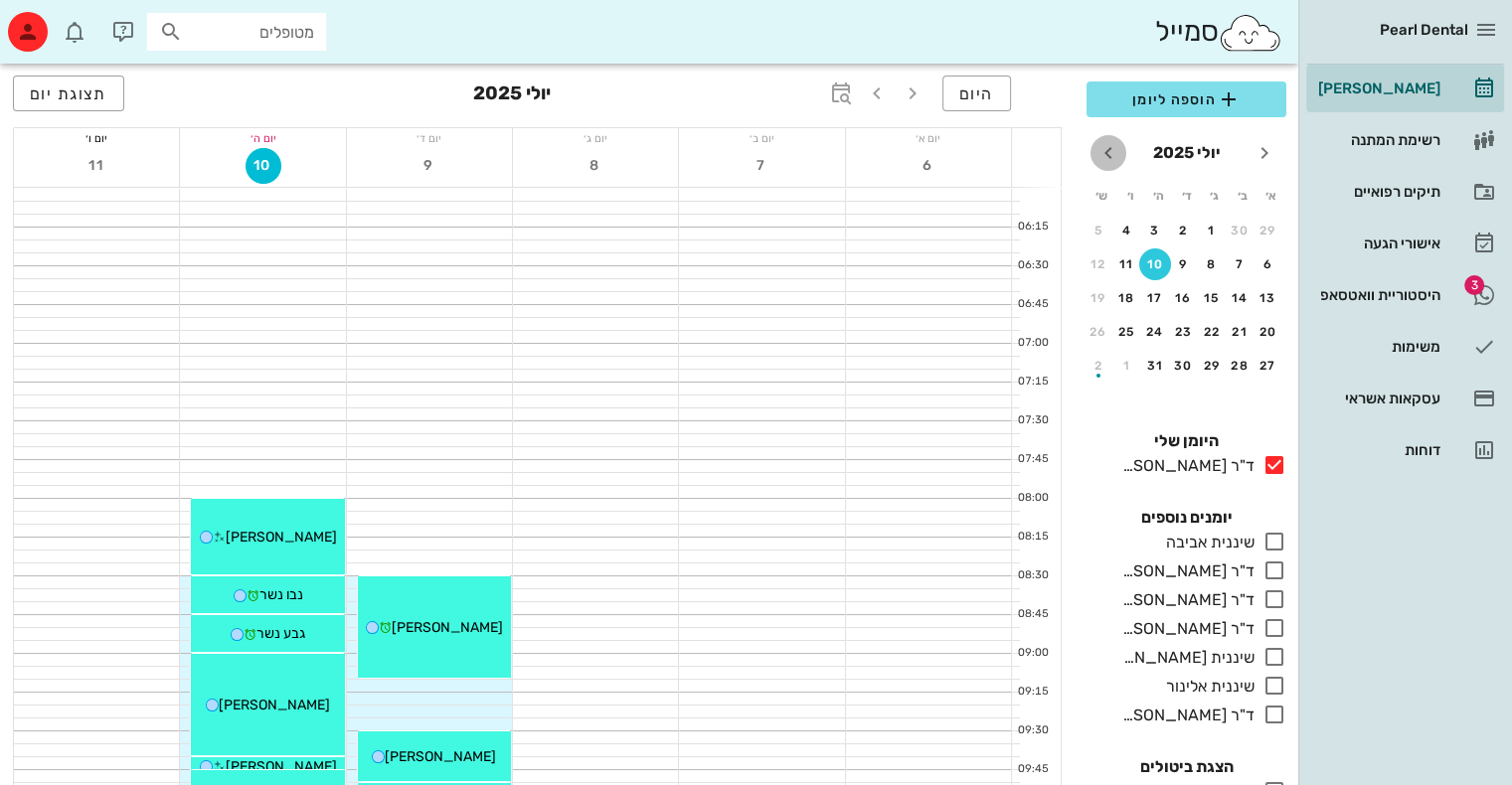 click at bounding box center (1108, 153) 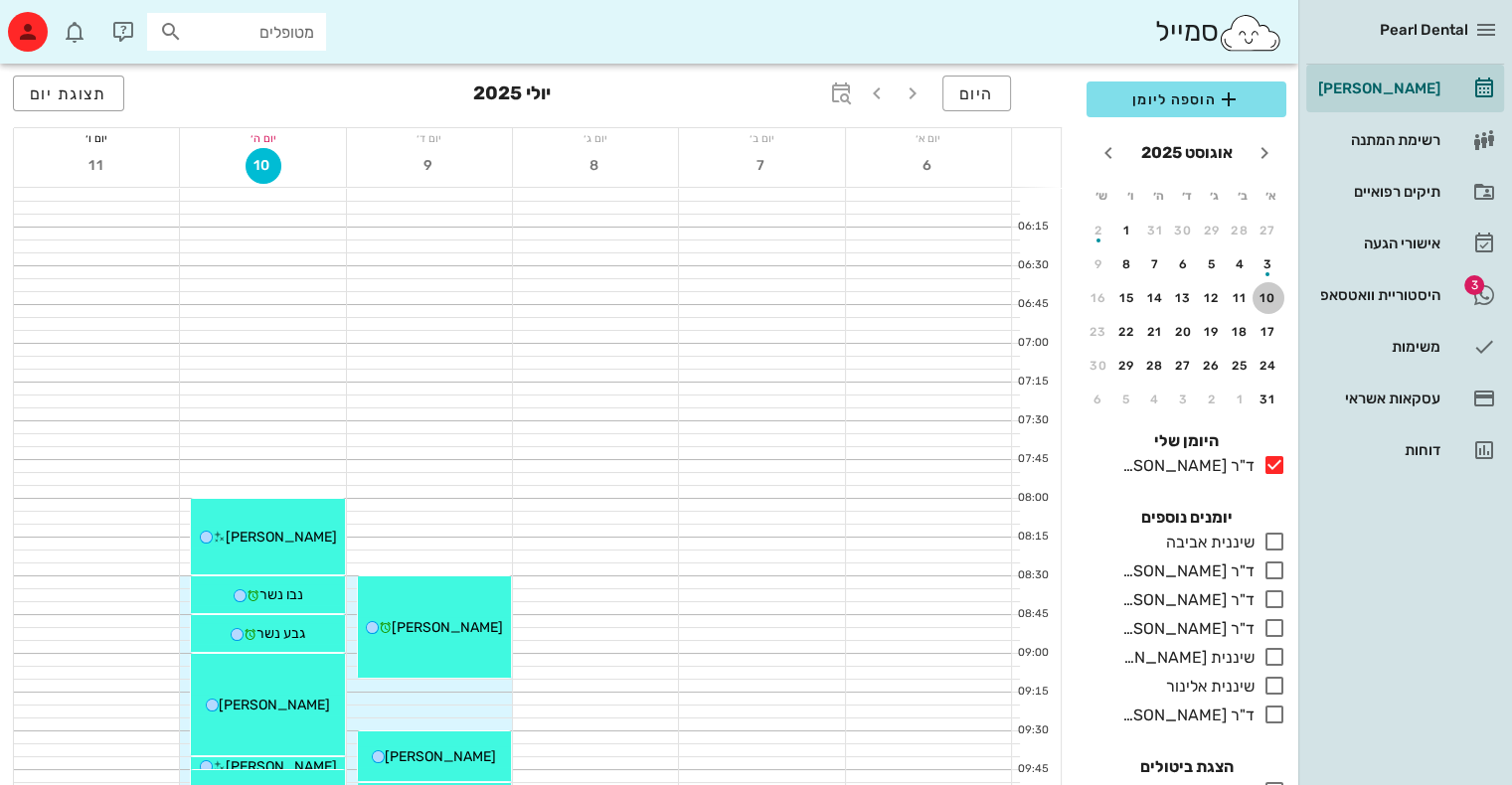 click on "10" at bounding box center (1268, 298) 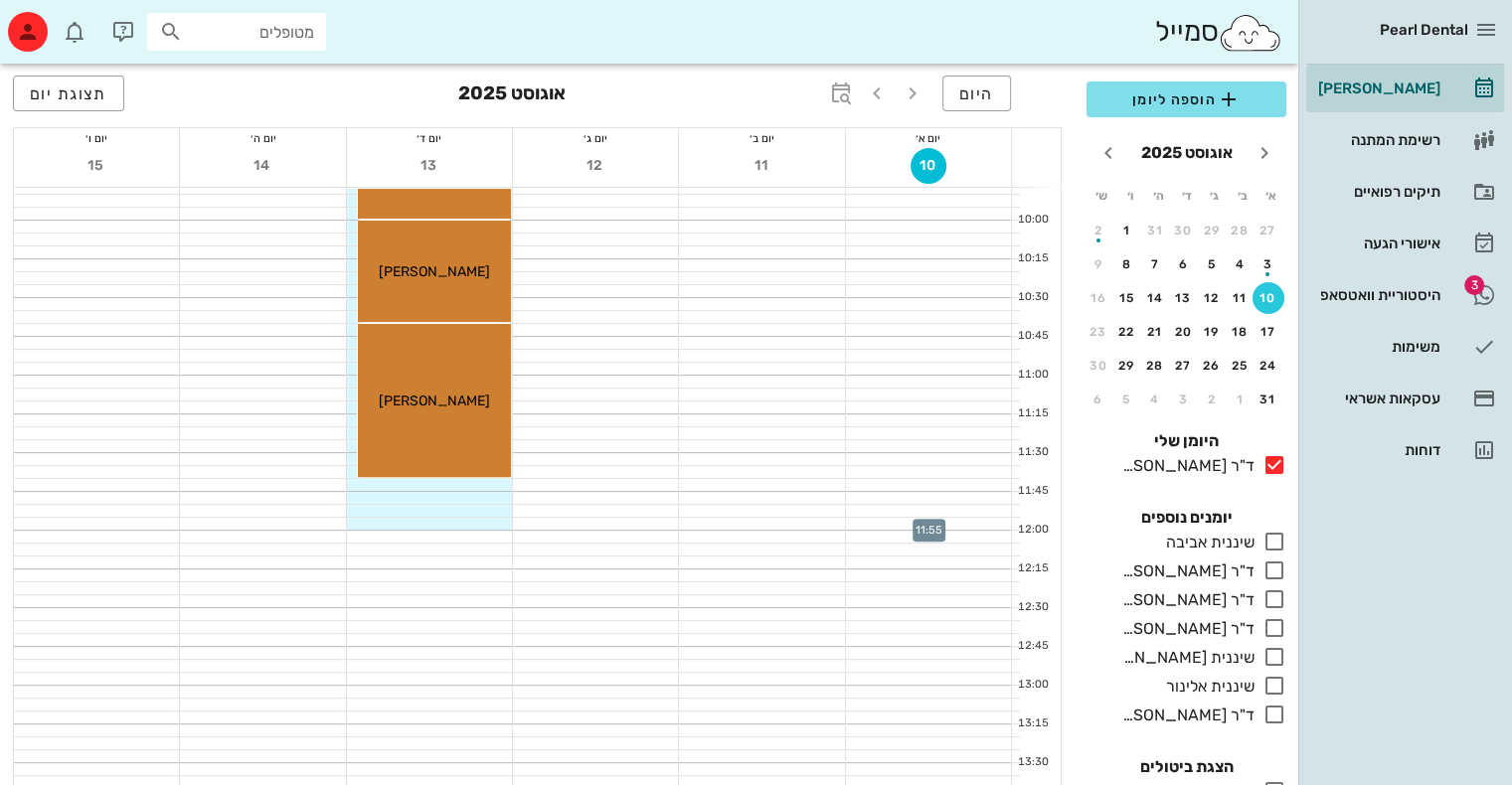 scroll, scrollTop: 574, scrollLeft: 0, axis: vertical 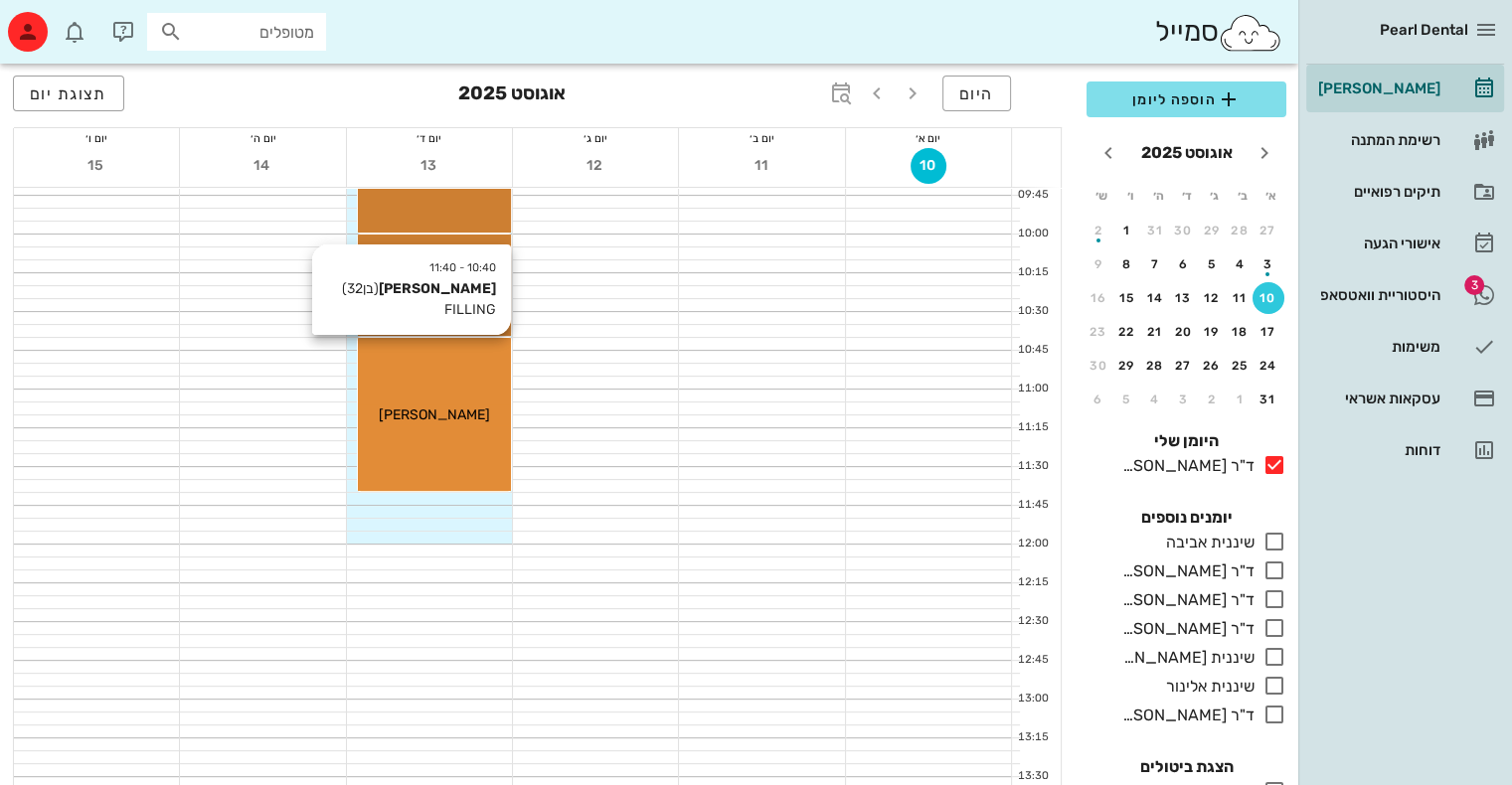 click on "רונן בורנשטיין" at bounding box center [434, 414] 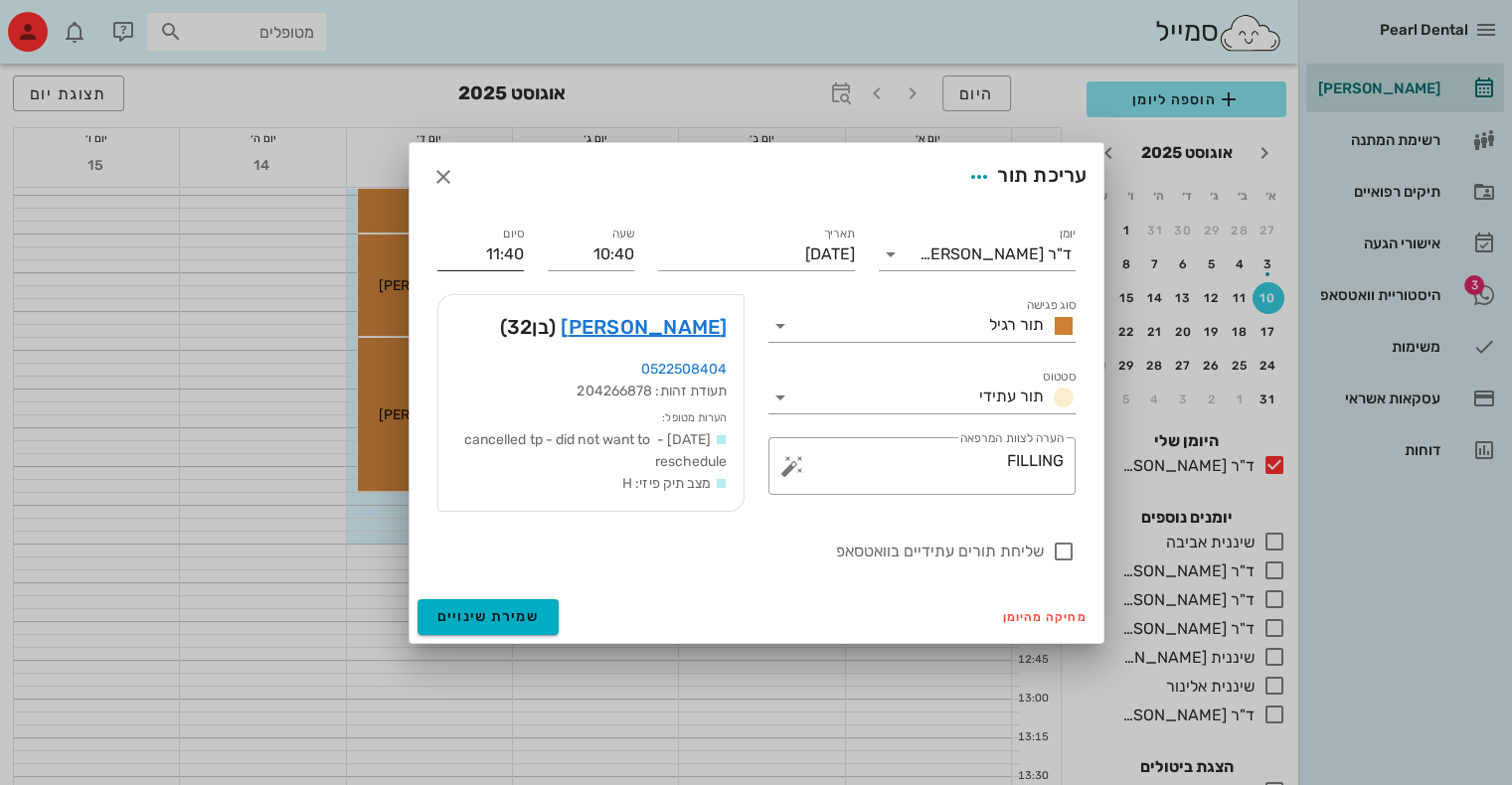 click on "11:40" at bounding box center (480, 254) 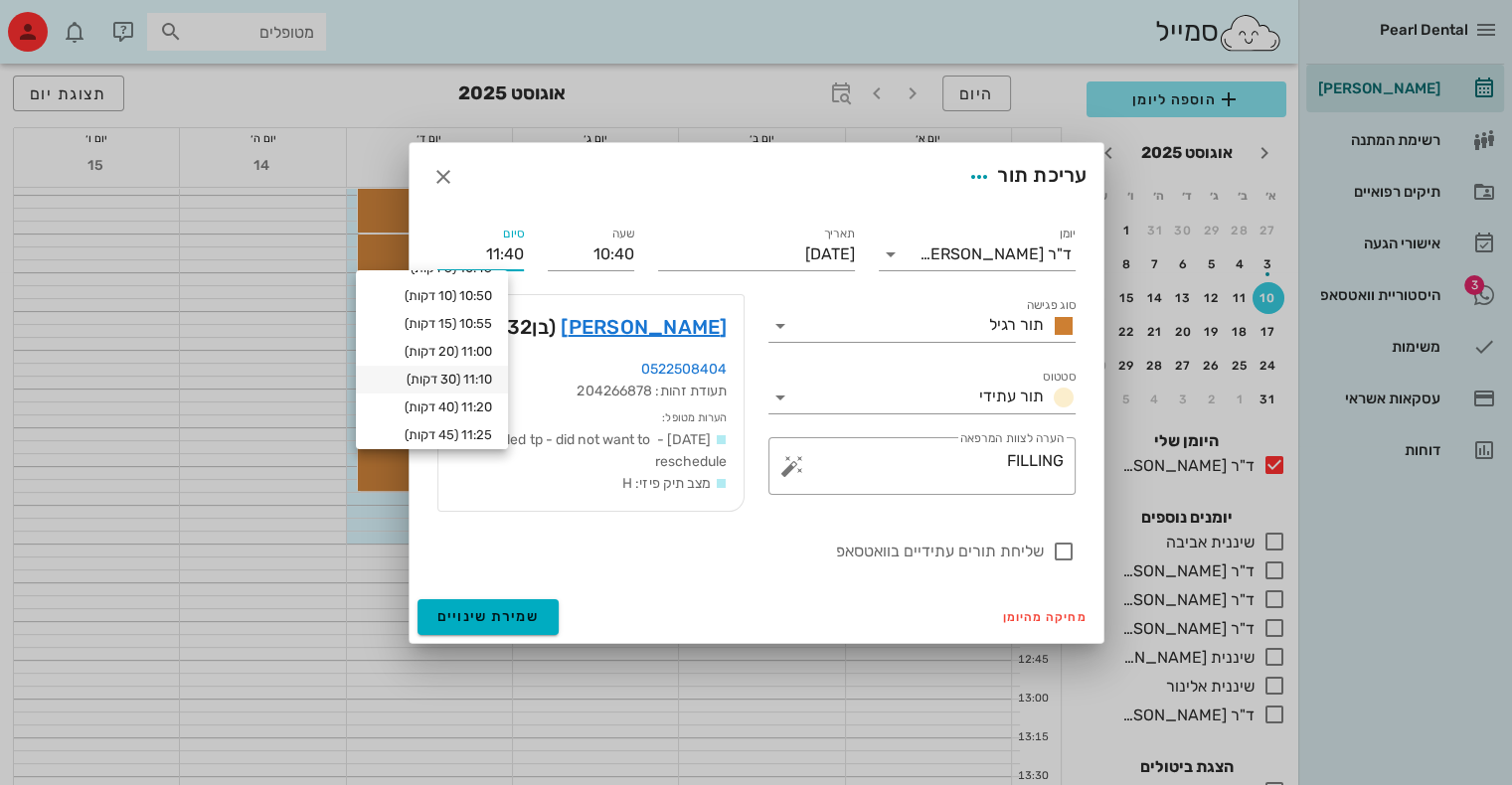 scroll, scrollTop: 48, scrollLeft: 0, axis: vertical 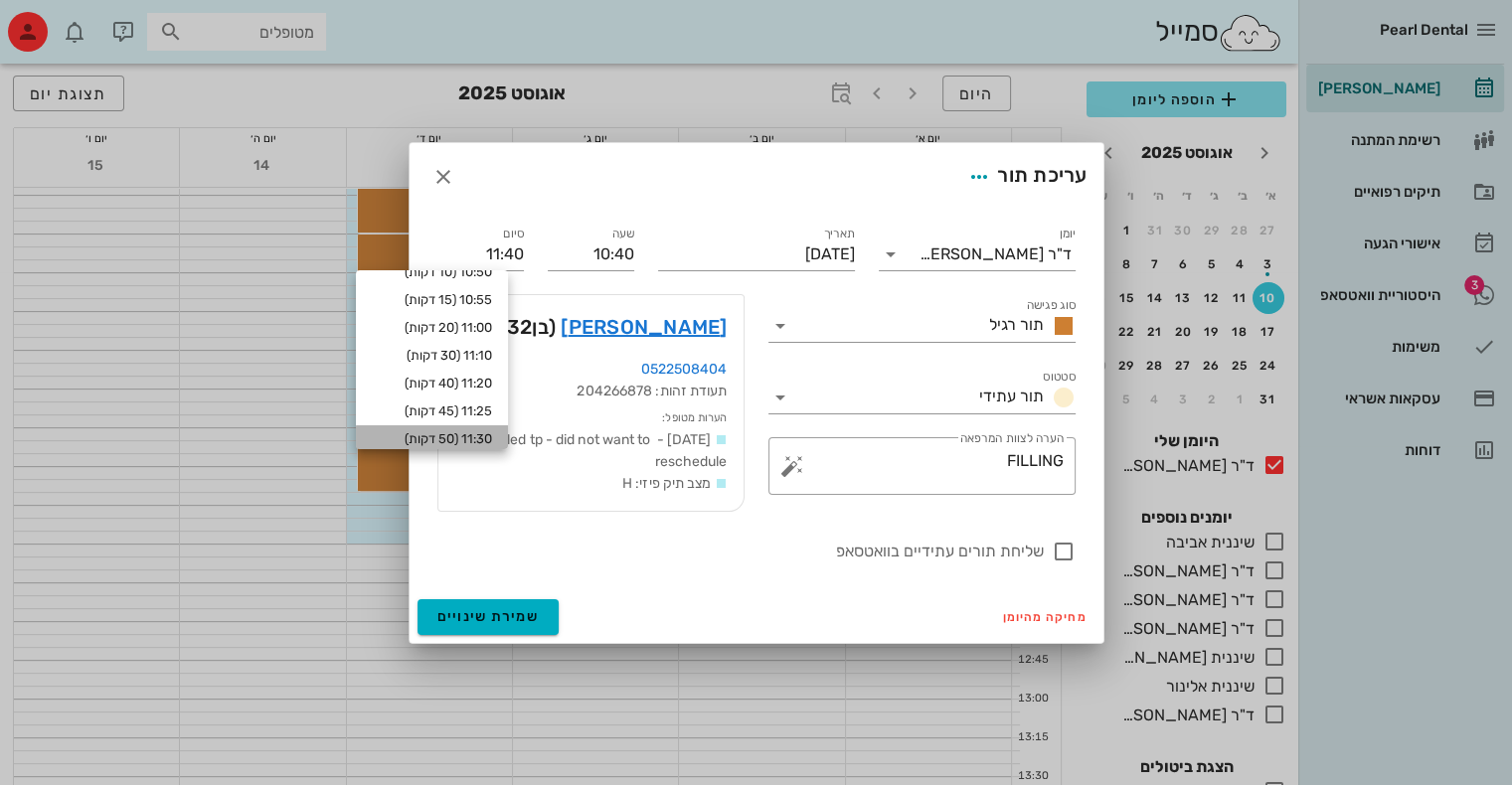 click on "11:30 (50 דקות)" at bounding box center [431, 439] 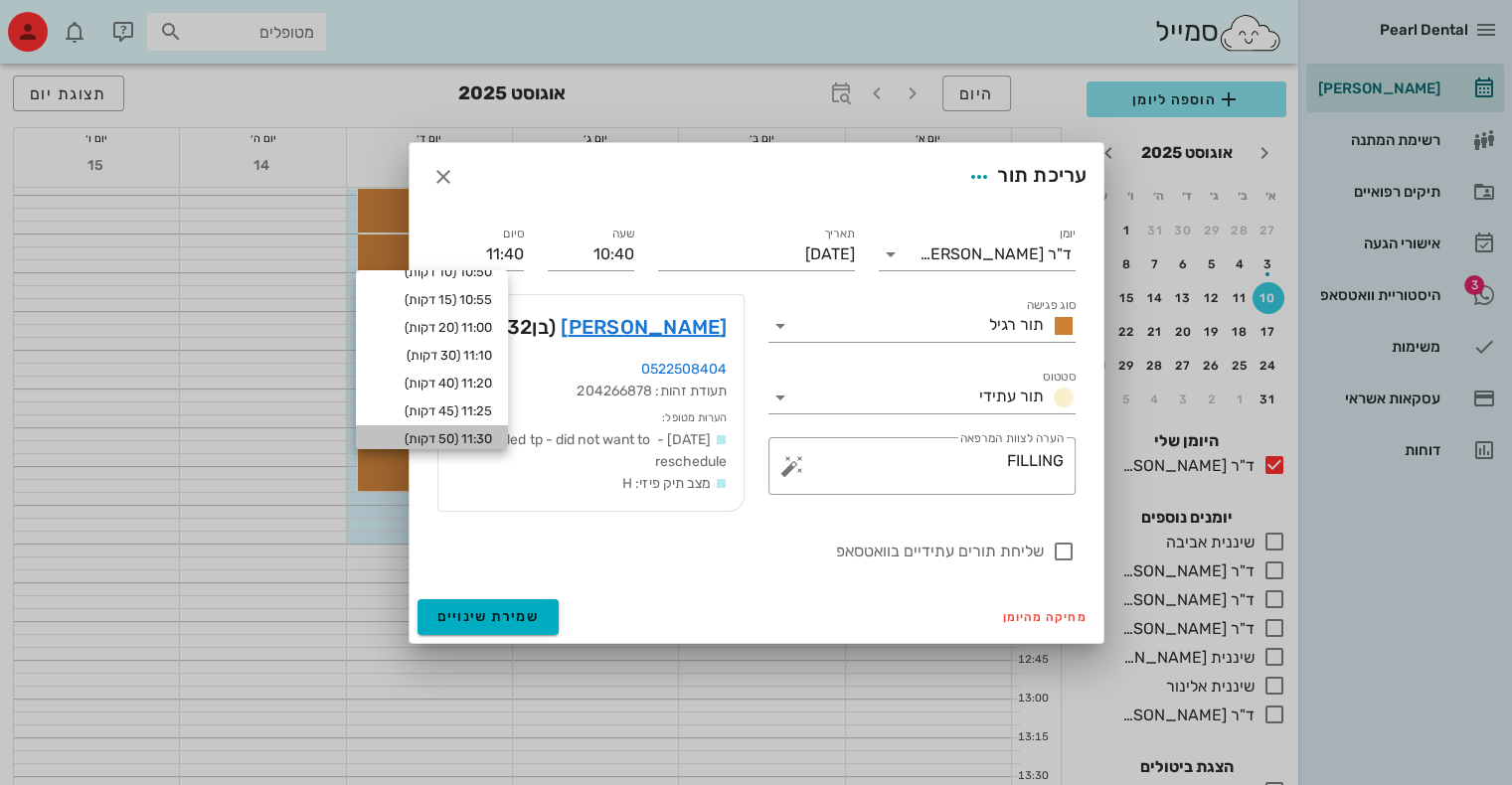 type on "11:30" 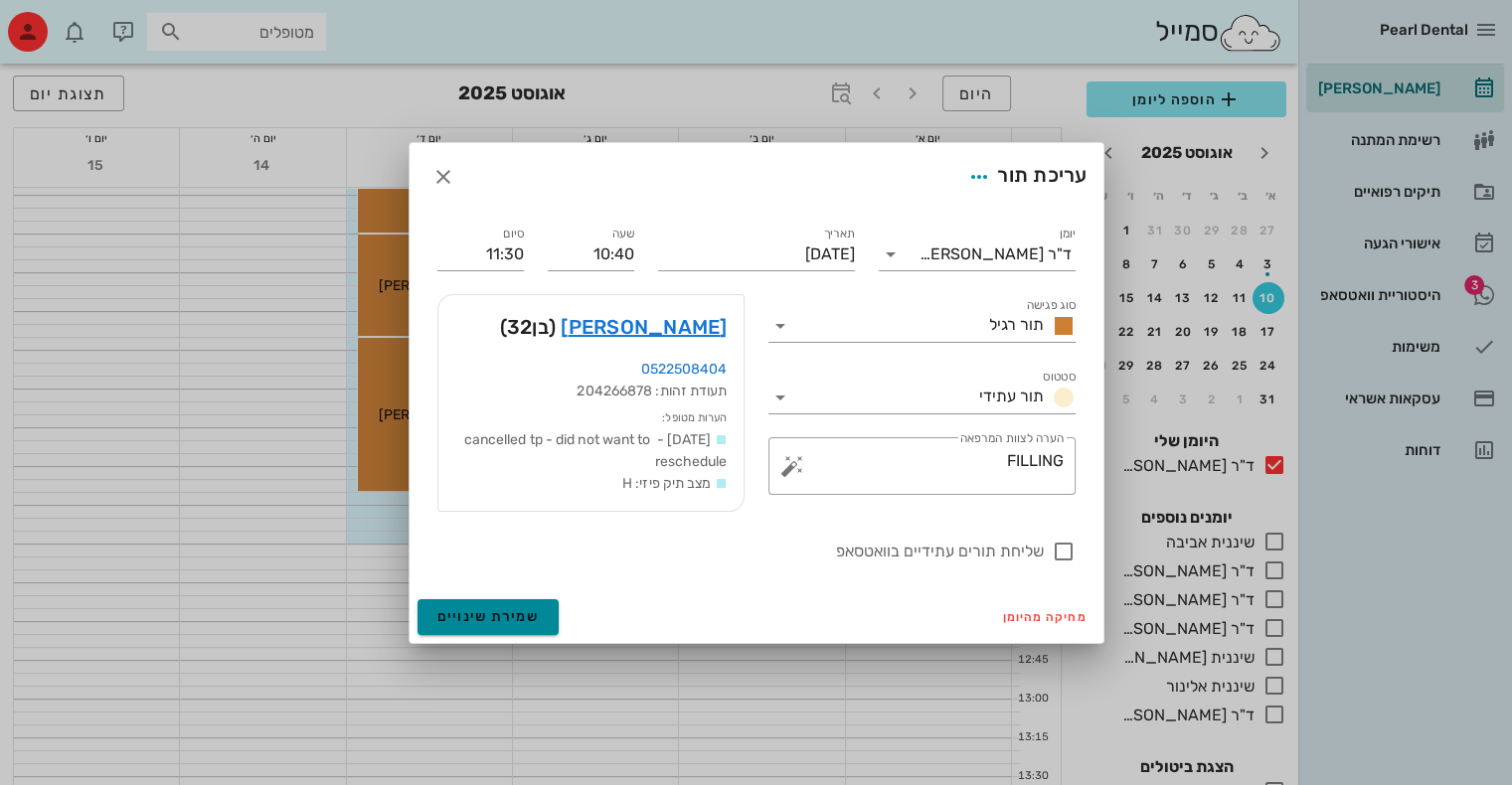 click on "שמירת שינויים" at bounding box center [488, 616] 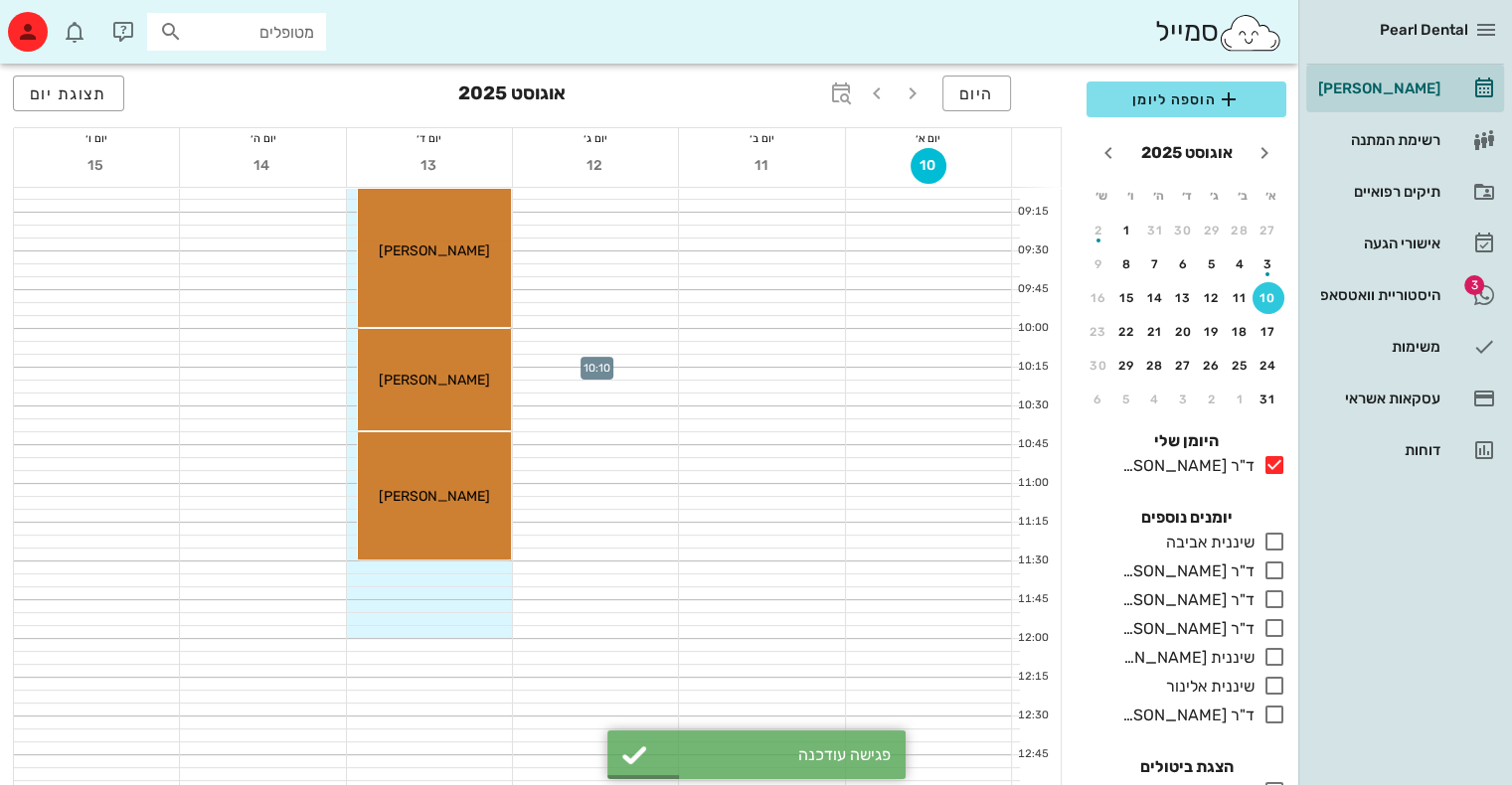 scroll, scrollTop: 479, scrollLeft: 0, axis: vertical 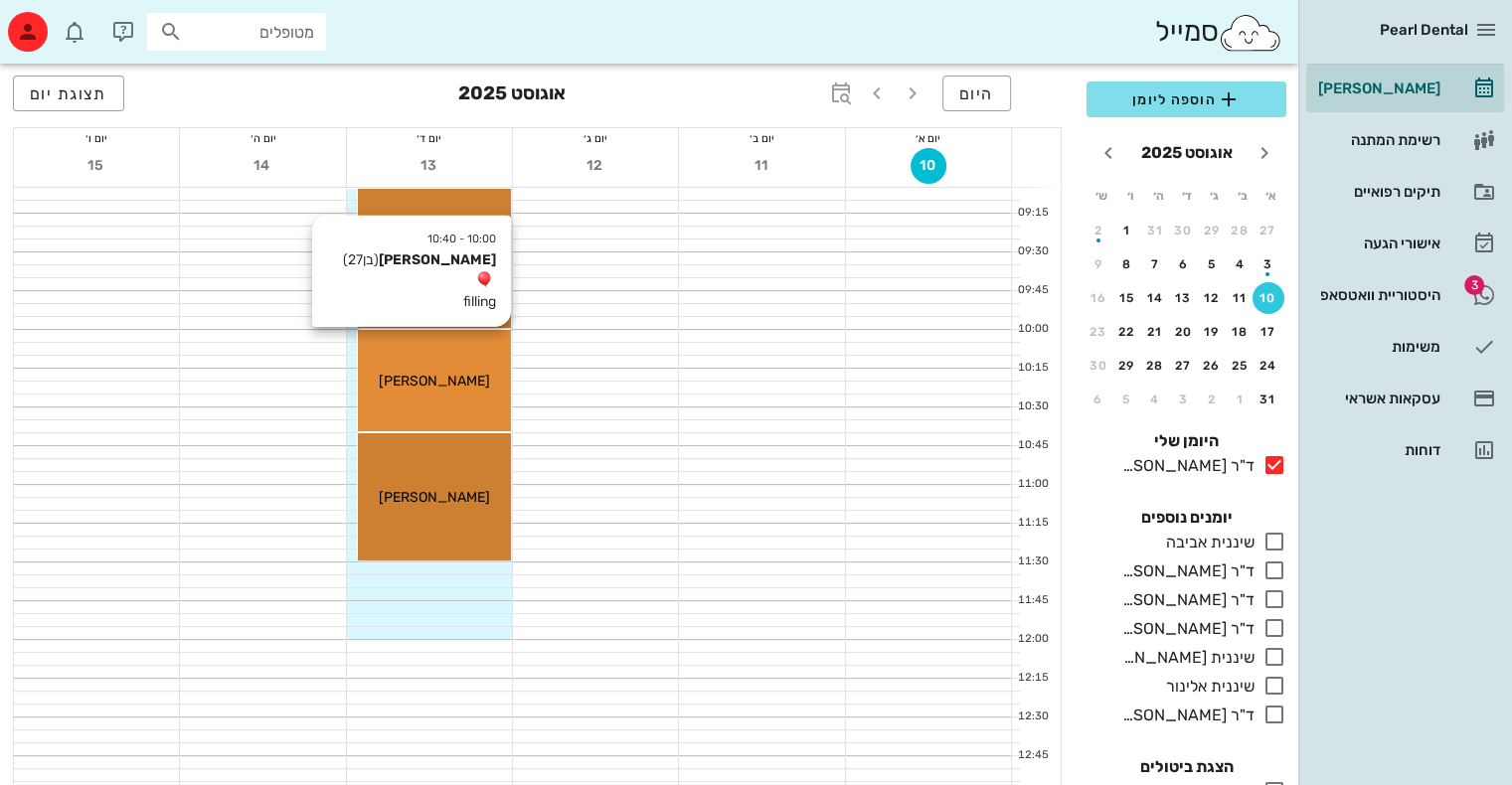click on "10:00
- 10:40
רובין
ארירה
(בן
27 )
filling
רובין ארירה" at bounding box center (434, 381) 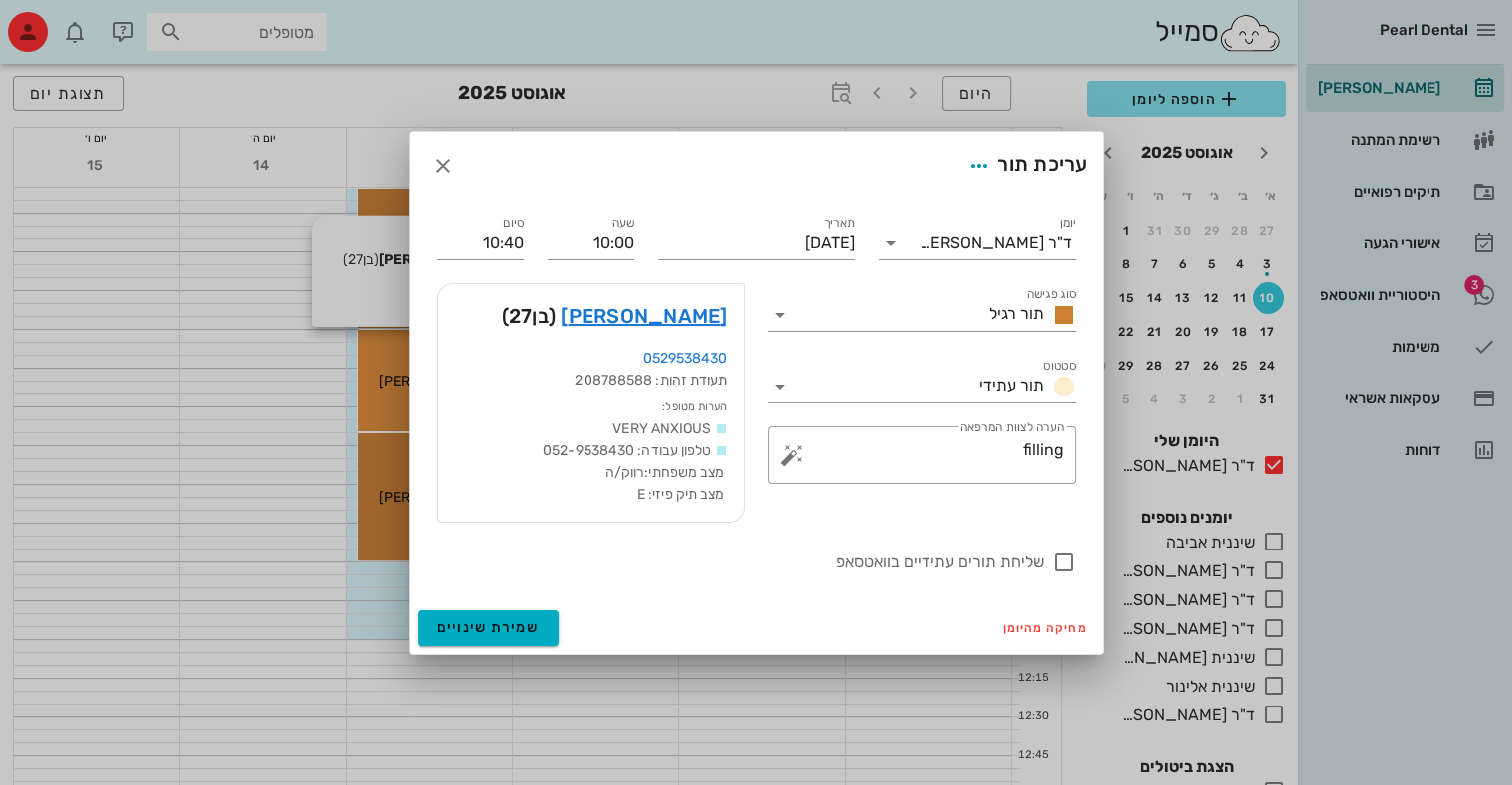 click at bounding box center [756, 392] 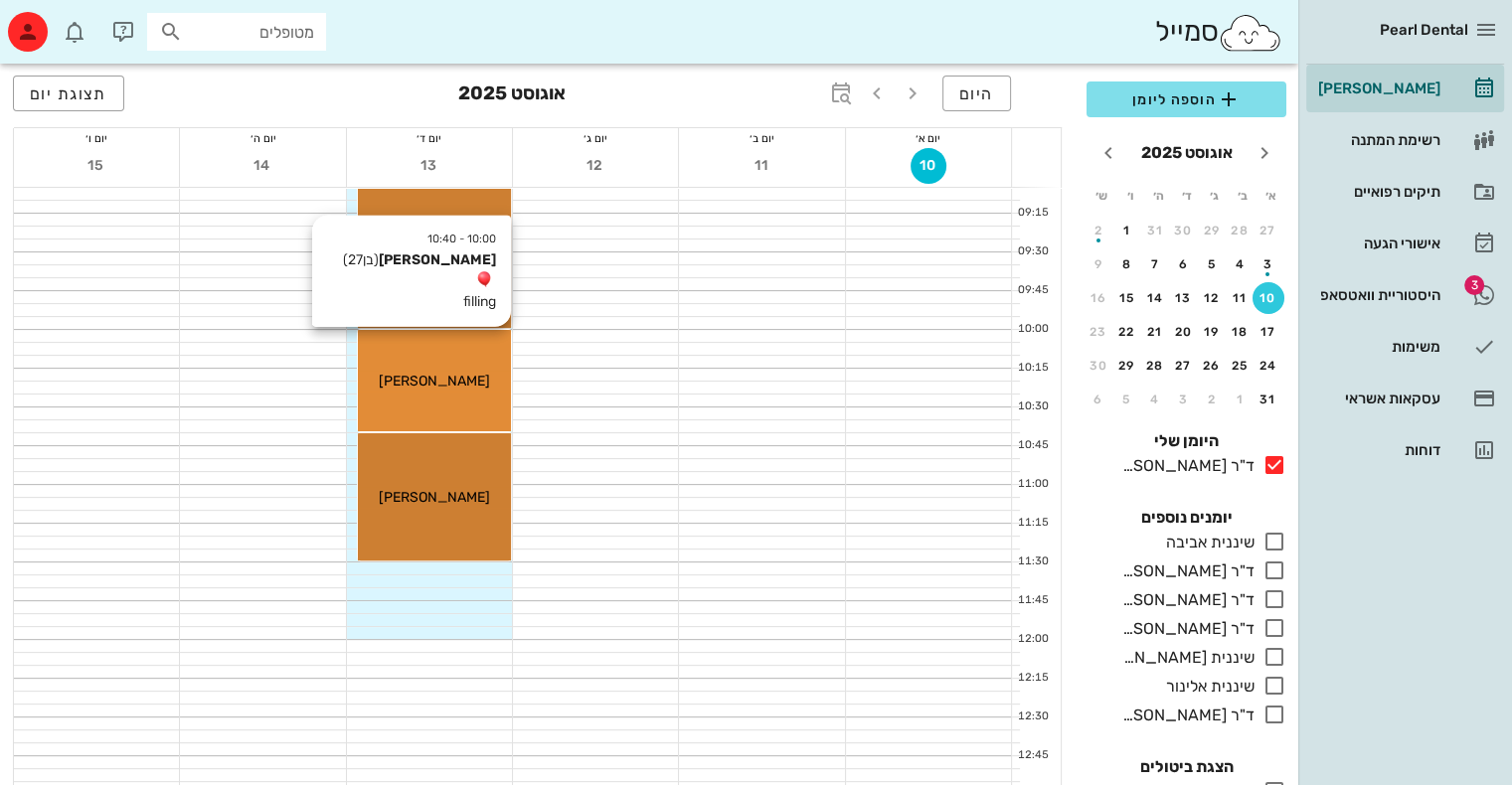 click on "10:00
- 10:40
רובין
ארירה
(בן
27 )
filling
רובין ארירה" at bounding box center [434, 381] 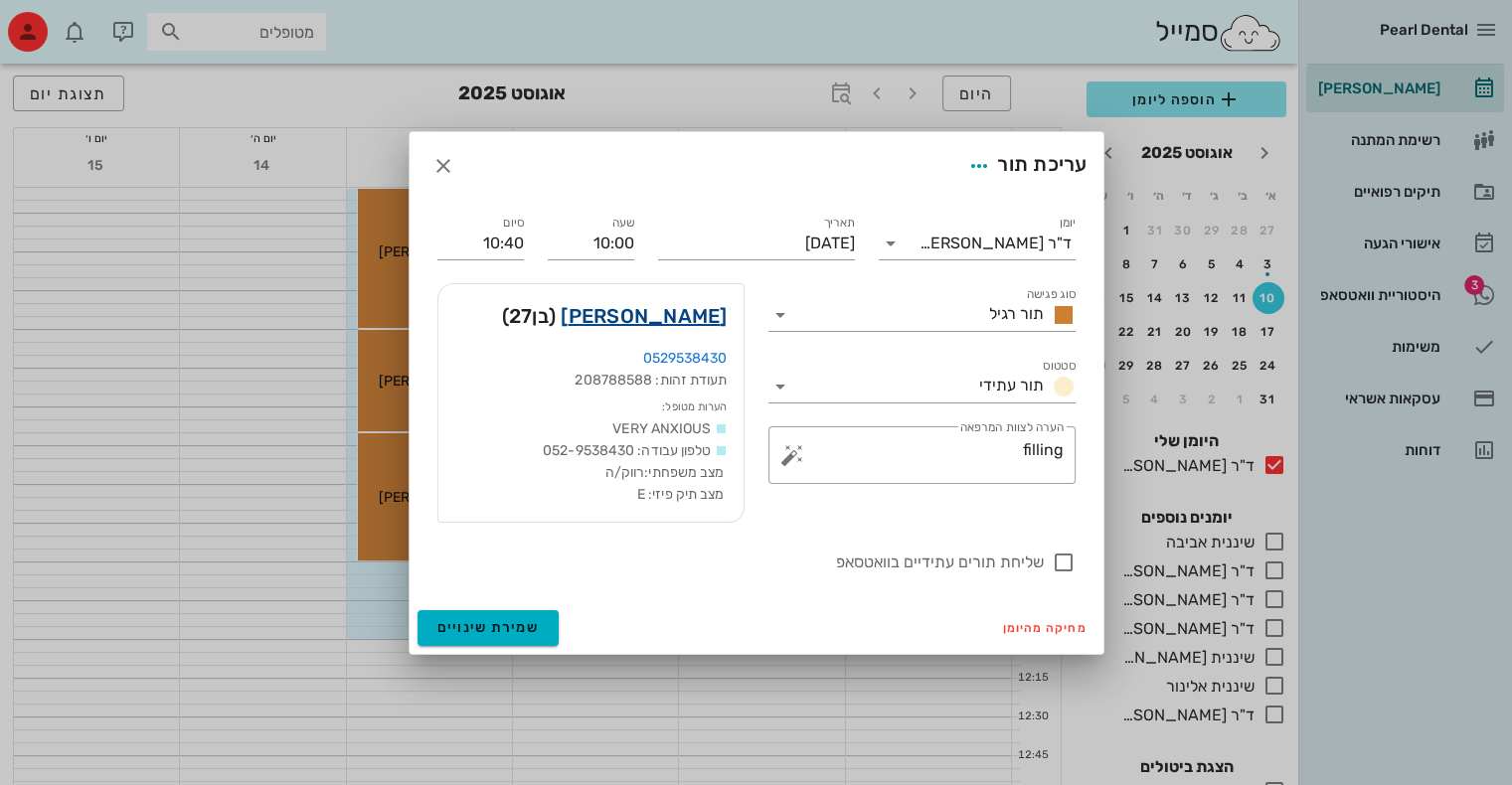 click on "רובין
ארירה" at bounding box center [643, 316] 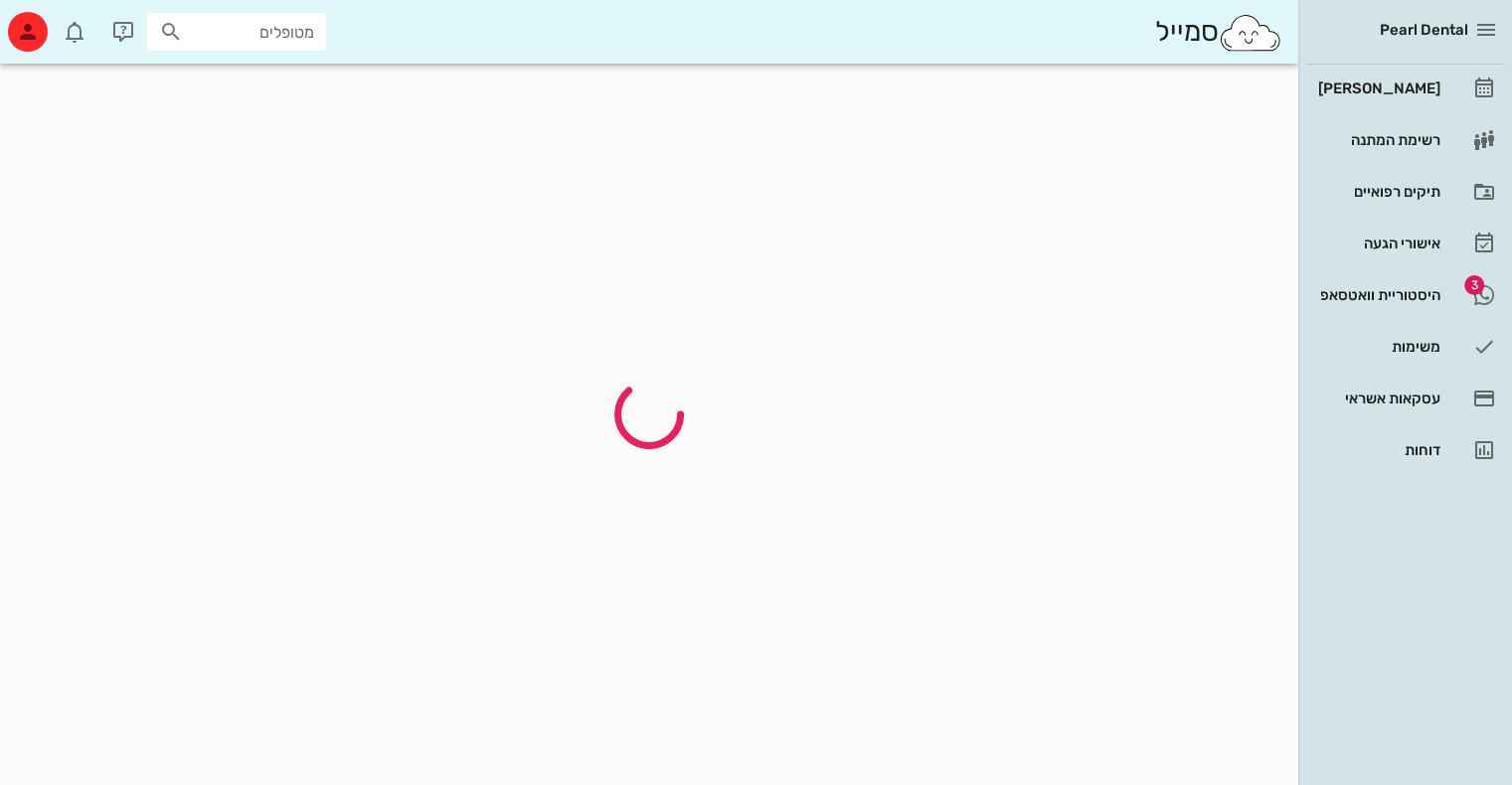 scroll, scrollTop: 0, scrollLeft: 0, axis: both 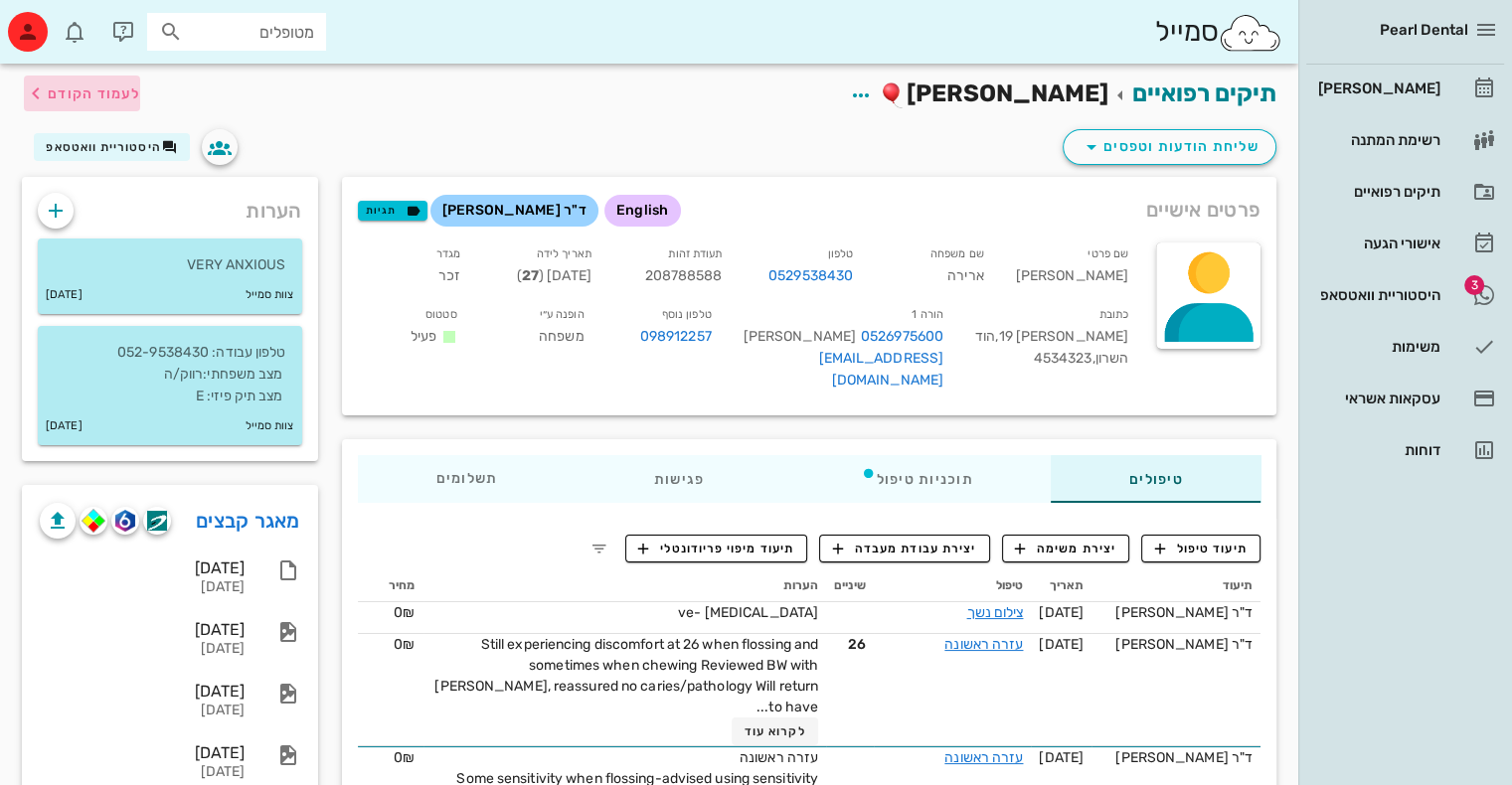 click on "לעמוד הקודם" at bounding box center (93, 93) 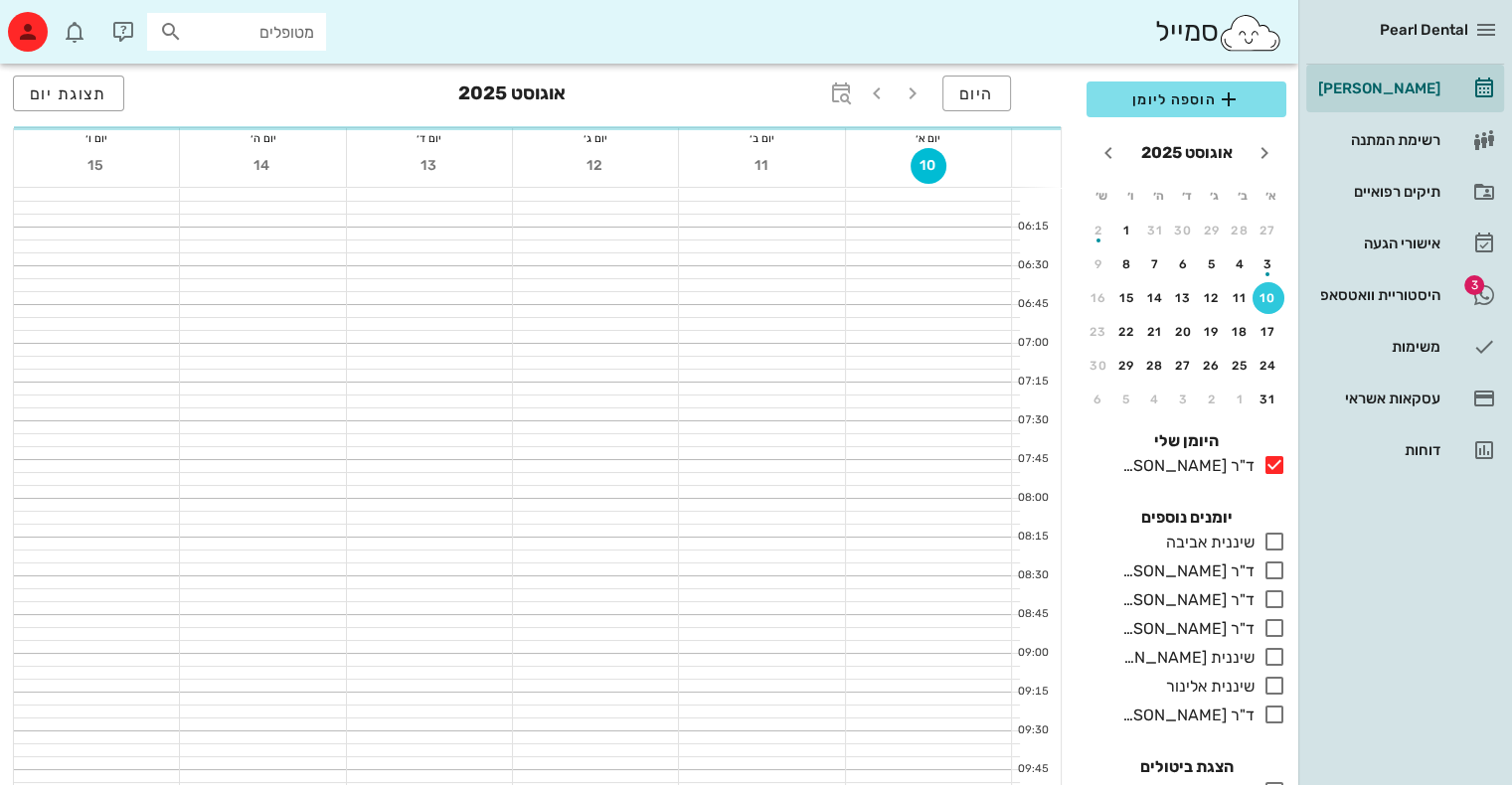 scroll, scrollTop: 479, scrollLeft: 0, axis: vertical 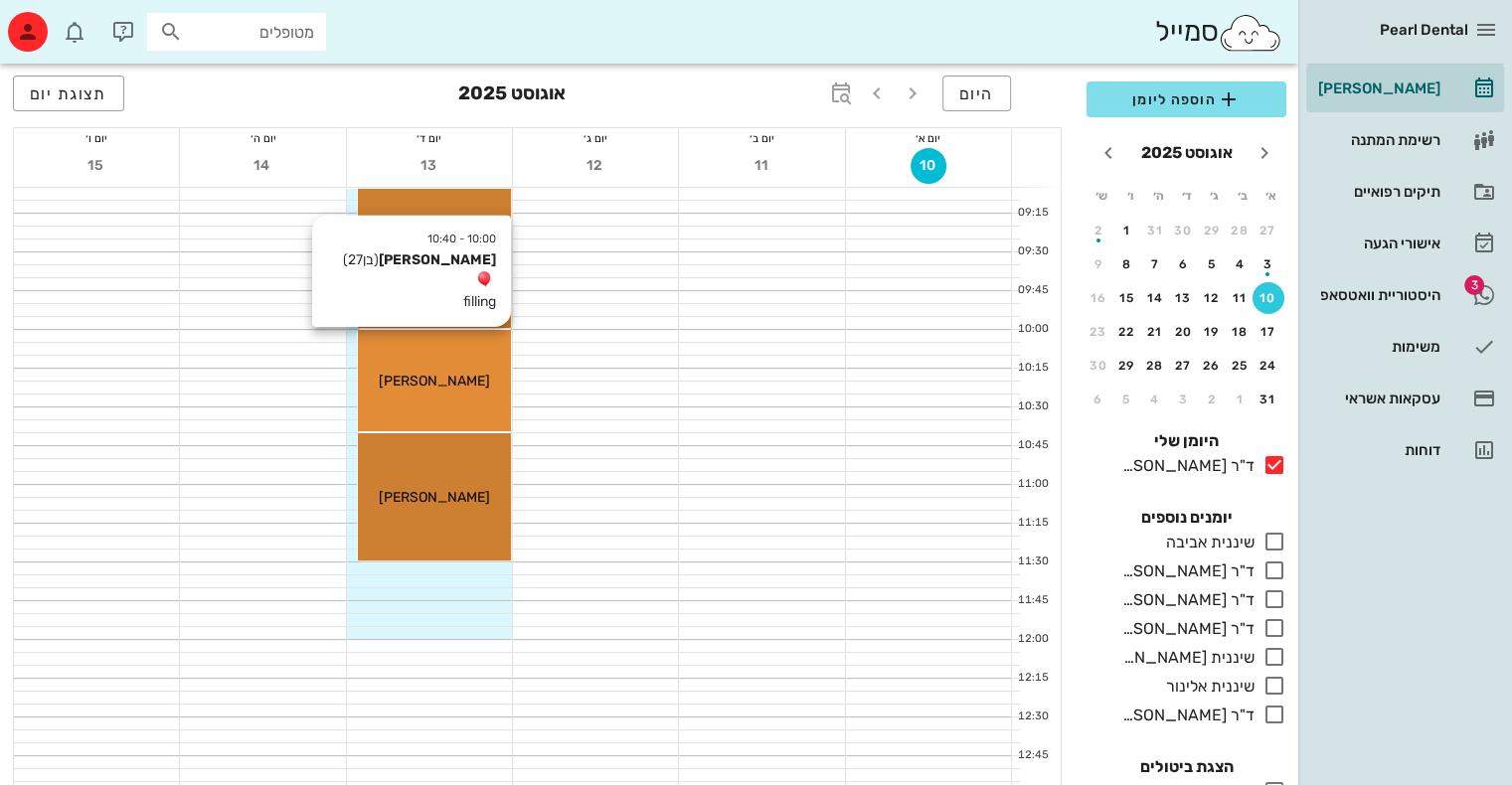 click on "[PERSON_NAME]" at bounding box center [434, 381] 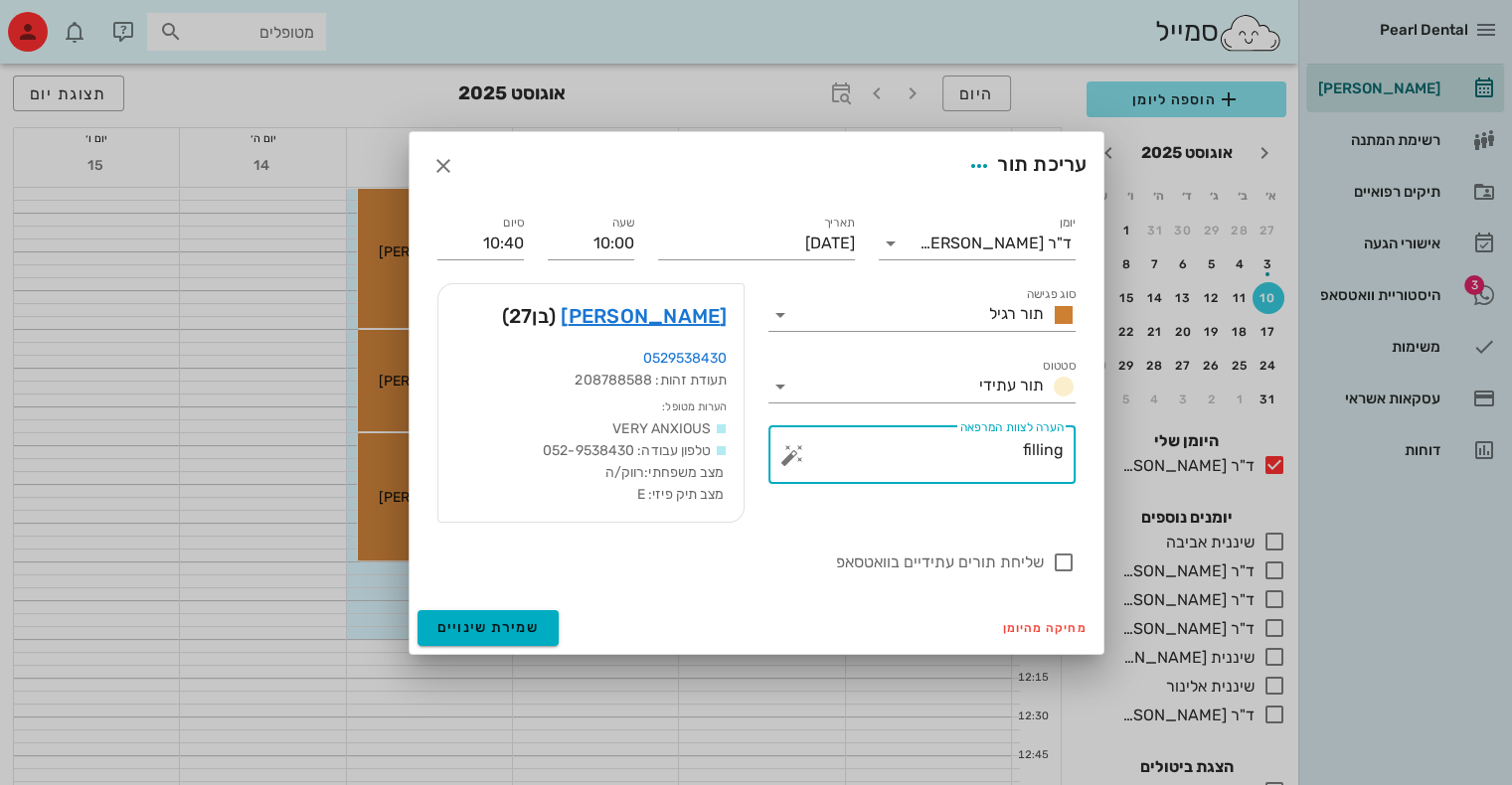 click on "filling" at bounding box center [929, 460] 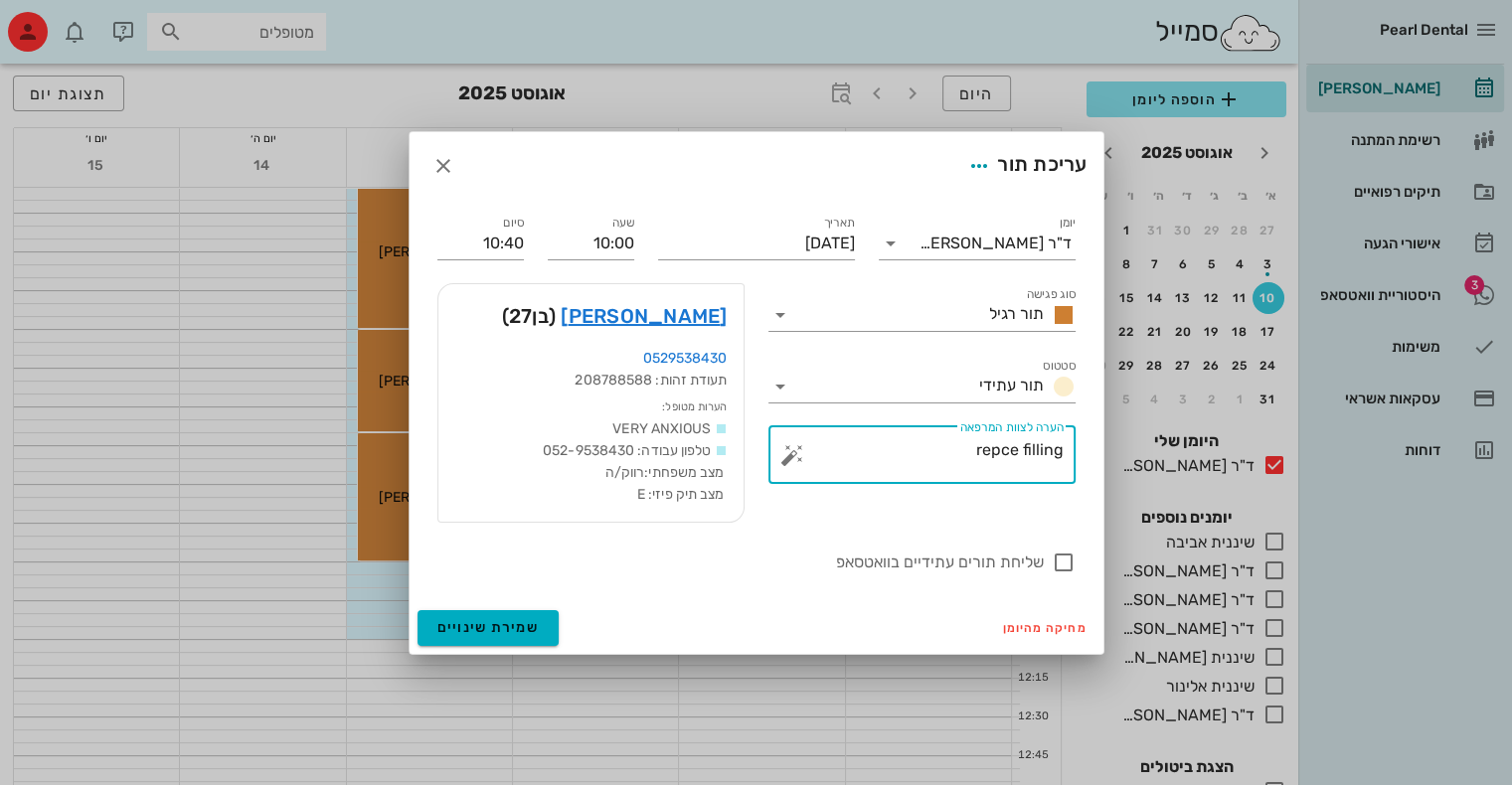 drag, startPoint x: 1038, startPoint y: 451, endPoint x: 1000, endPoint y: 448, distance: 38.118237 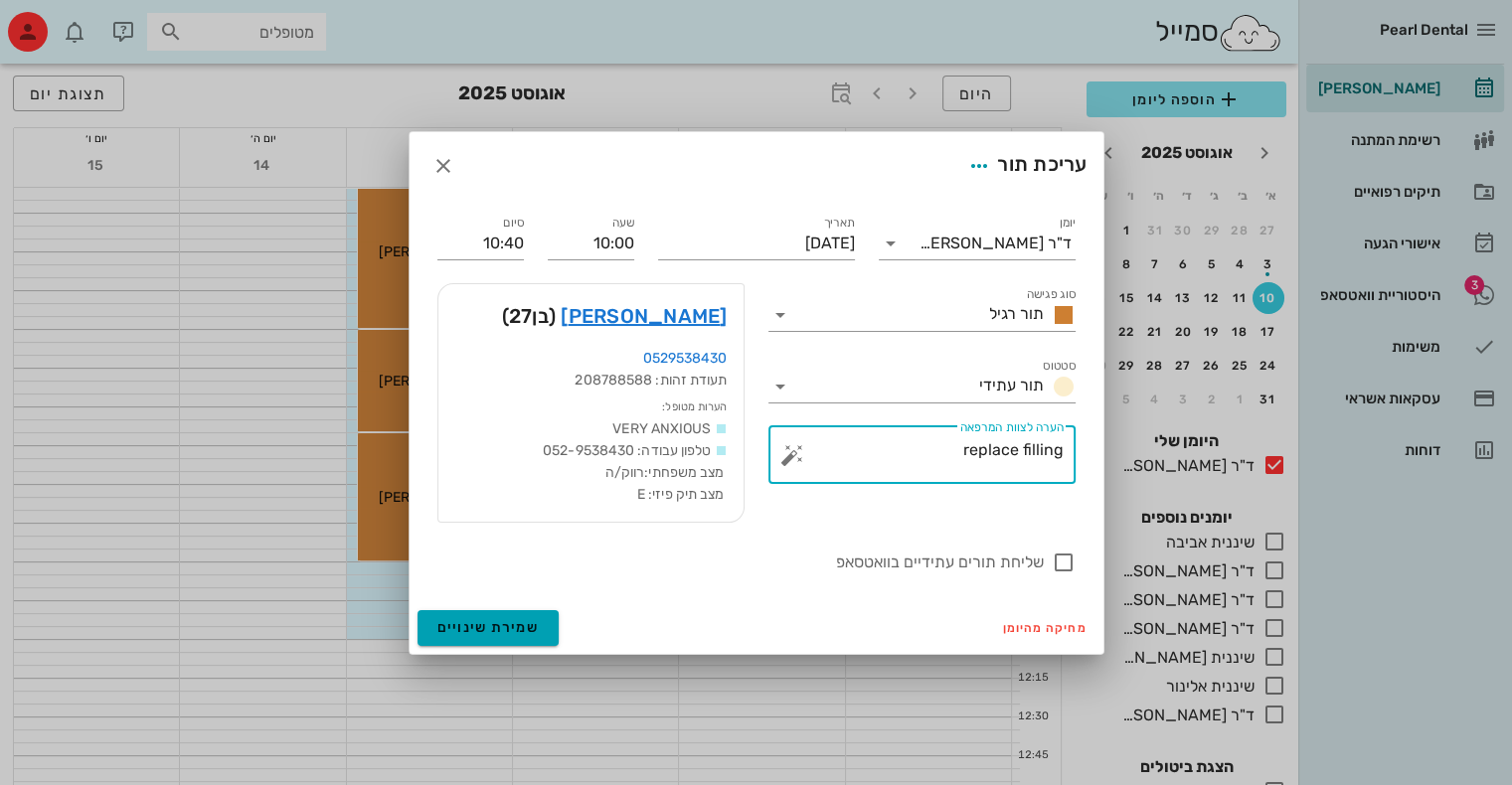 type on "replace filling" 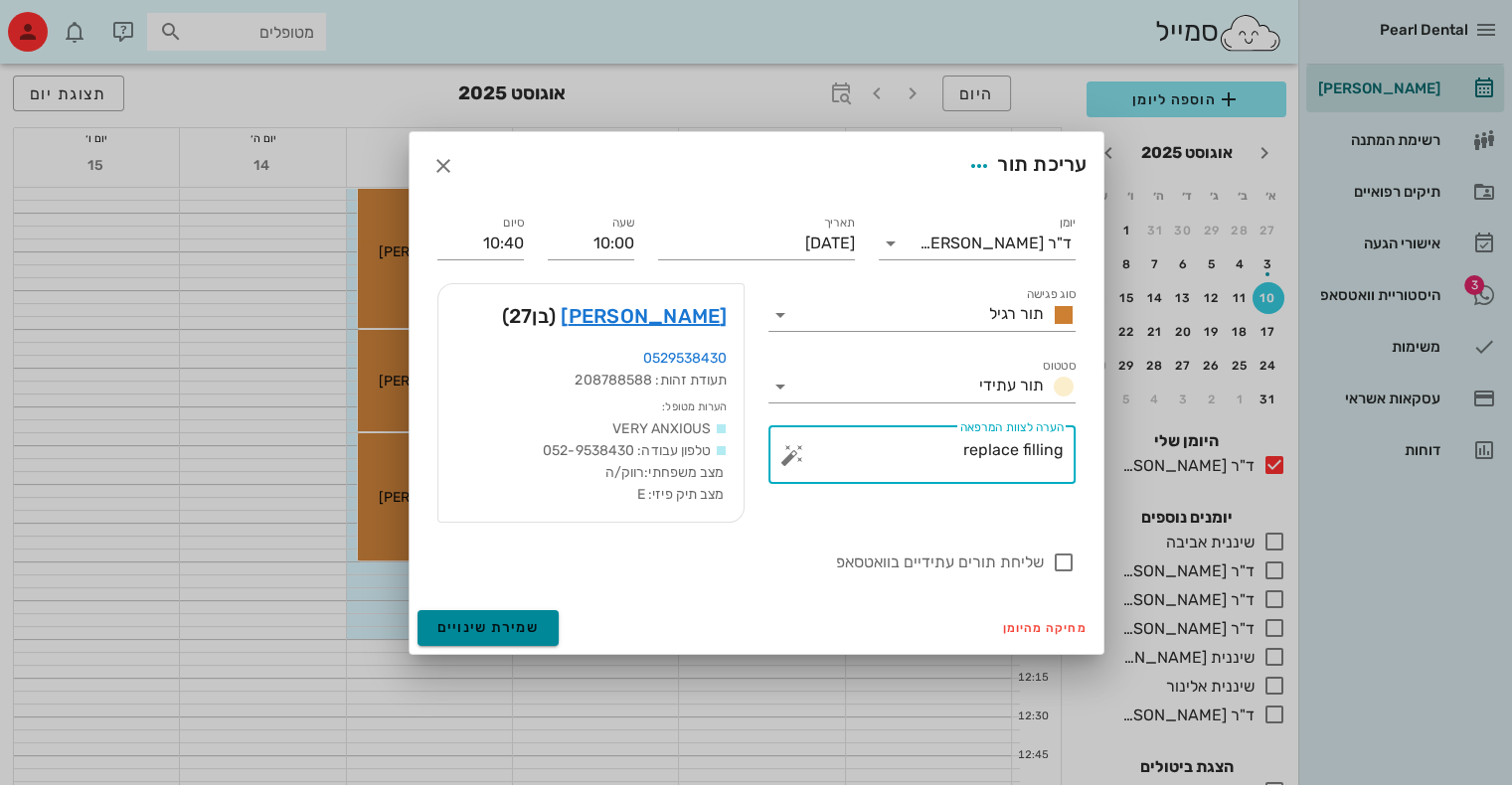 click on "שמירת שינויים" at bounding box center [488, 627] 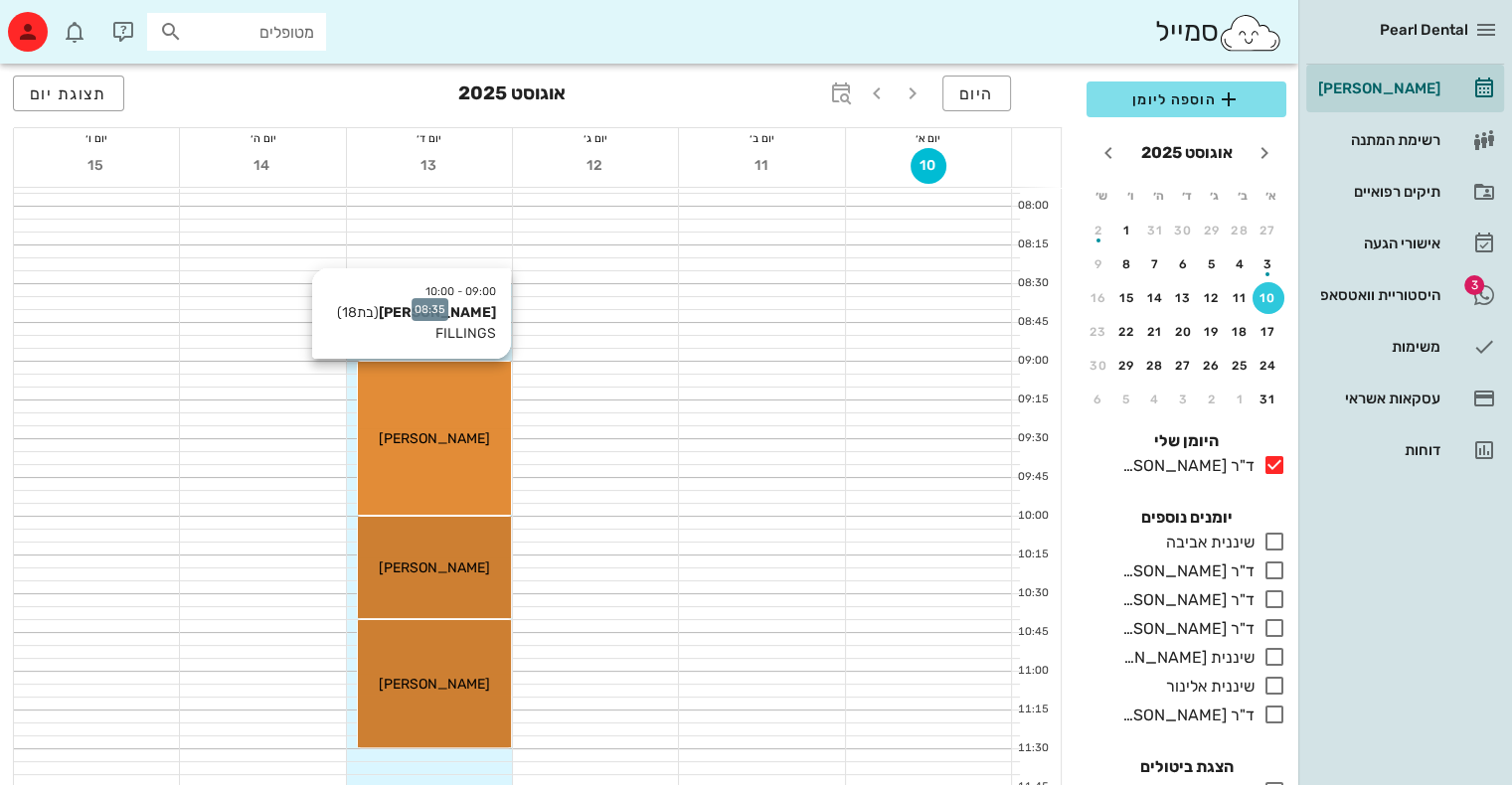 scroll, scrollTop: 352, scrollLeft: 0, axis: vertical 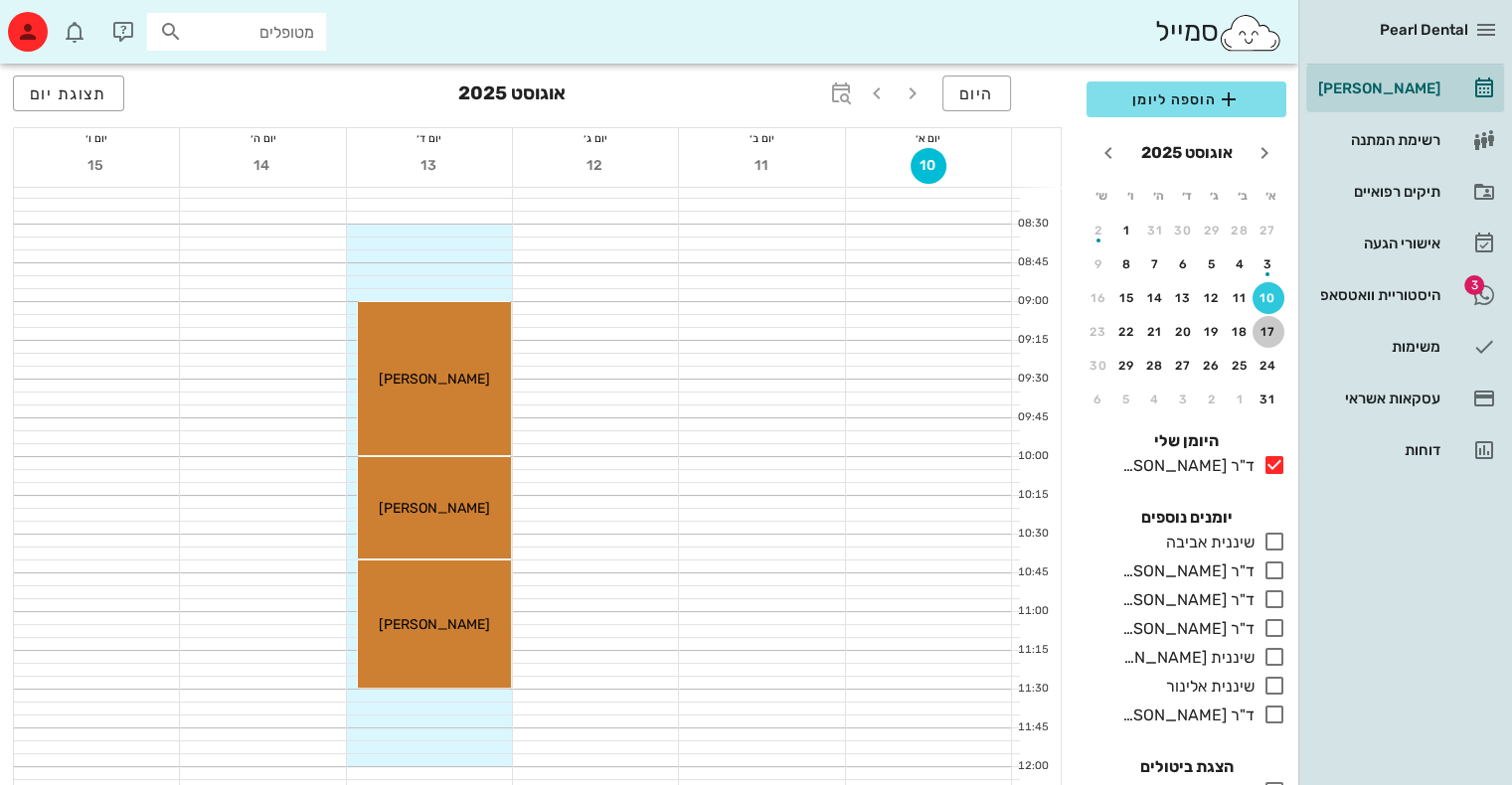 click on "17" at bounding box center (1268, 332) 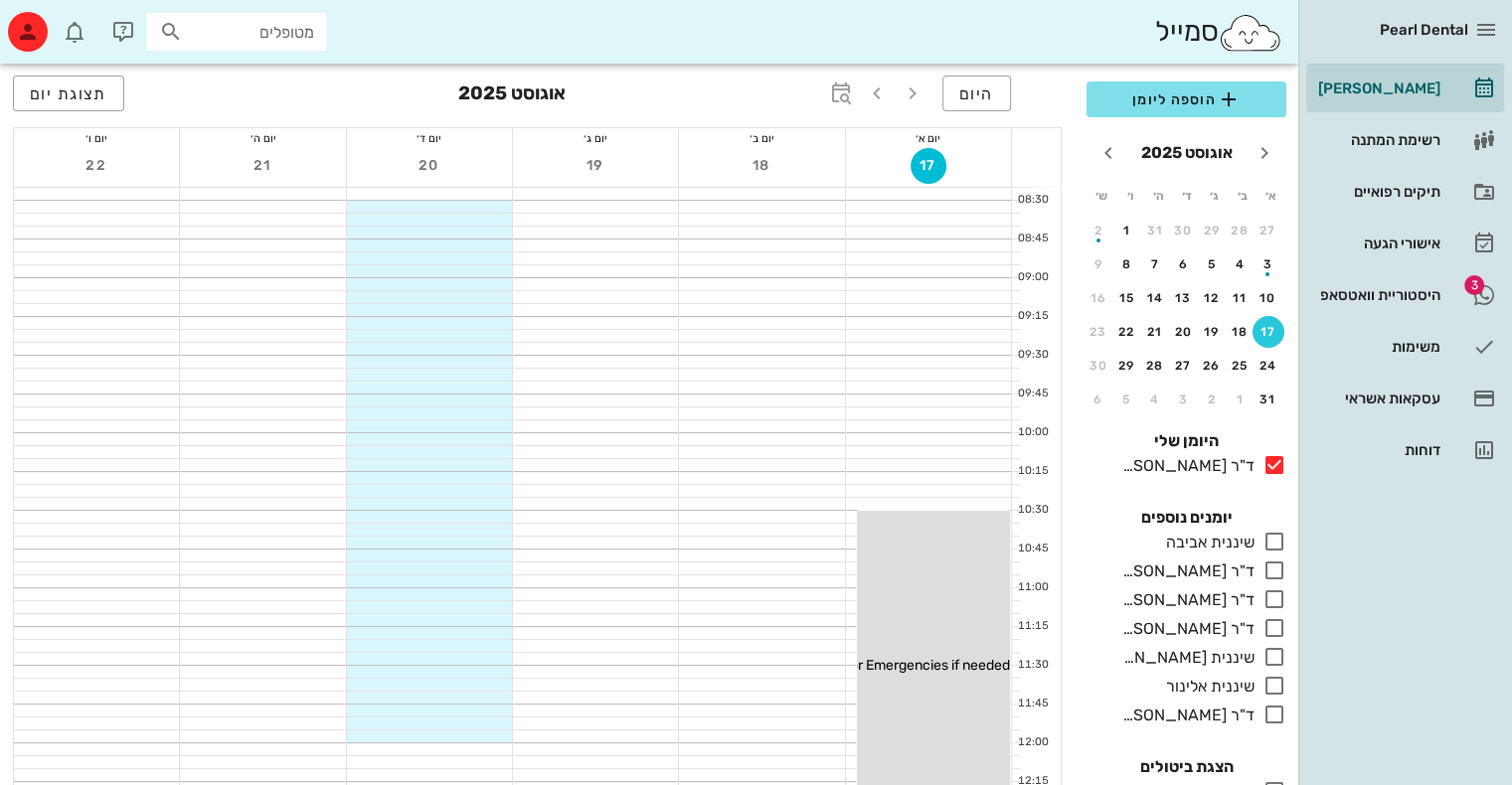 scroll, scrollTop: 344, scrollLeft: 0, axis: vertical 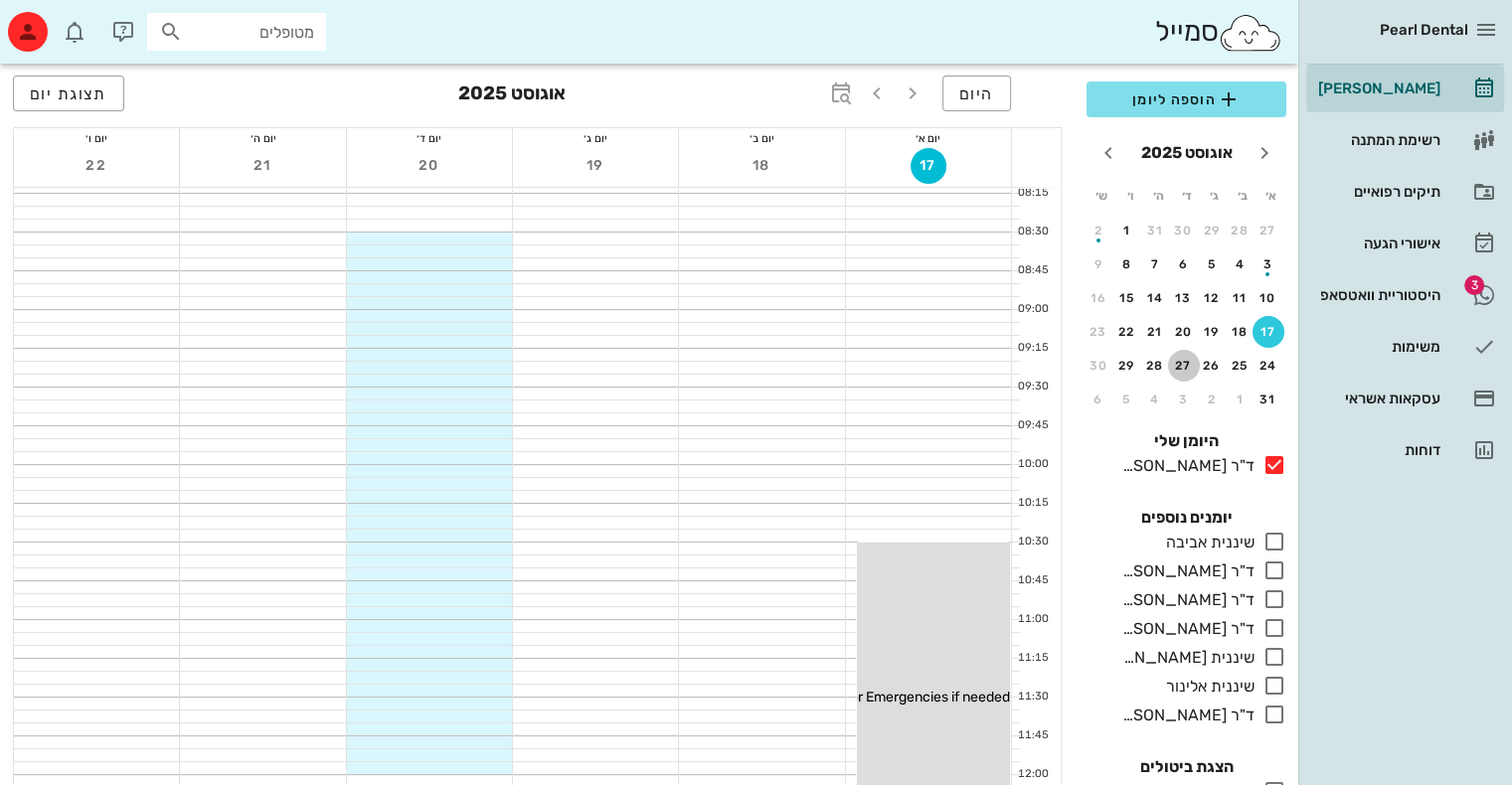 click on "27" at bounding box center (1184, 366) 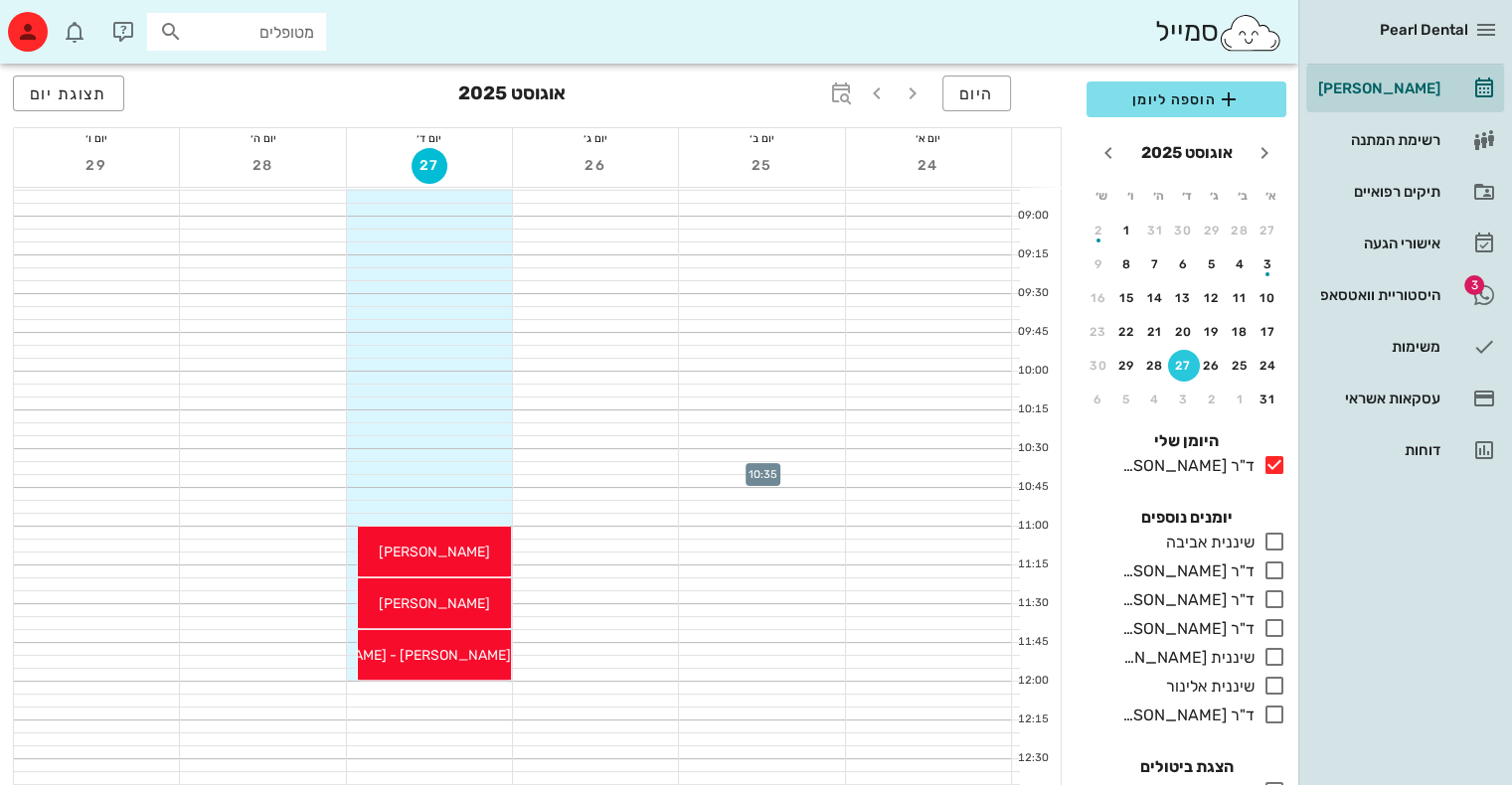 scroll, scrollTop: 438, scrollLeft: 0, axis: vertical 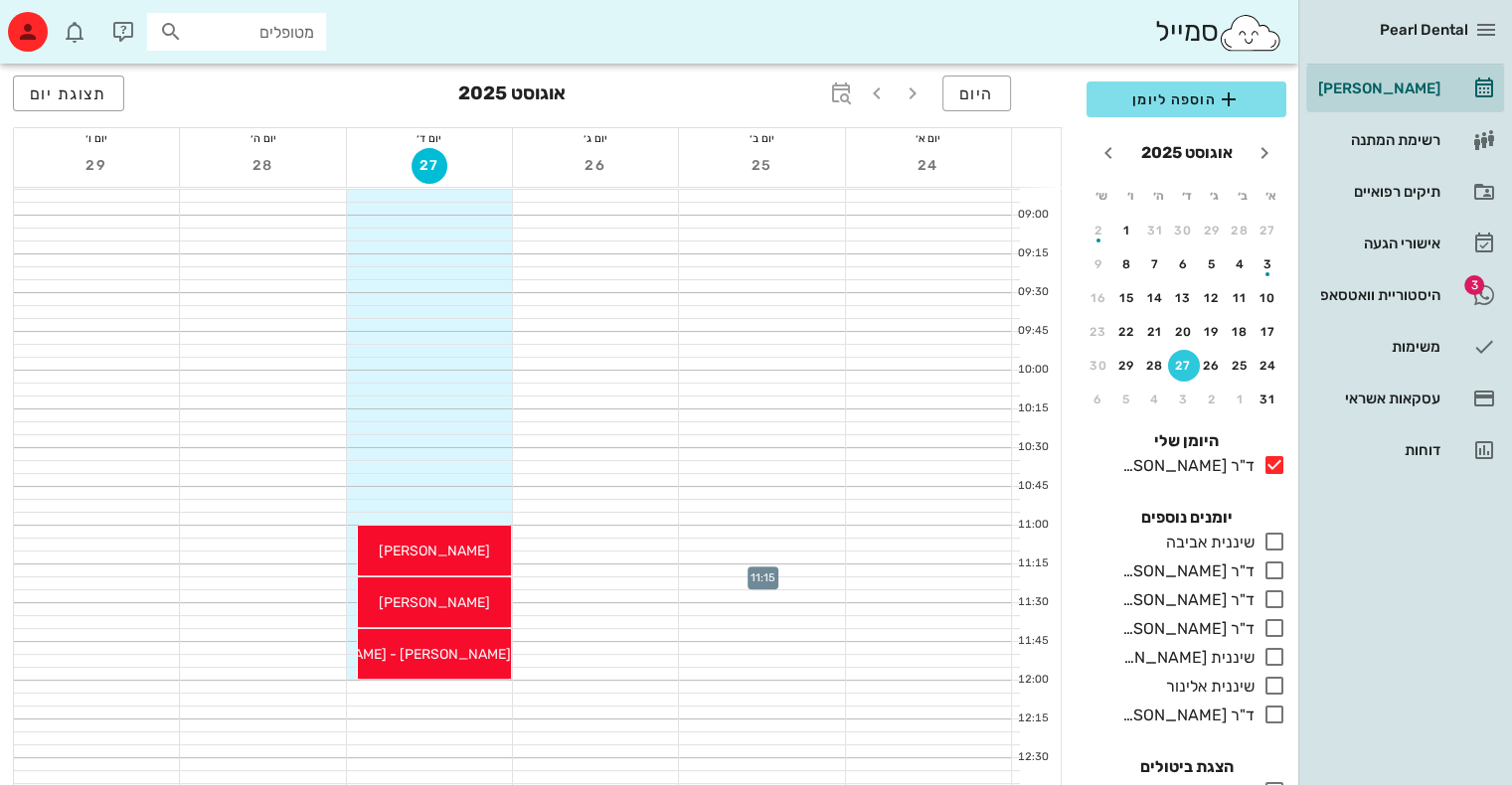 click at bounding box center [761, 570] 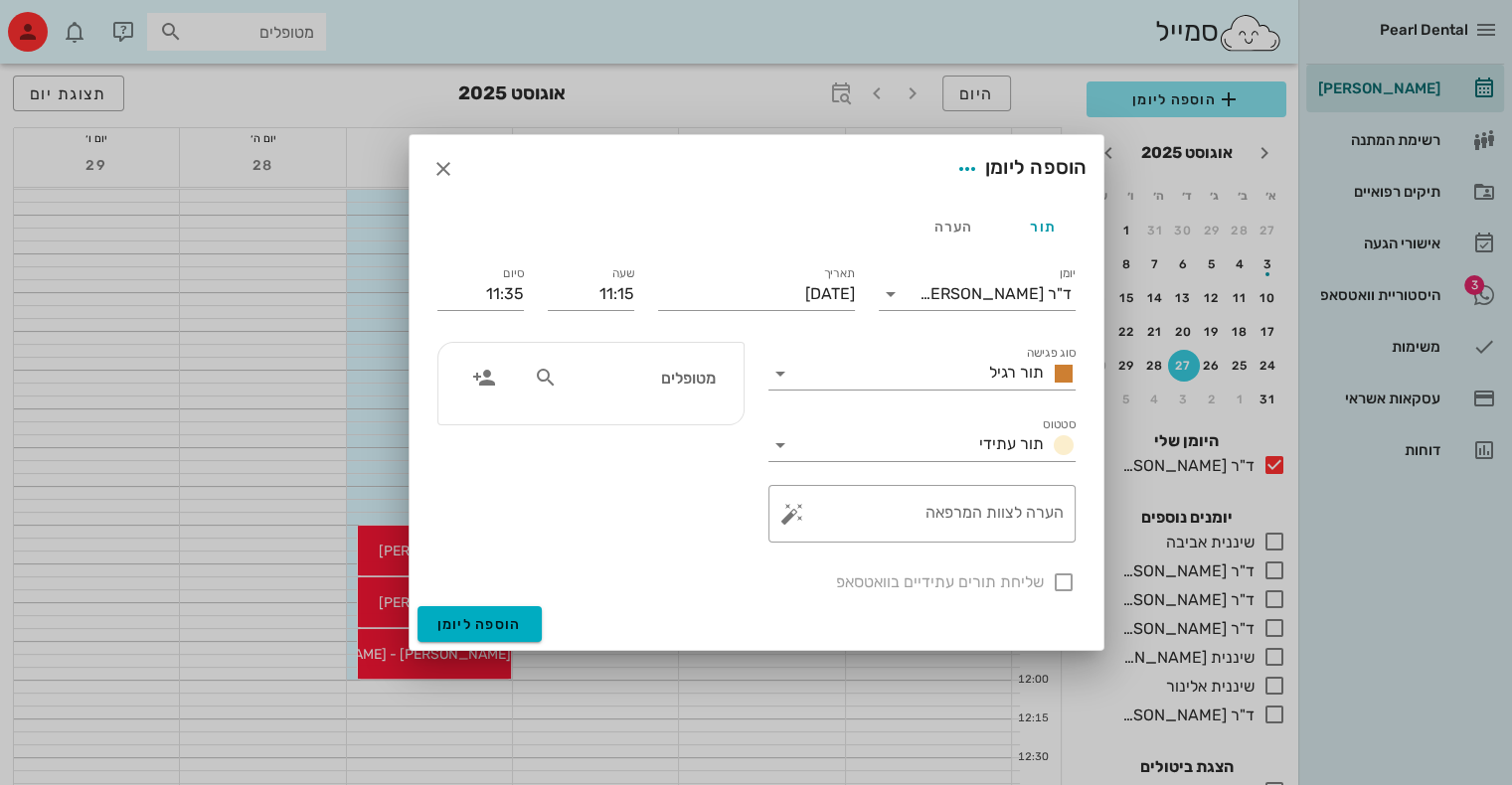 click at bounding box center (756, 392) 